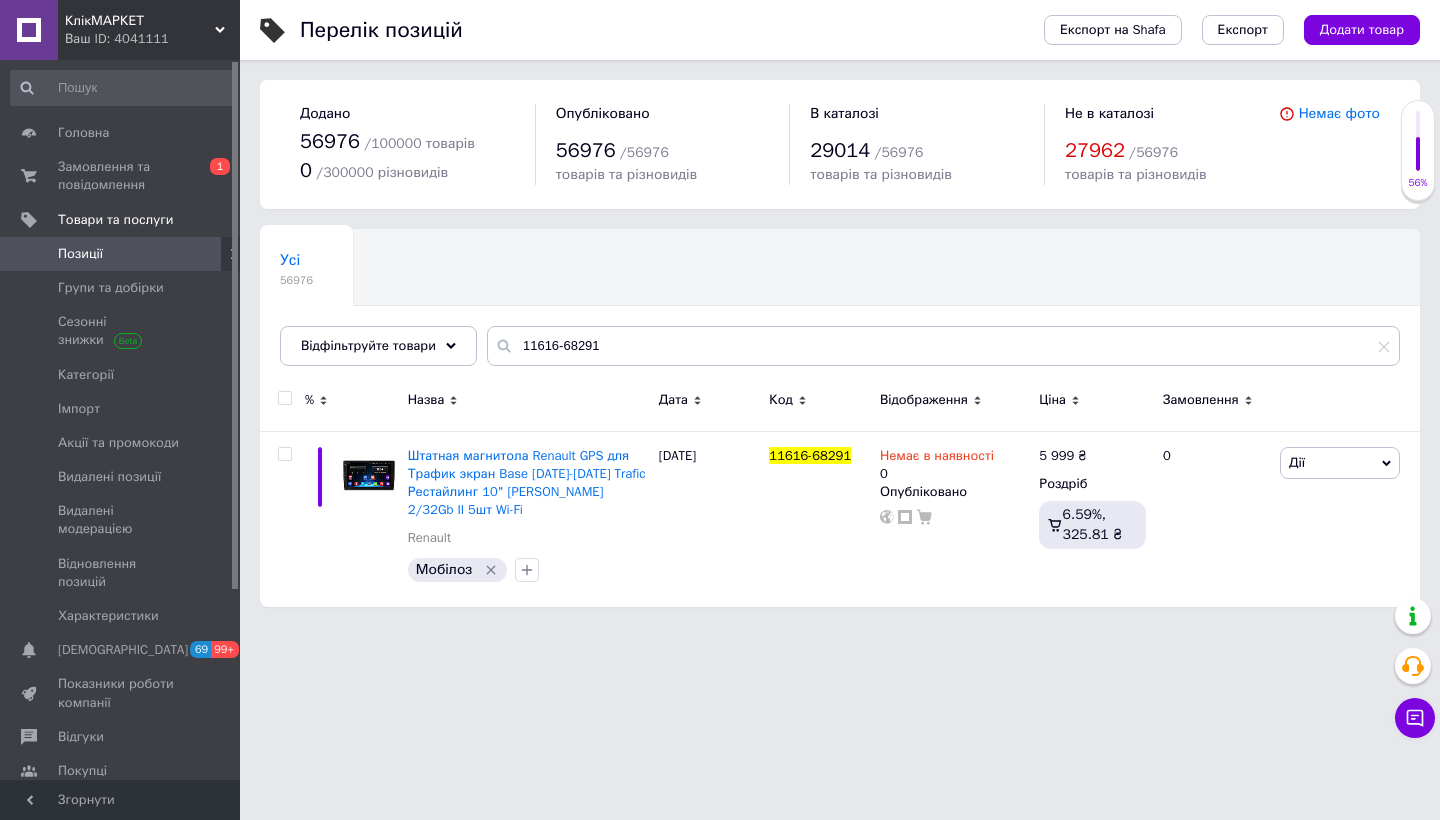 scroll, scrollTop: 0, scrollLeft: 0, axis: both 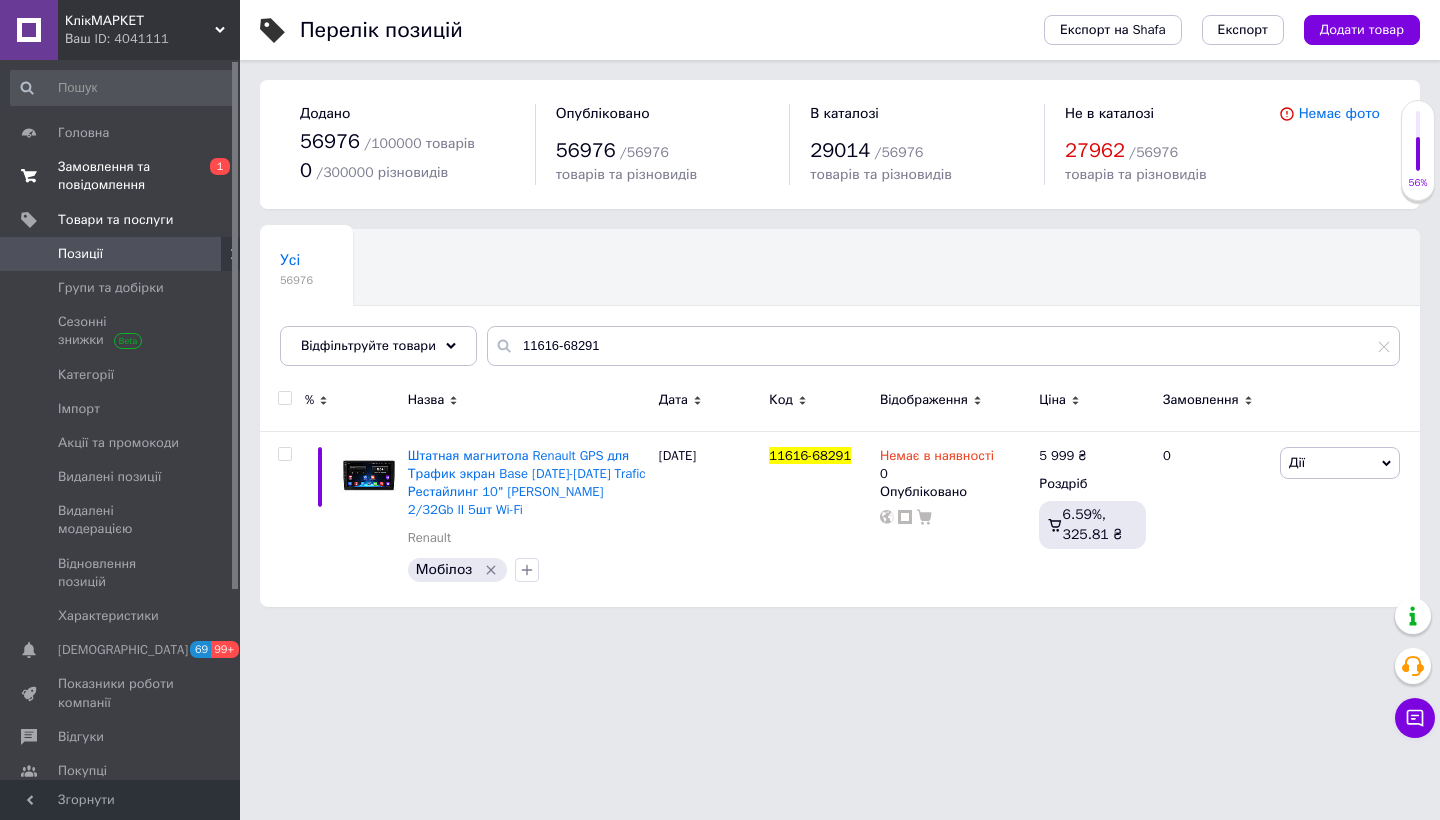 click on "Замовлення та повідомлення" at bounding box center [121, 176] 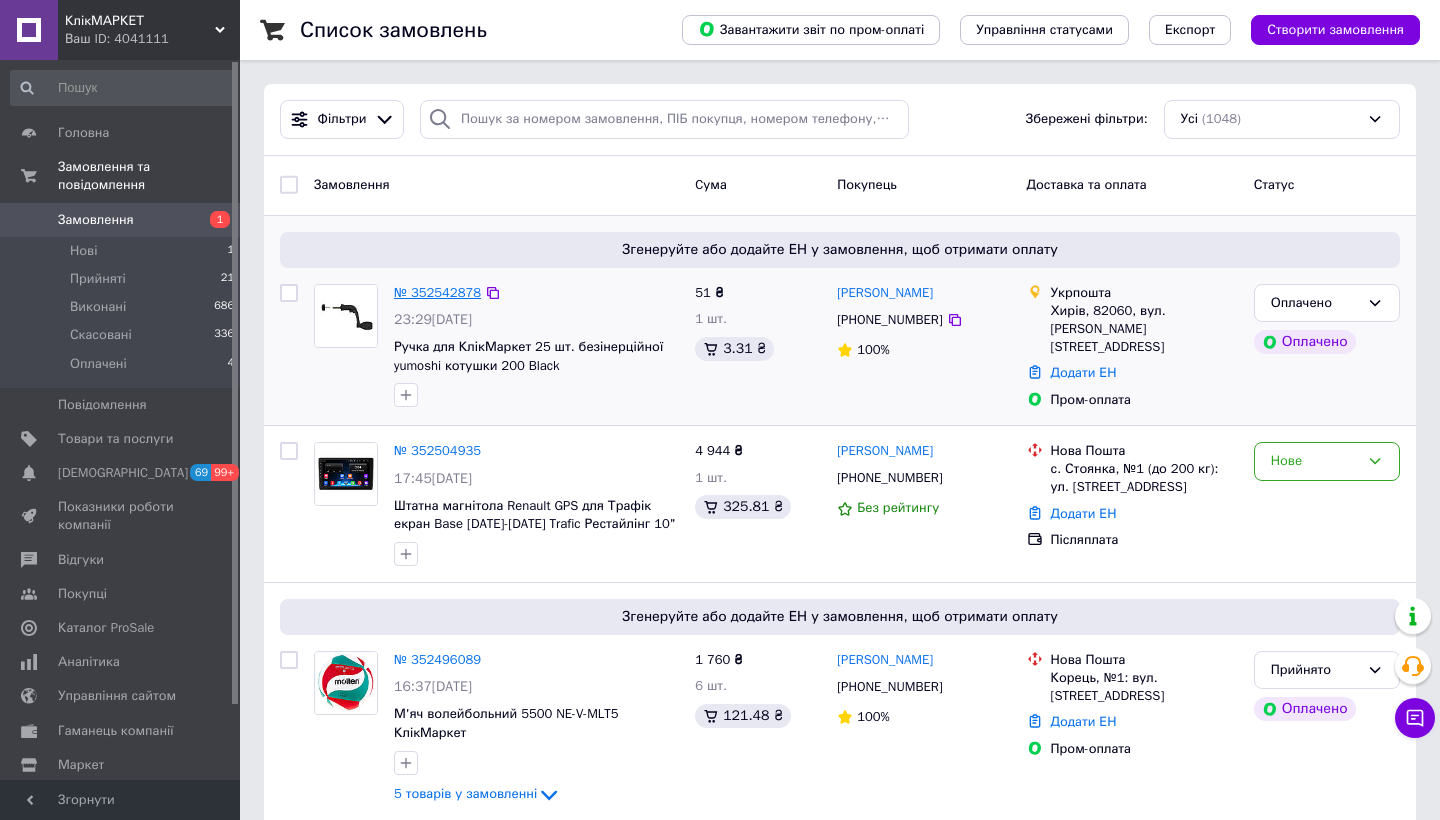 click on "№ 352542878" at bounding box center (437, 292) 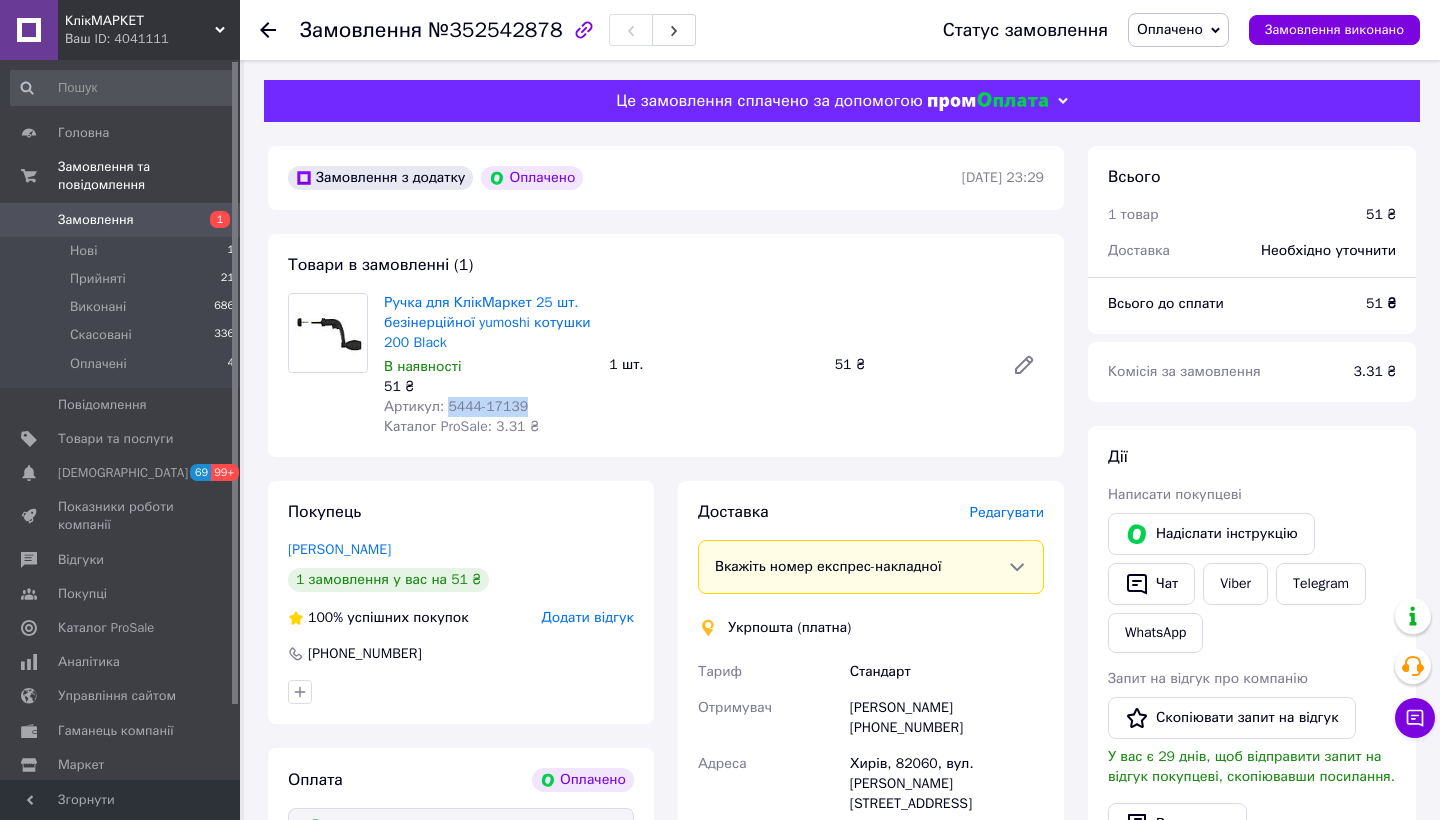 drag, startPoint x: 537, startPoint y: 409, endPoint x: 448, endPoint y: 405, distance: 89.08984 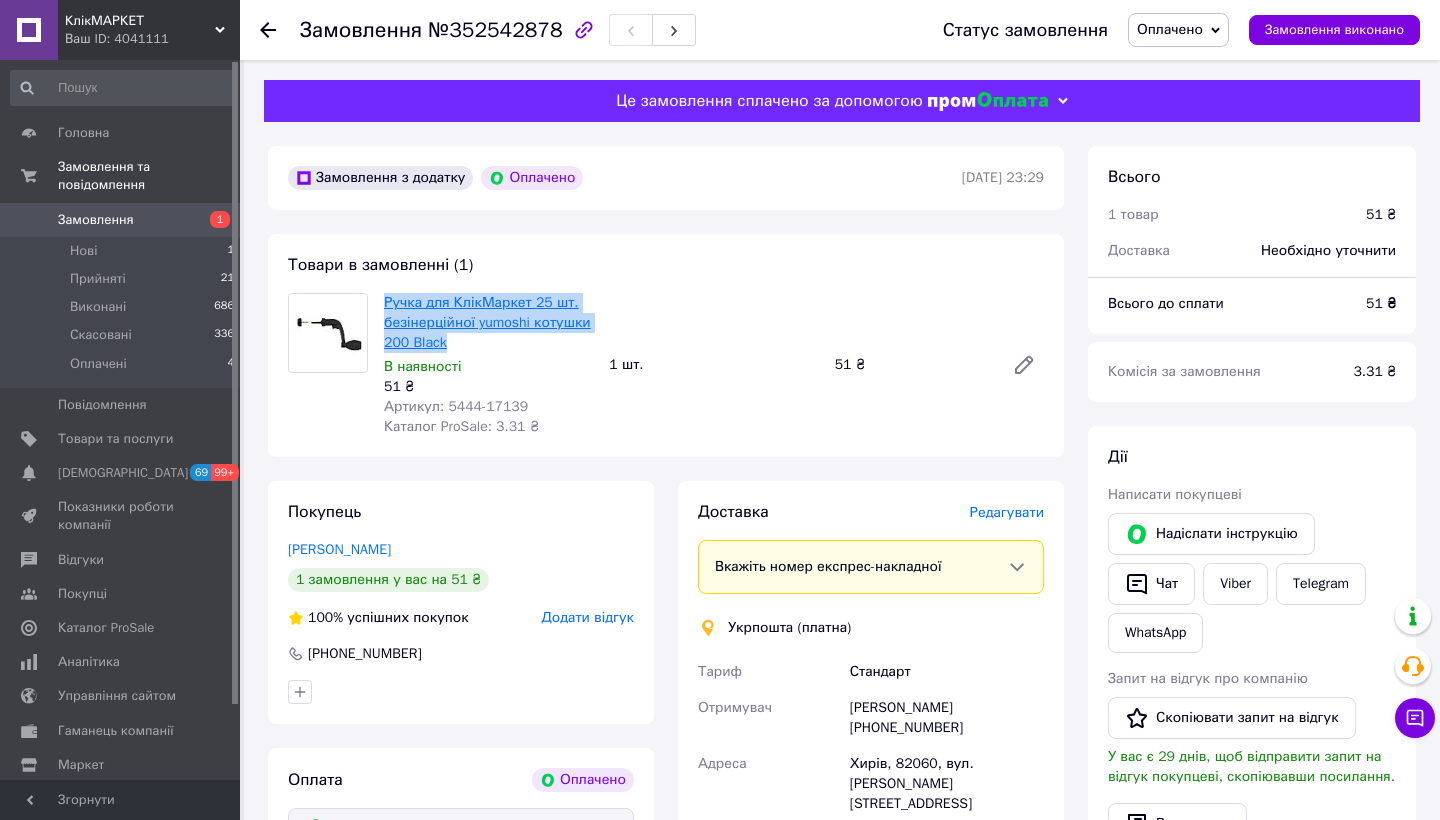 drag, startPoint x: 494, startPoint y: 336, endPoint x: 386, endPoint y: 306, distance: 112.08925 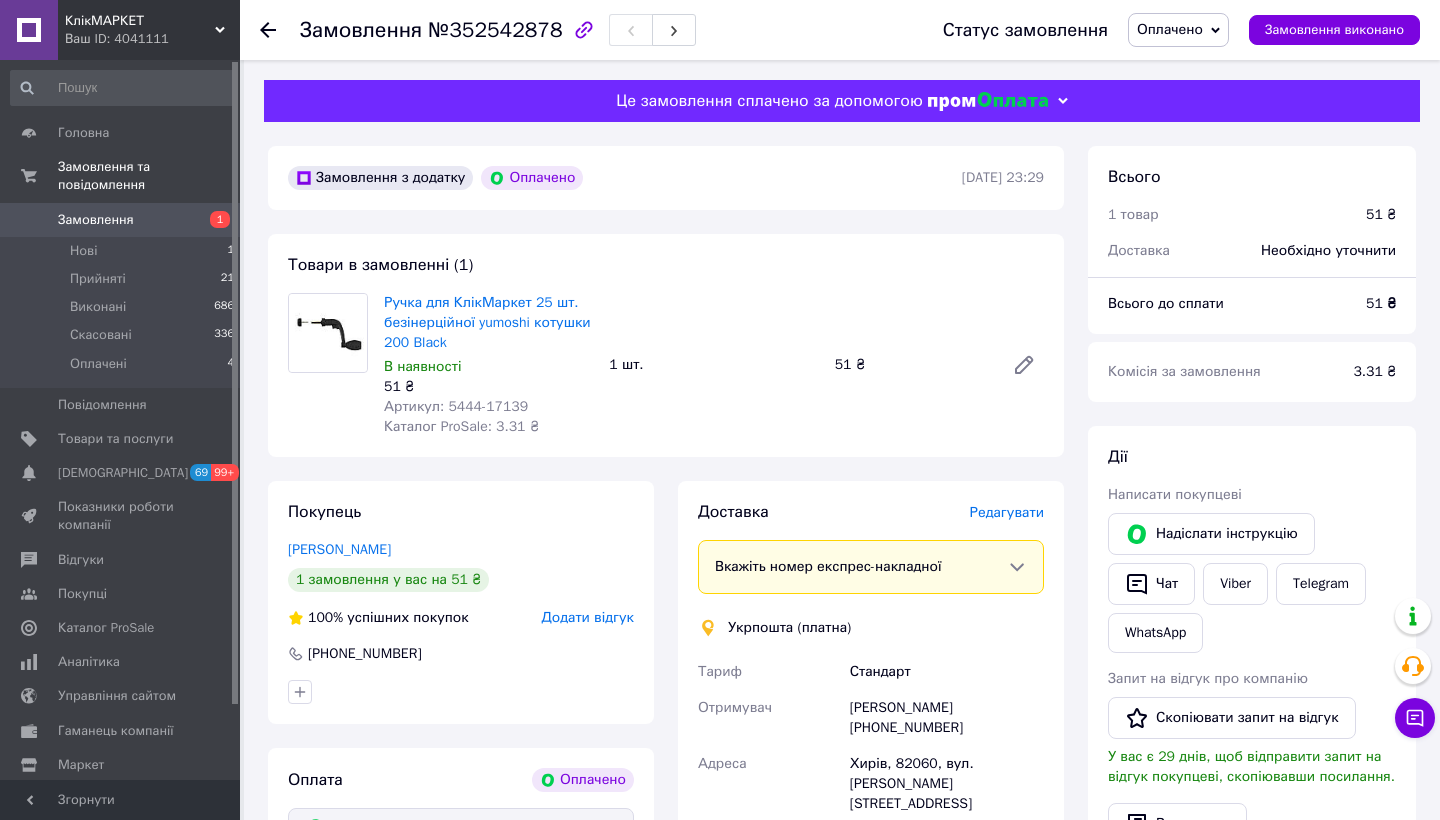 click 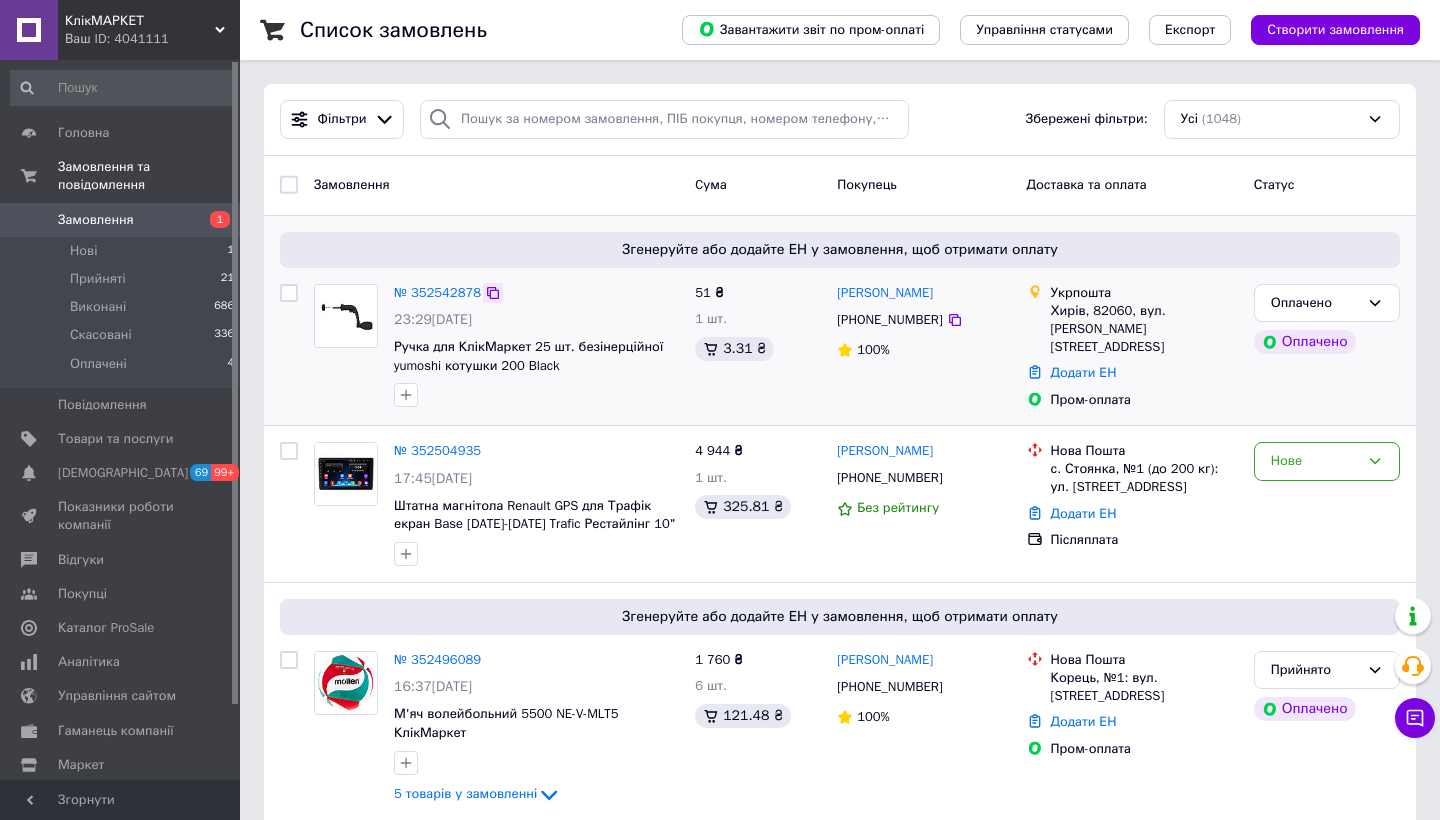 click 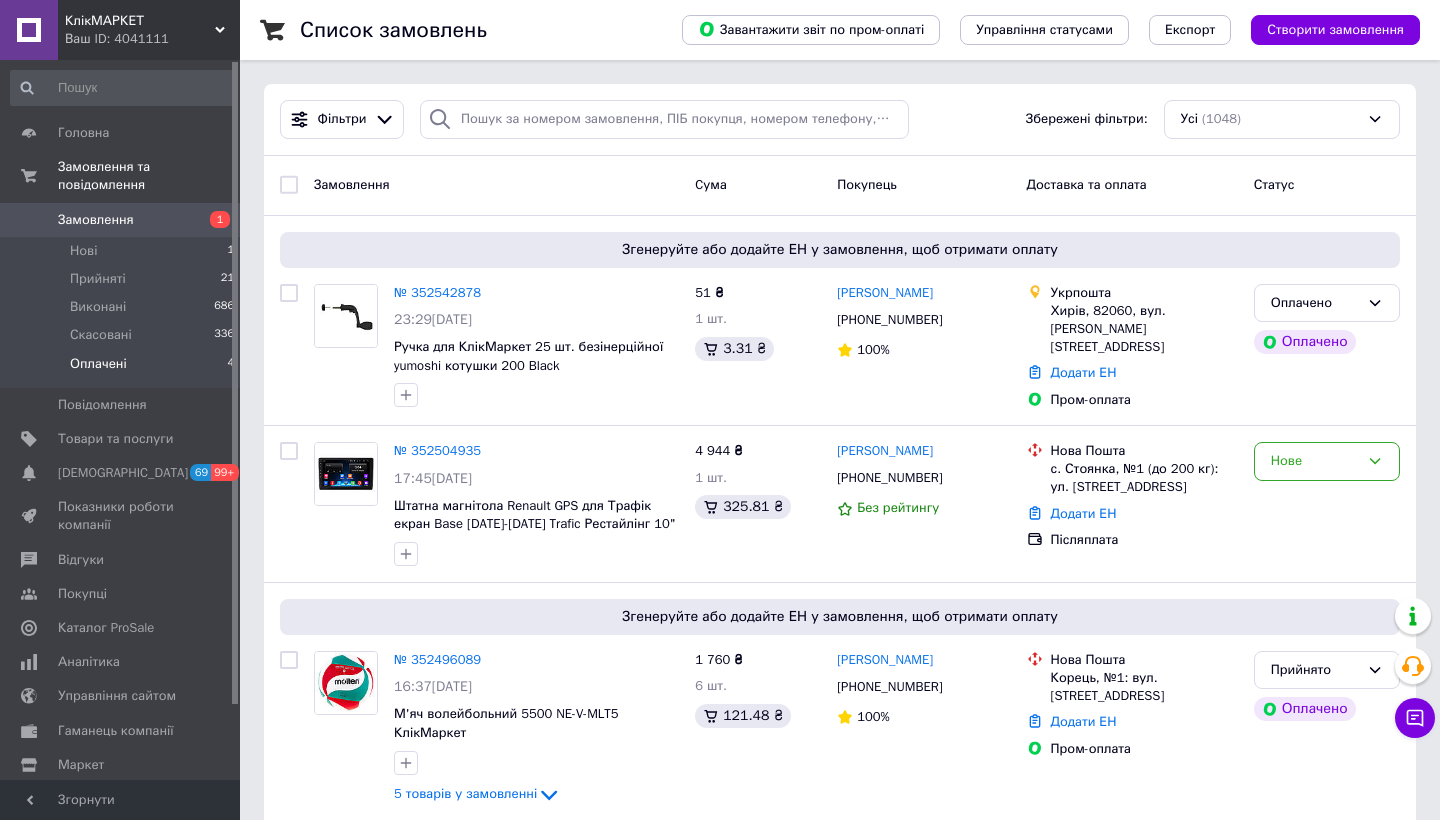 click on "Оплачені 4" at bounding box center [123, 369] 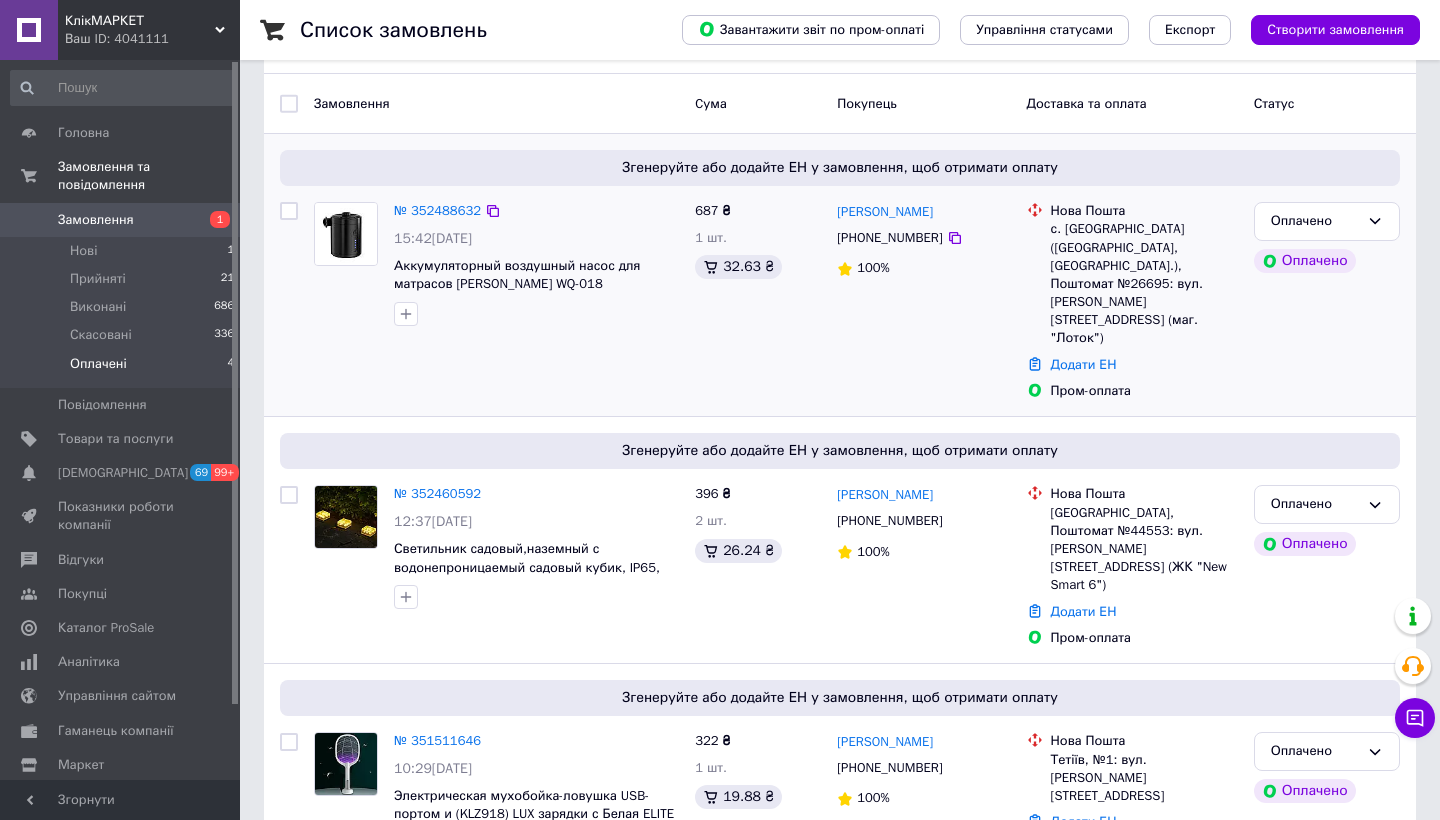 scroll, scrollTop: 152, scrollLeft: 0, axis: vertical 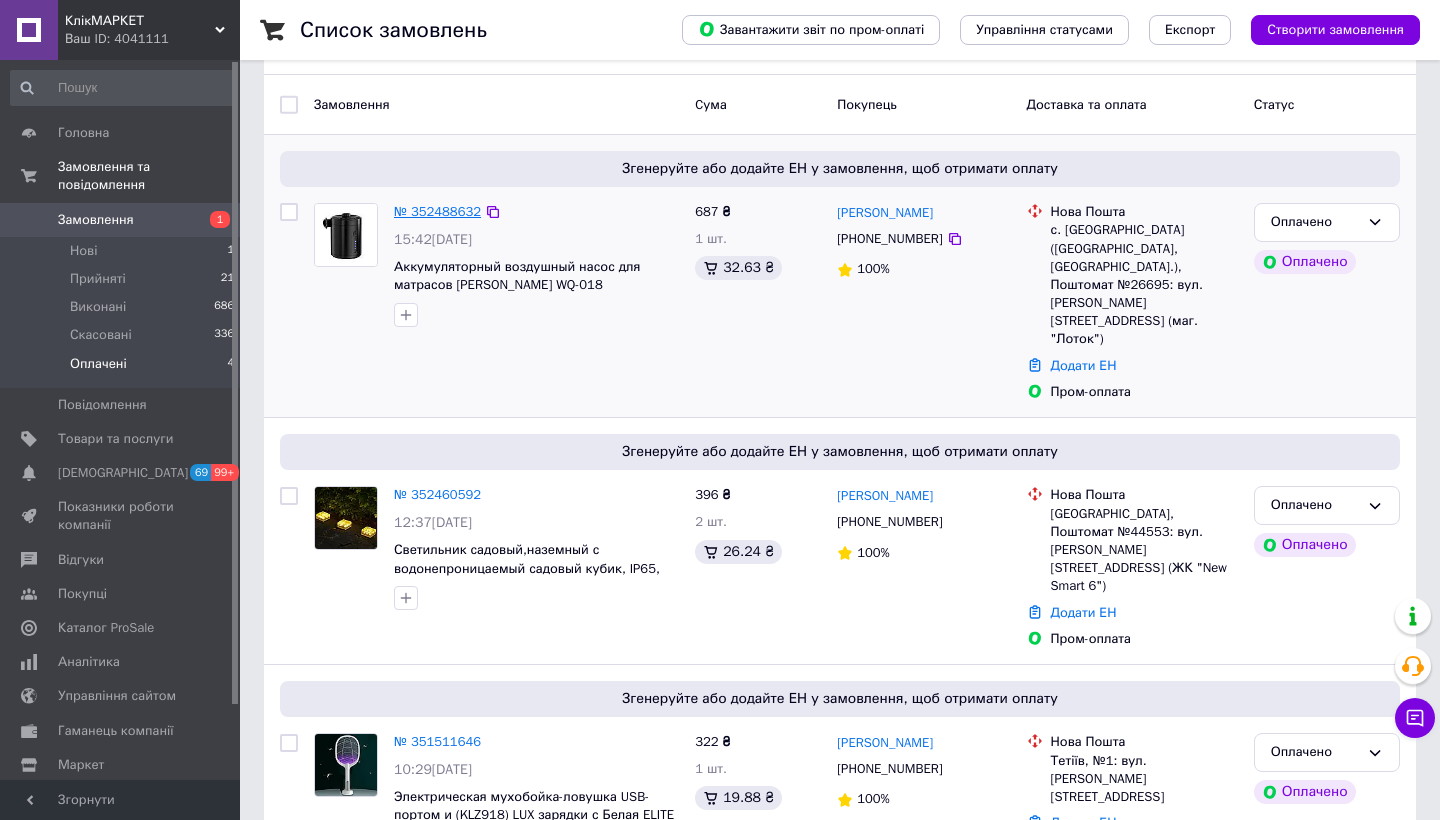 click on "№ 352488632" at bounding box center [437, 211] 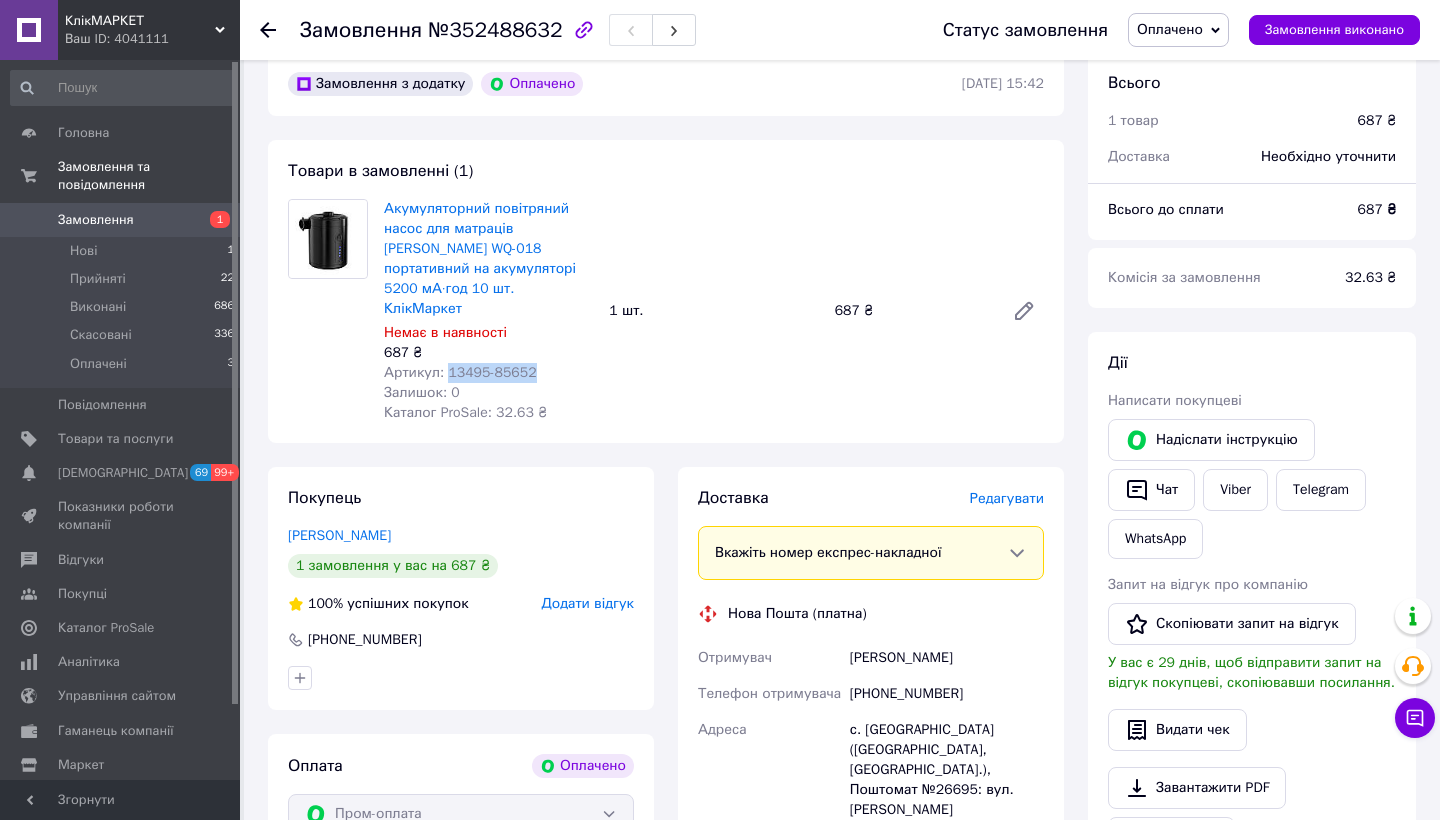 drag, startPoint x: 549, startPoint y: 347, endPoint x: 450, endPoint y: 346, distance: 99.00505 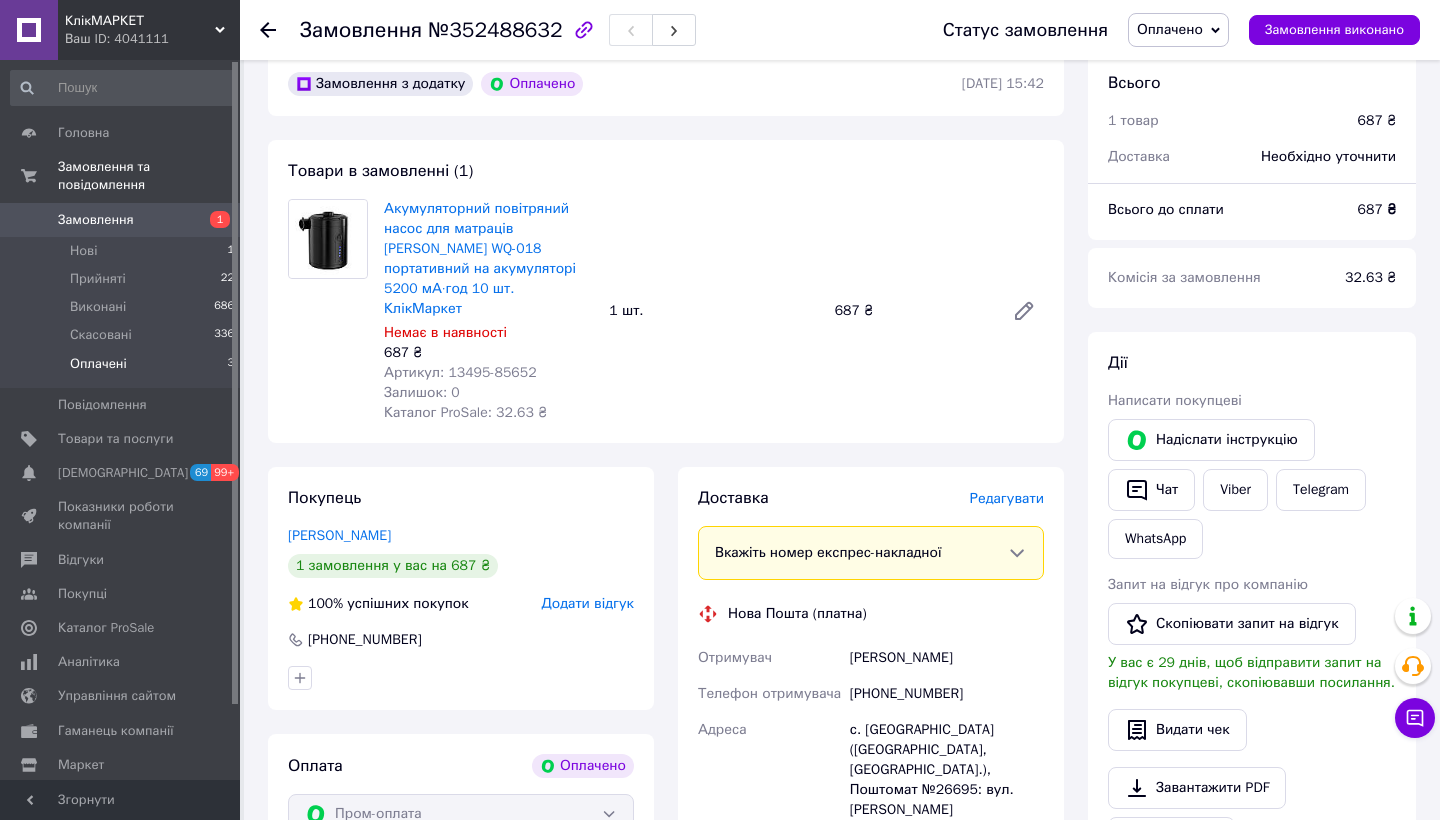 click on "Оплачені" at bounding box center (98, 364) 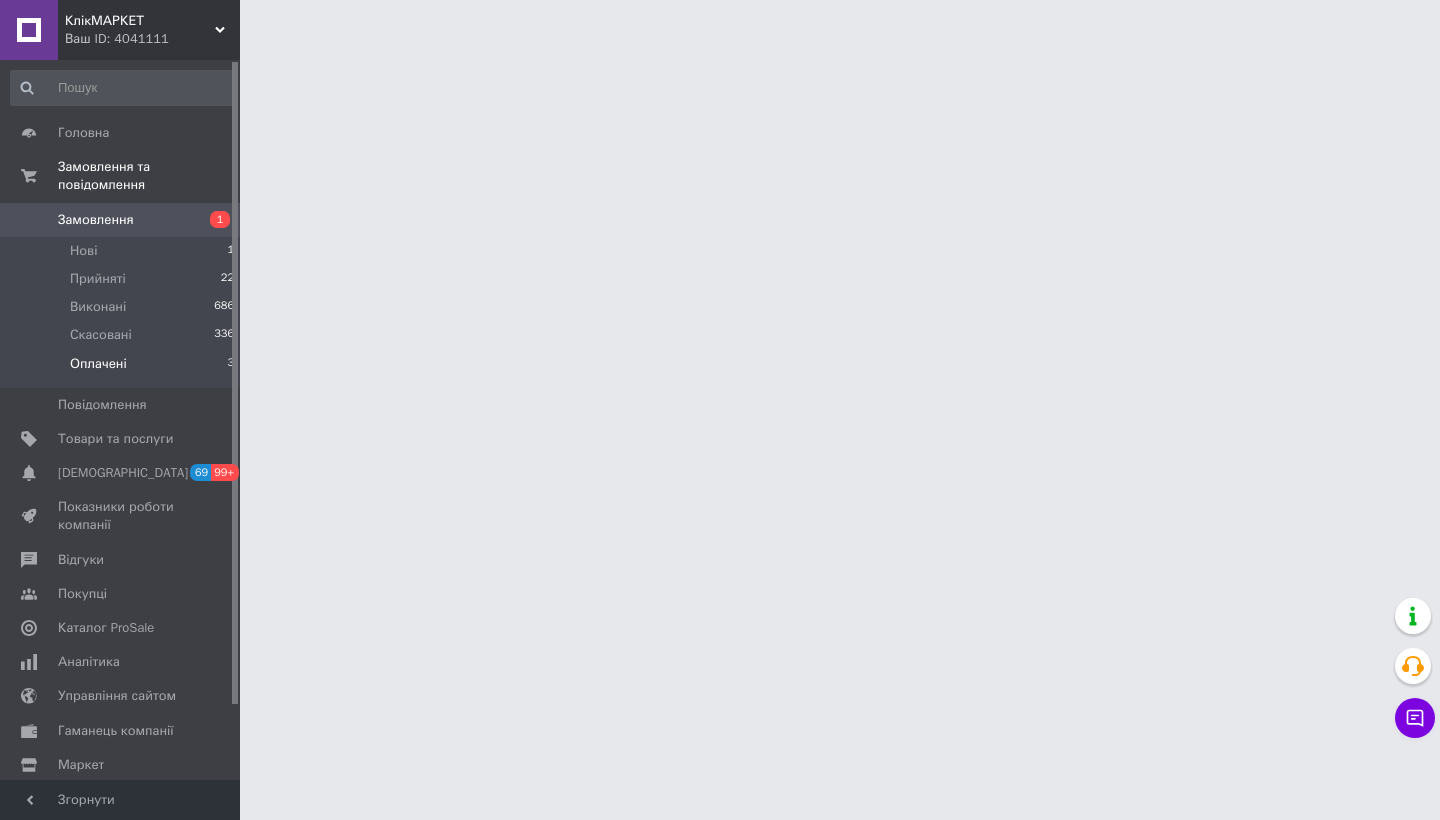 scroll, scrollTop: 0, scrollLeft: 0, axis: both 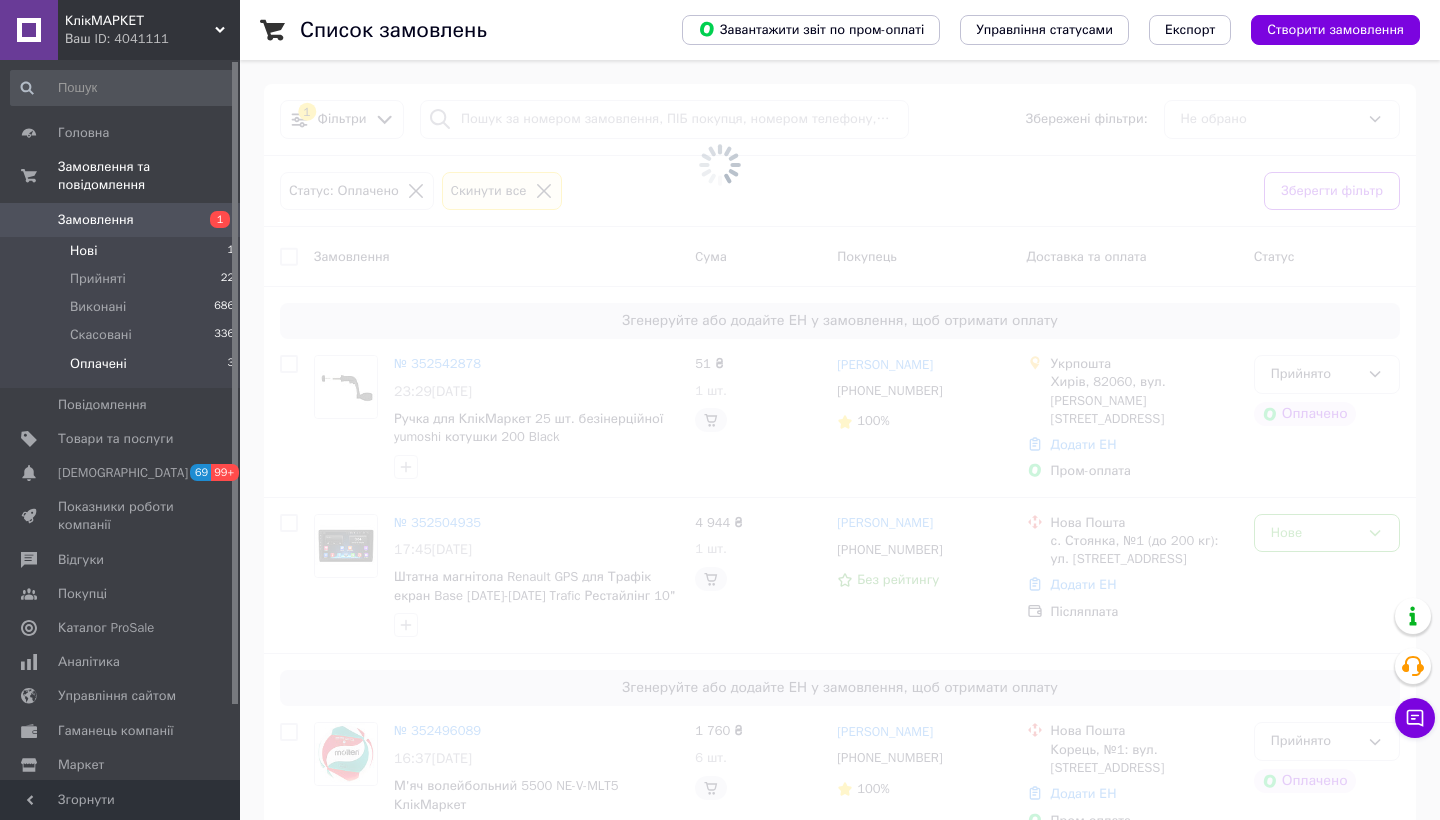 click on "Нові 1" at bounding box center (123, 251) 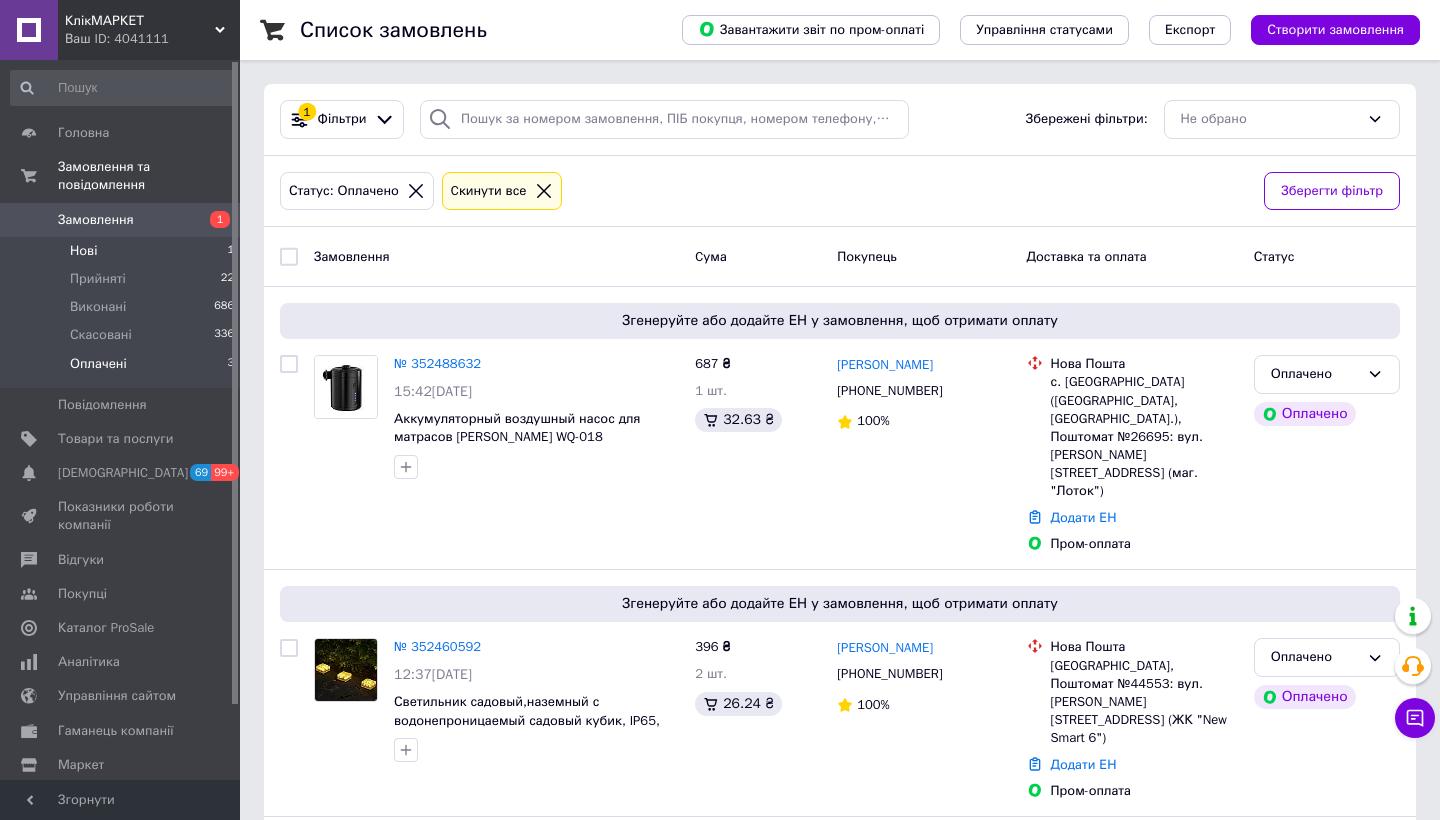 click on "Нові 1" at bounding box center (123, 251) 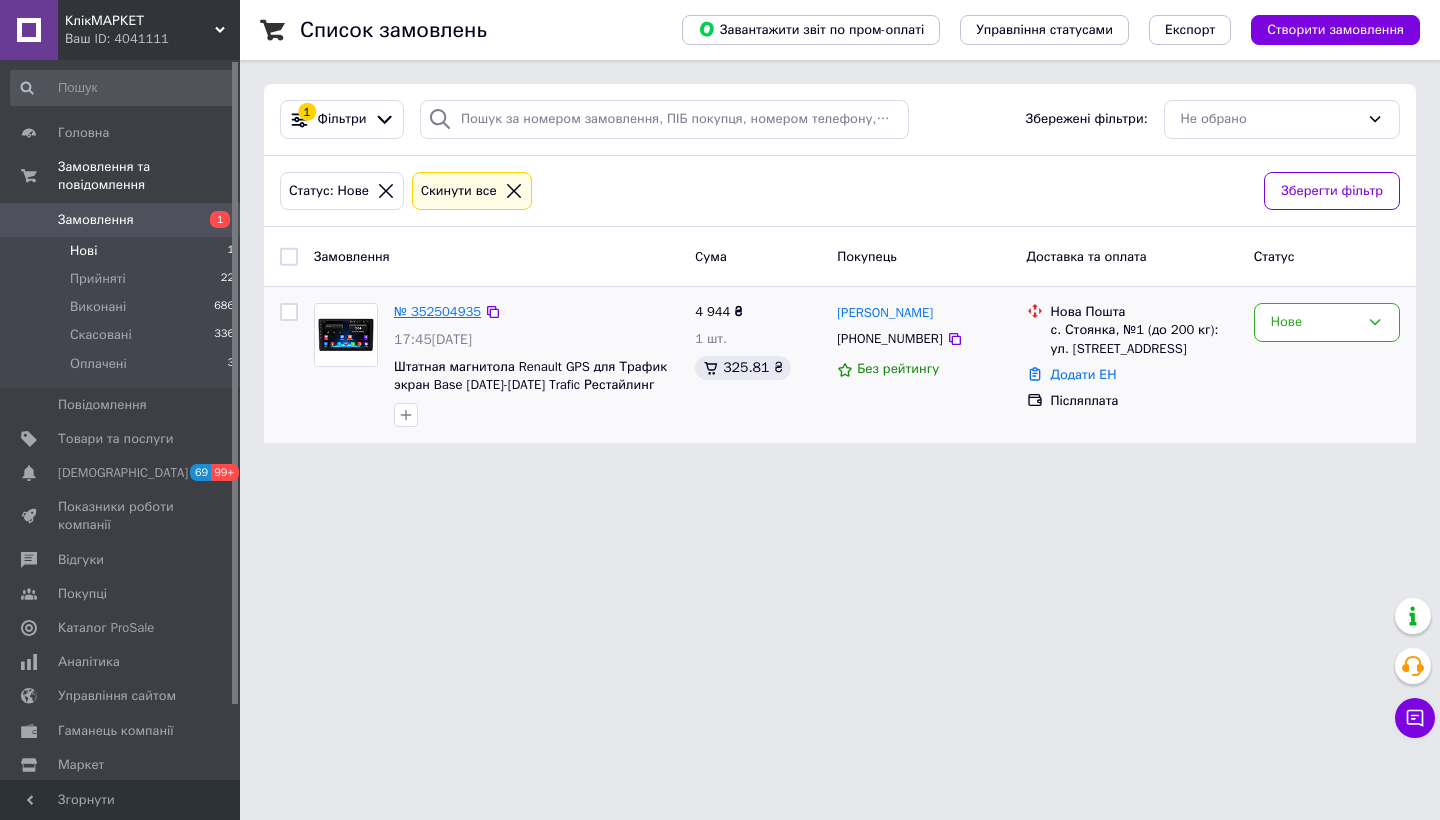 click on "№ 352504935" at bounding box center [437, 311] 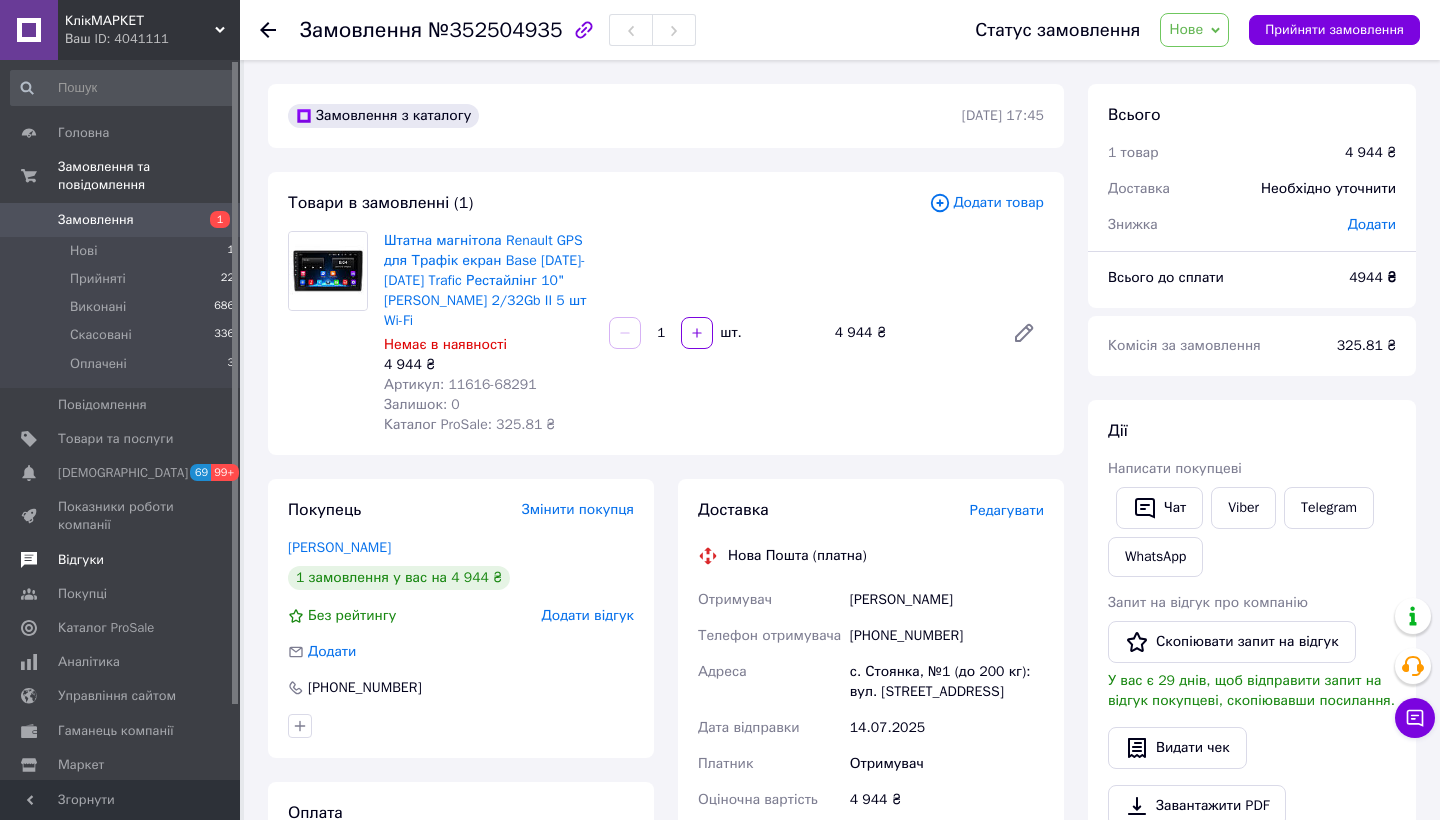 click on "Відгуки" at bounding box center (121, 560) 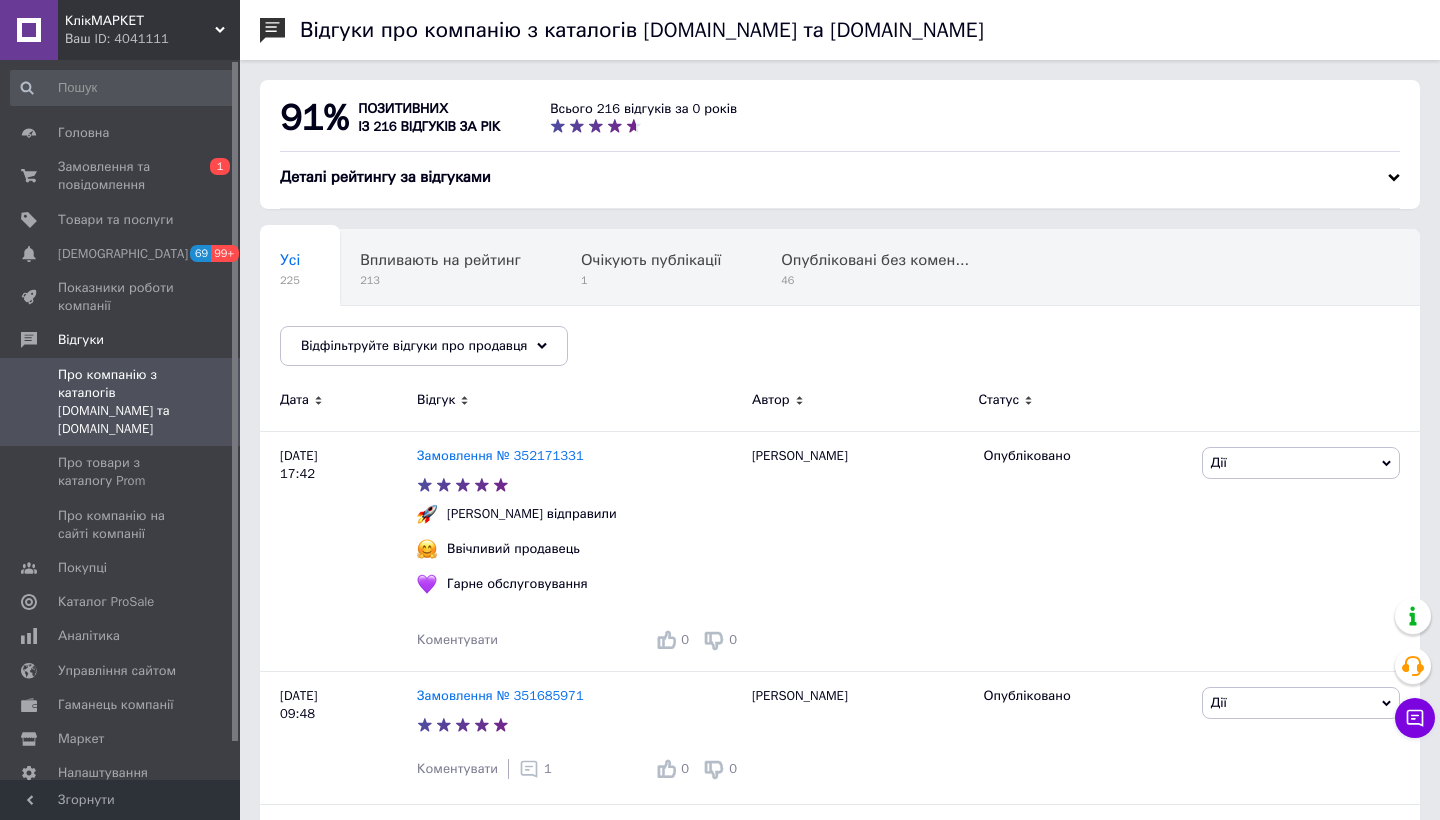scroll, scrollTop: 0, scrollLeft: 0, axis: both 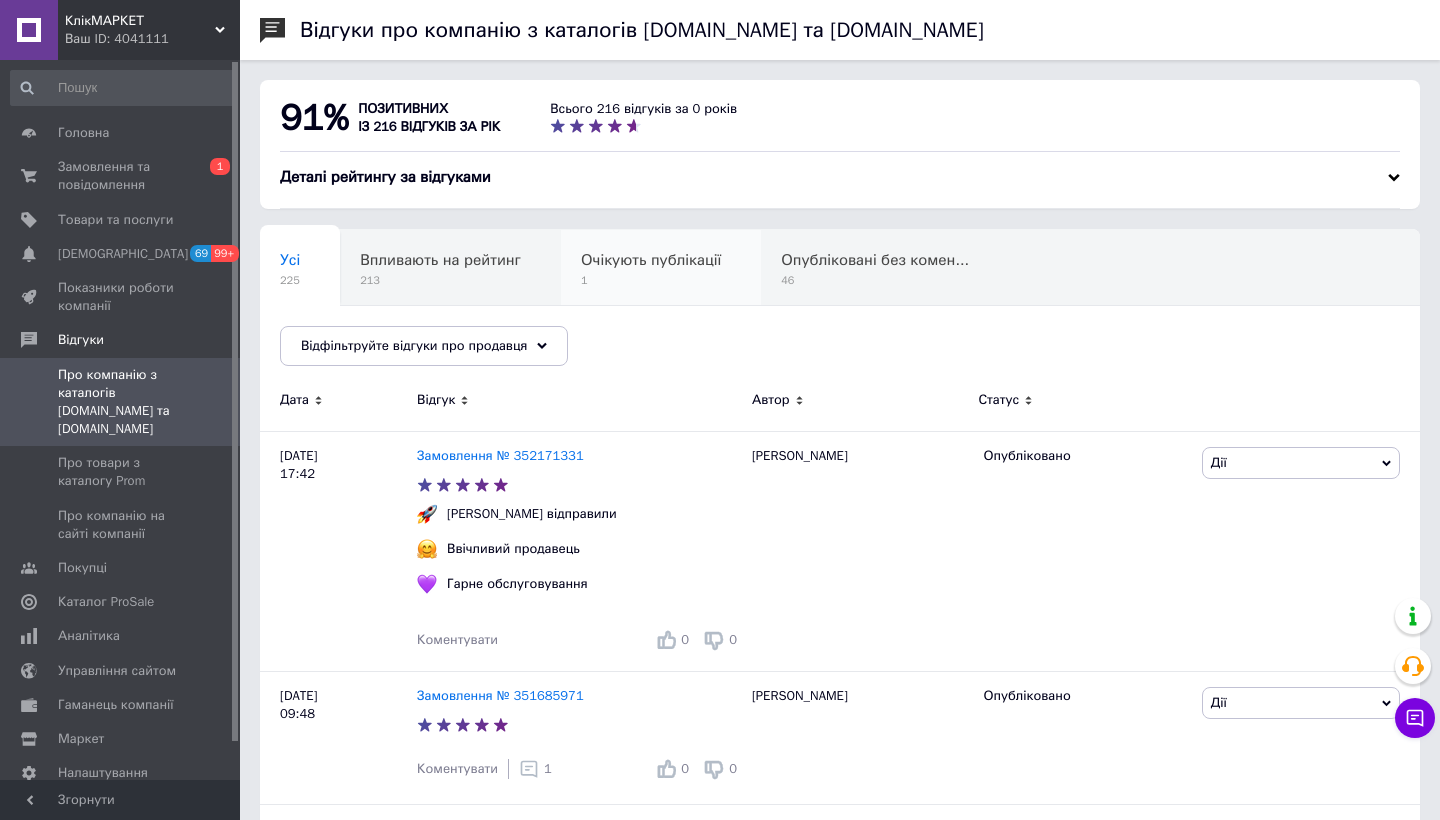 click on "Очікують публікації 1" at bounding box center [661, 268] 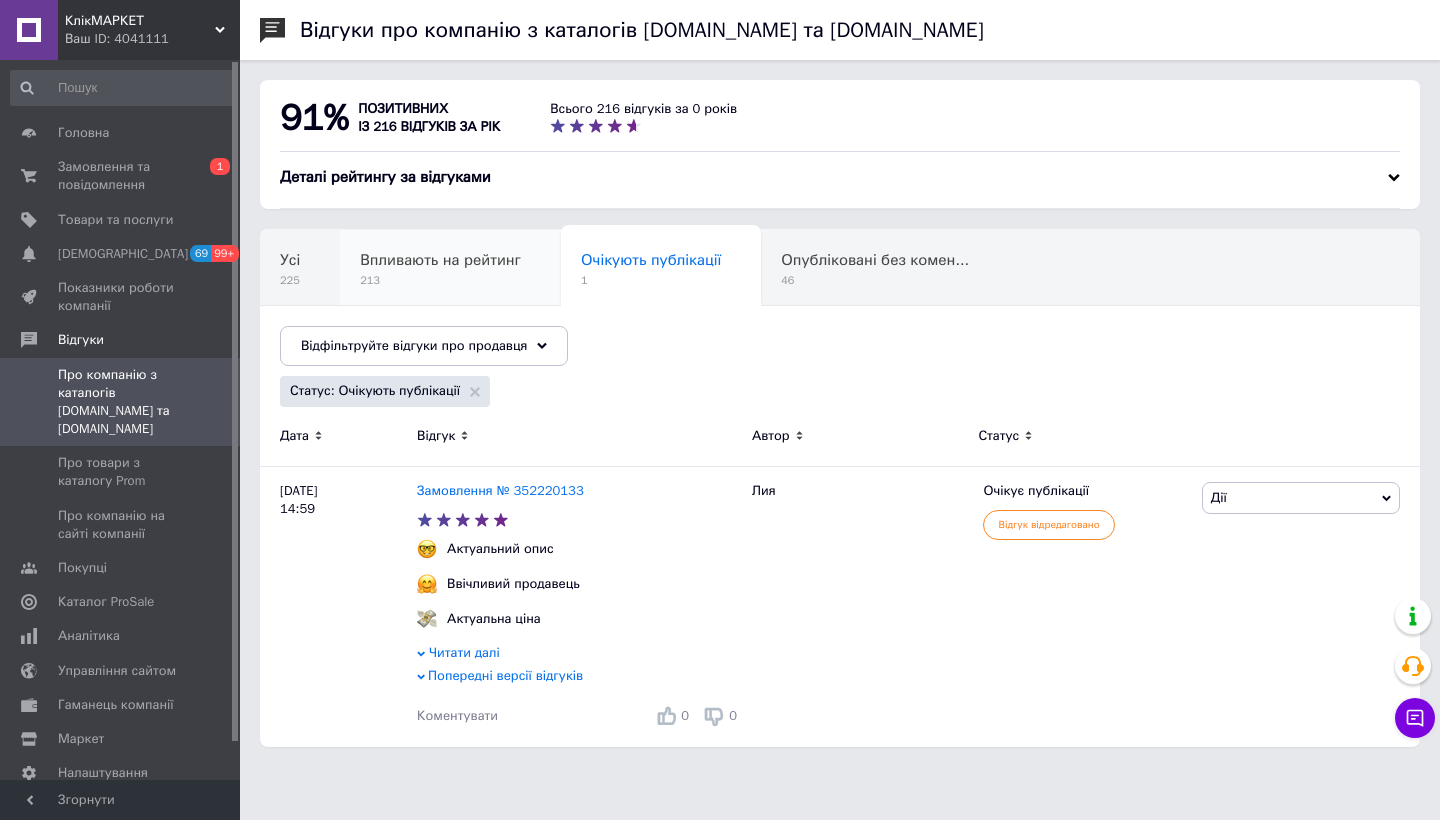 click on "Впливають на рейтинг 213" at bounding box center (450, 268) 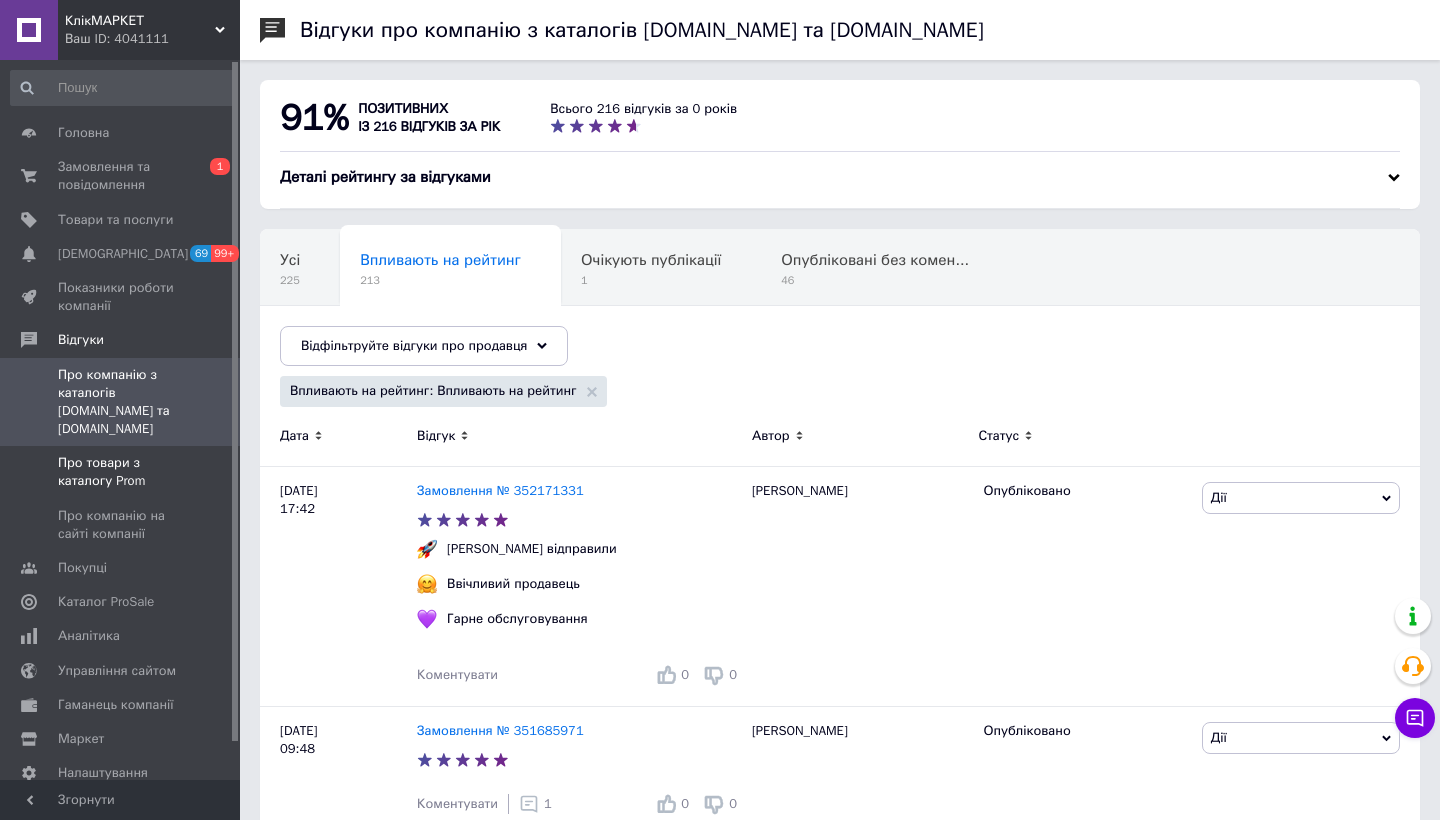 scroll, scrollTop: 0, scrollLeft: 0, axis: both 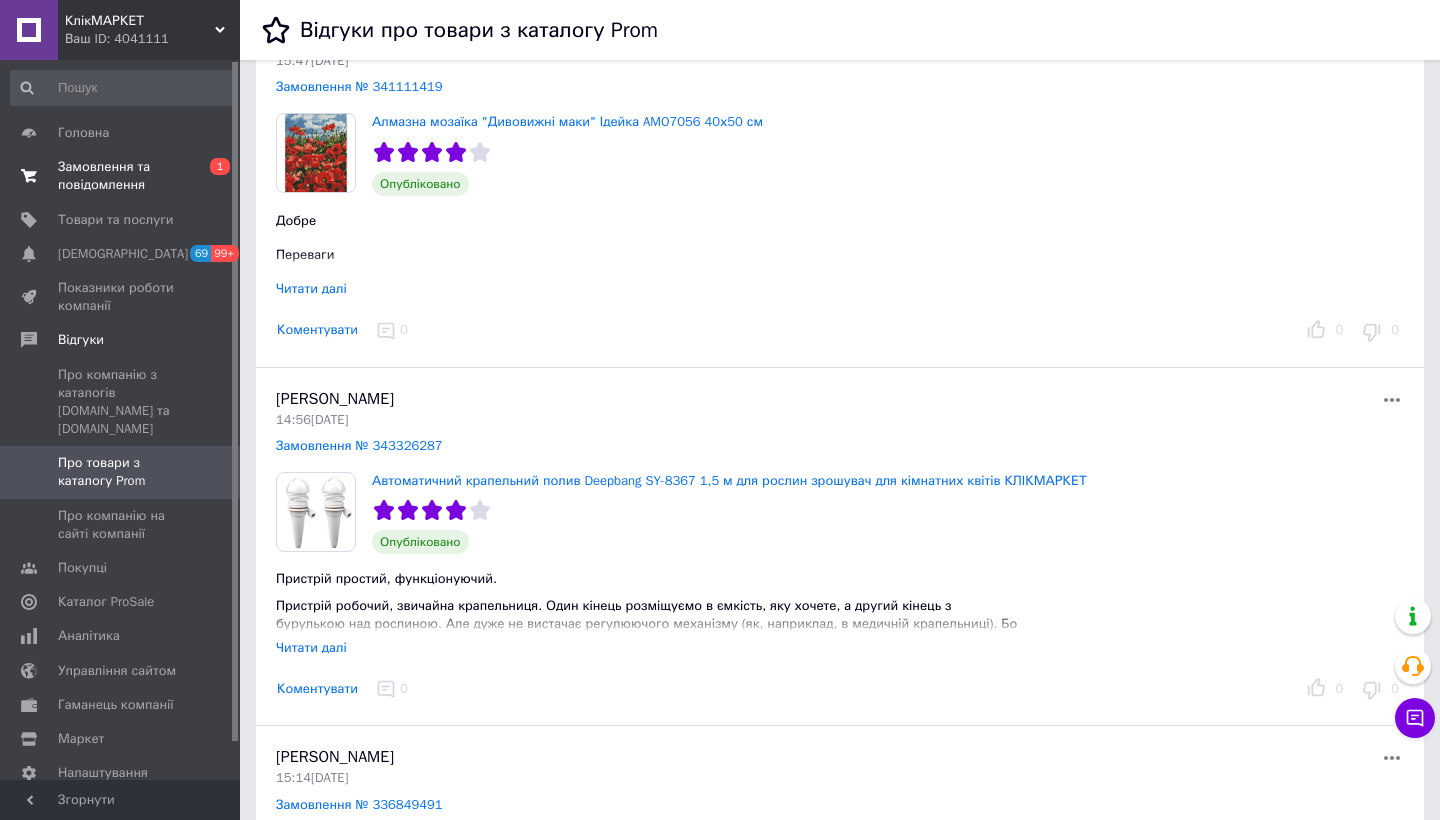 click on "Замовлення та повідомлення" at bounding box center [121, 176] 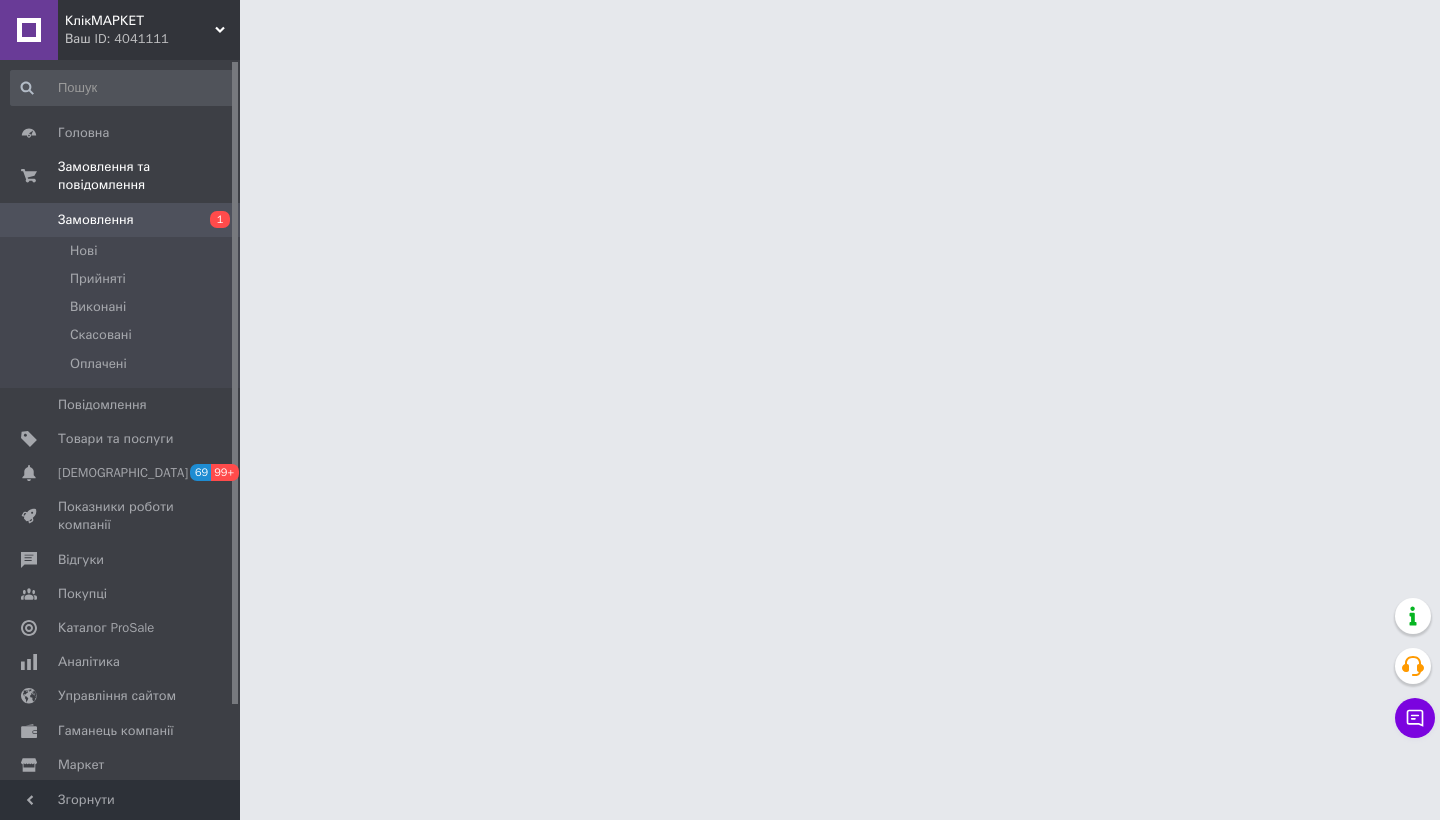 scroll, scrollTop: 0, scrollLeft: 0, axis: both 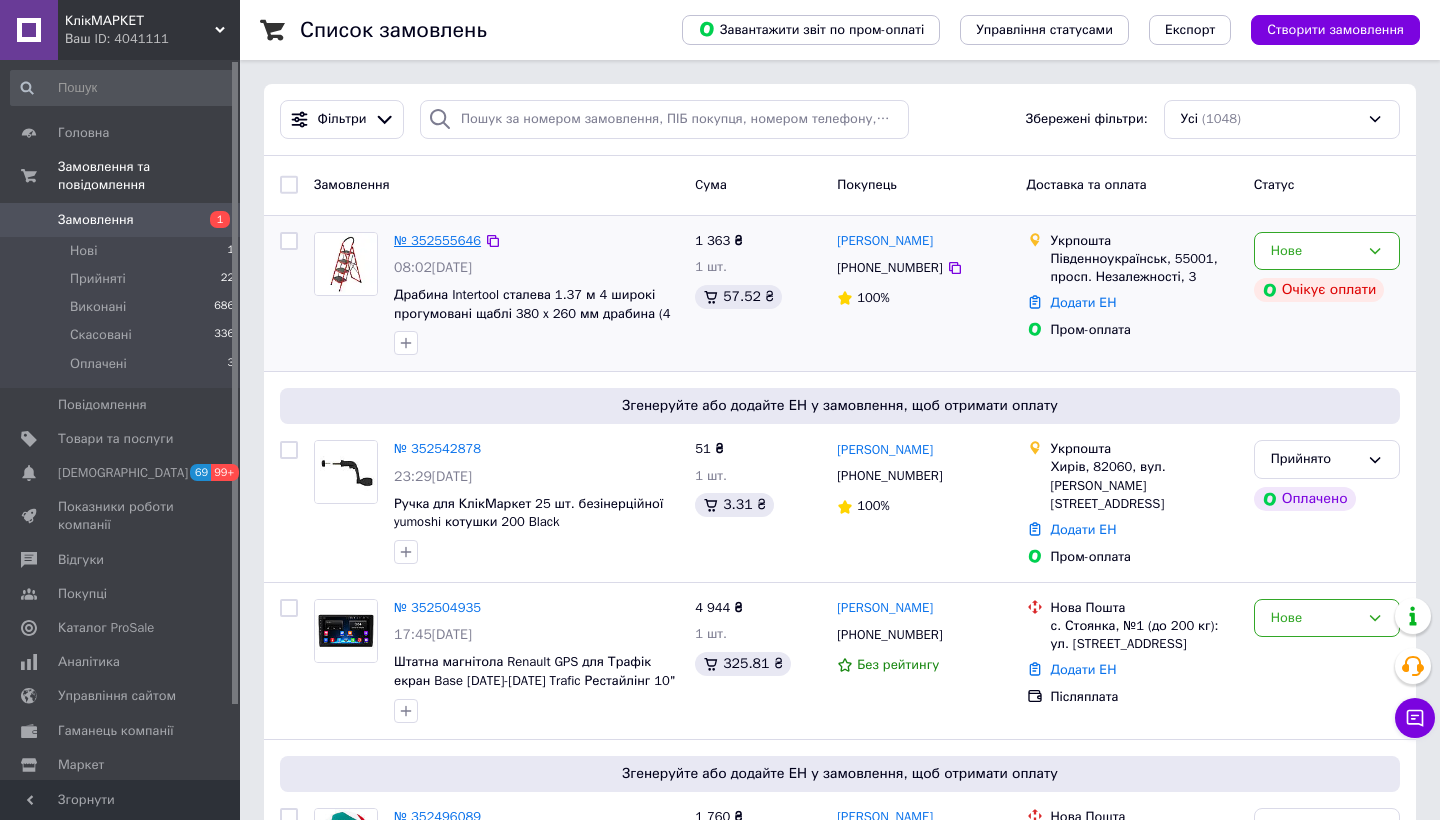 click on "№ 352555646" at bounding box center [437, 240] 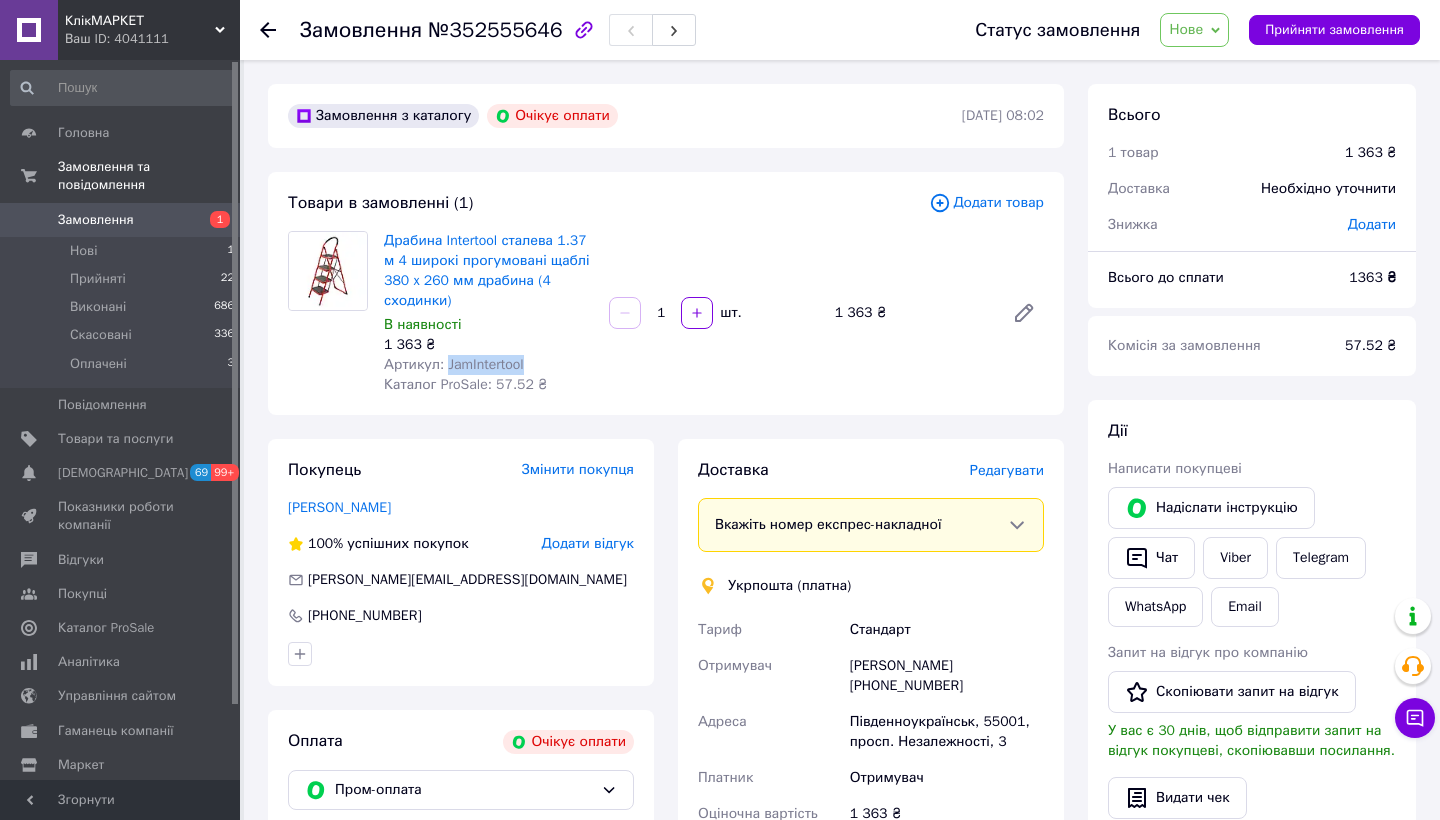 drag, startPoint x: 546, startPoint y: 368, endPoint x: 448, endPoint y: 362, distance: 98.1835 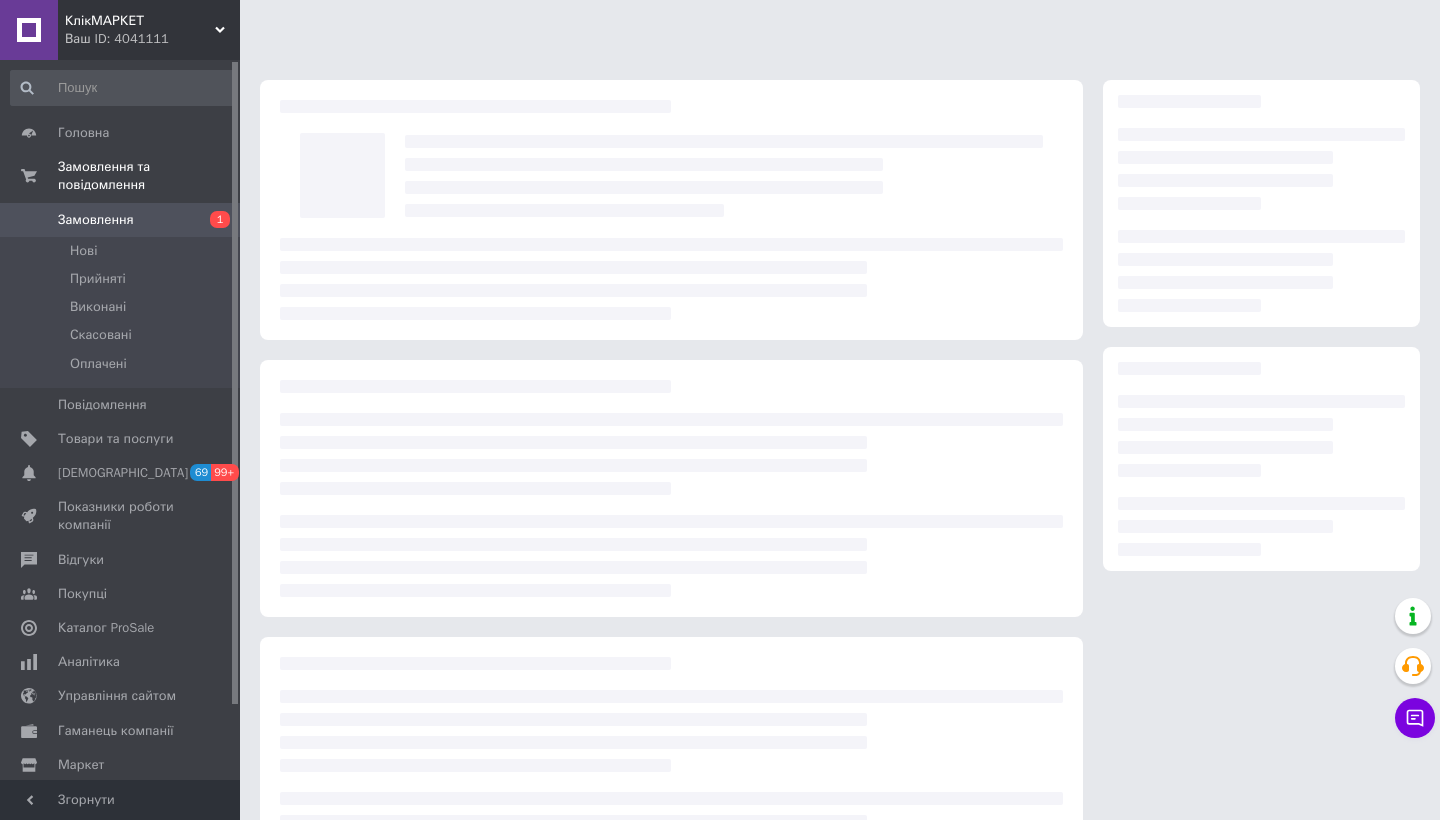 scroll, scrollTop: 0, scrollLeft: 0, axis: both 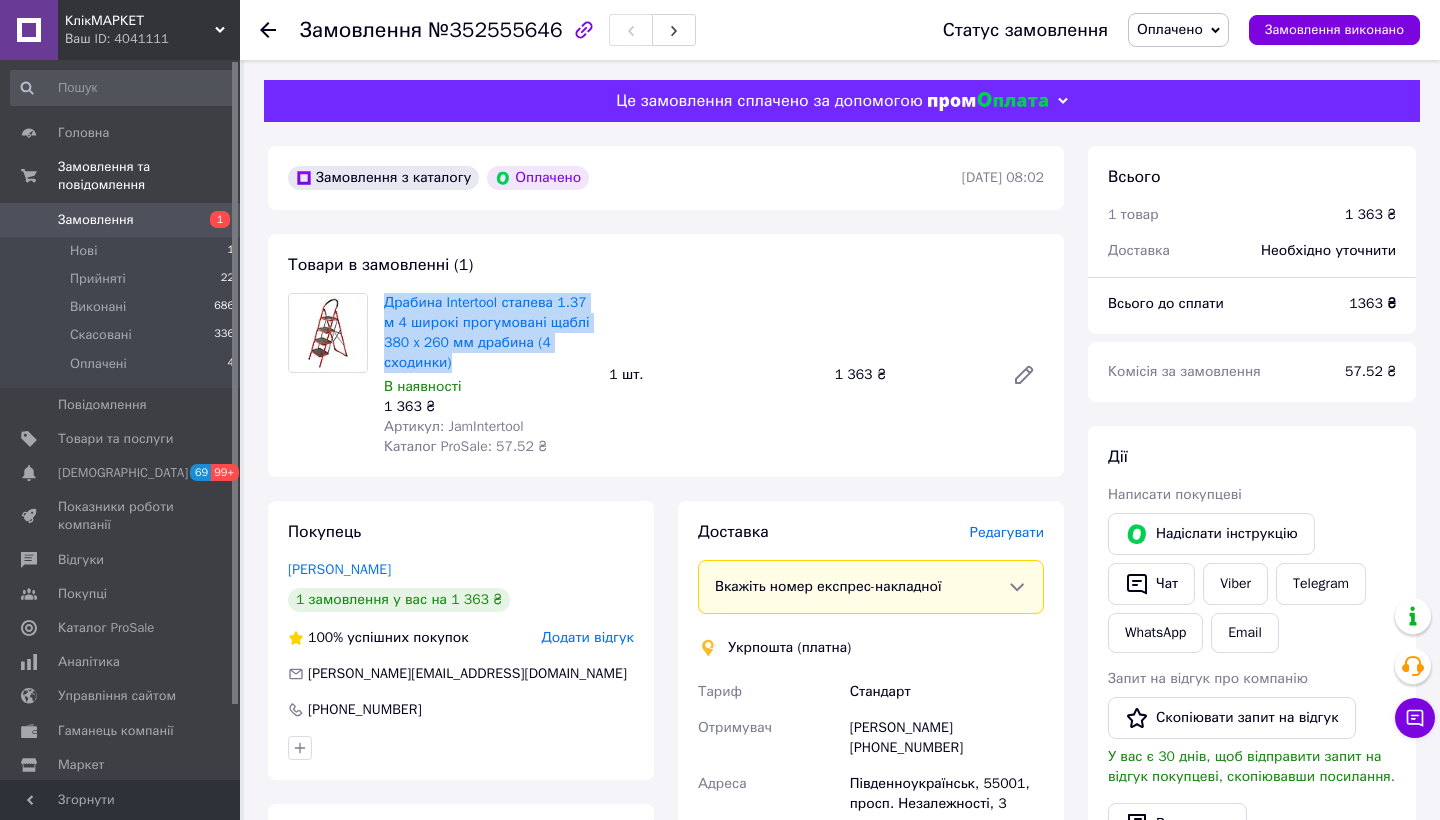 drag, startPoint x: 465, startPoint y: 356, endPoint x: 380, endPoint y: 311, distance: 96.17692 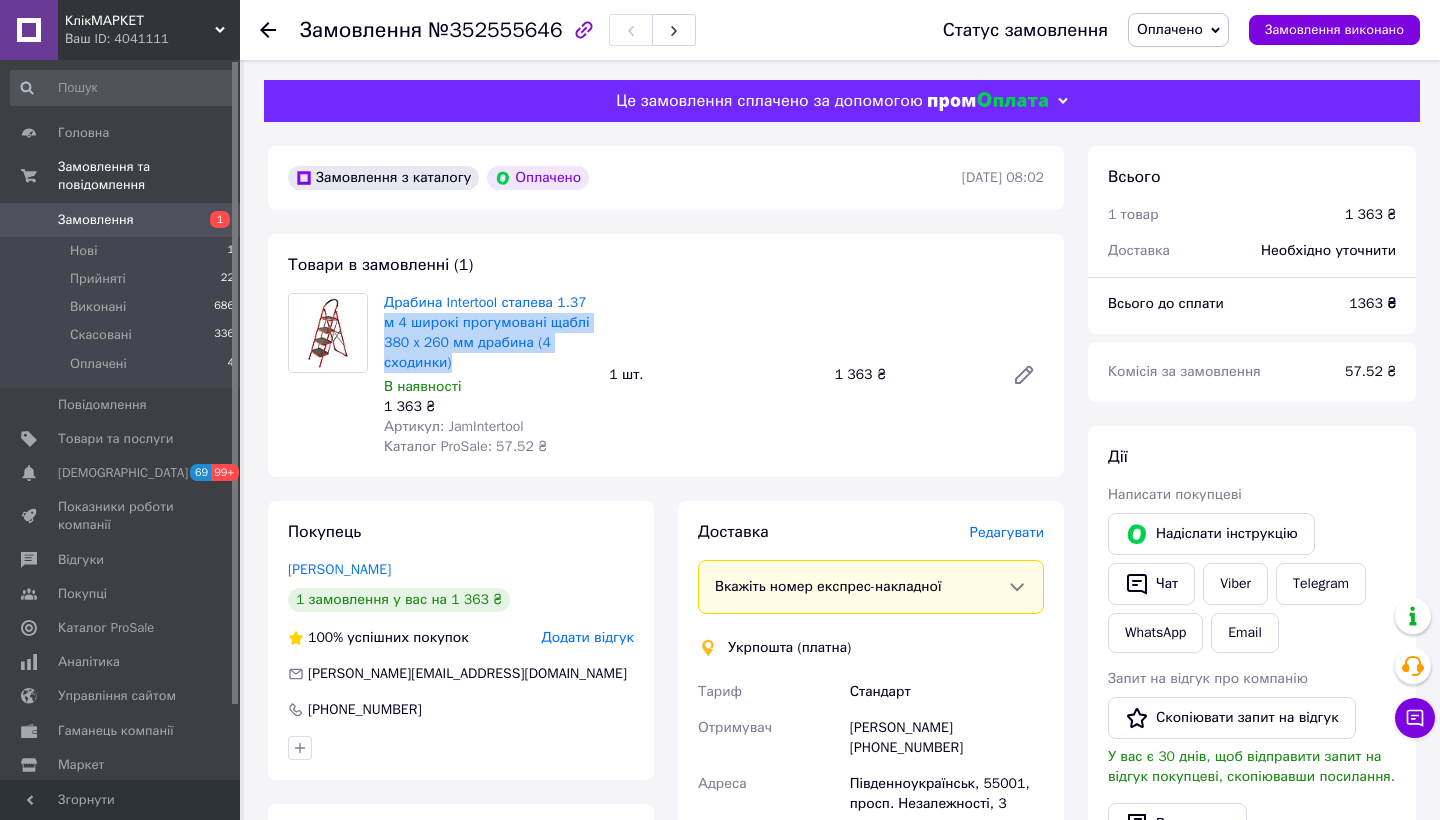 copy on "м 4 широкі прогумовані щаблі 380 x 260 мм драбина (4 сходинки)" 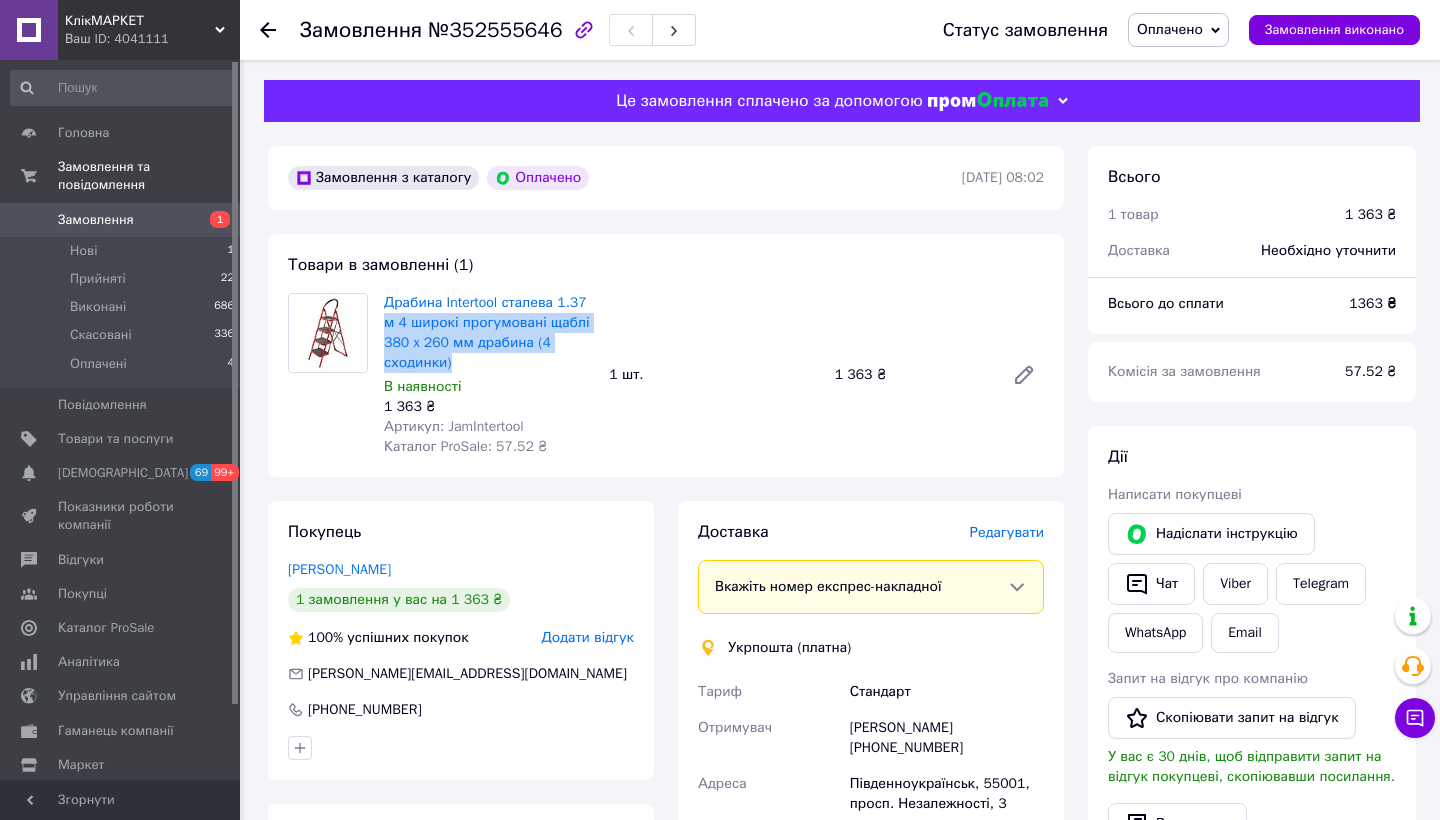 scroll, scrollTop: 0, scrollLeft: 0, axis: both 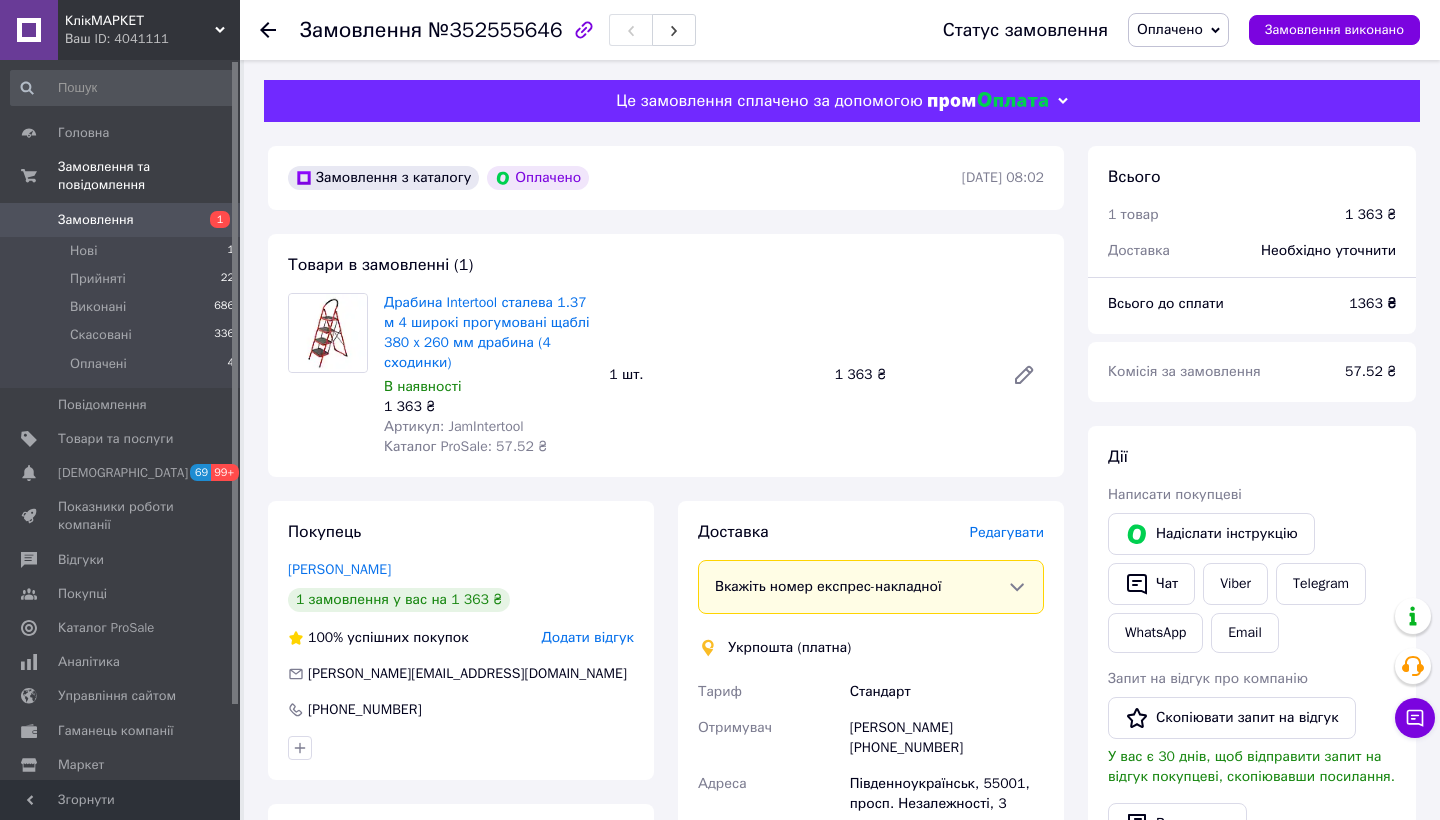 click 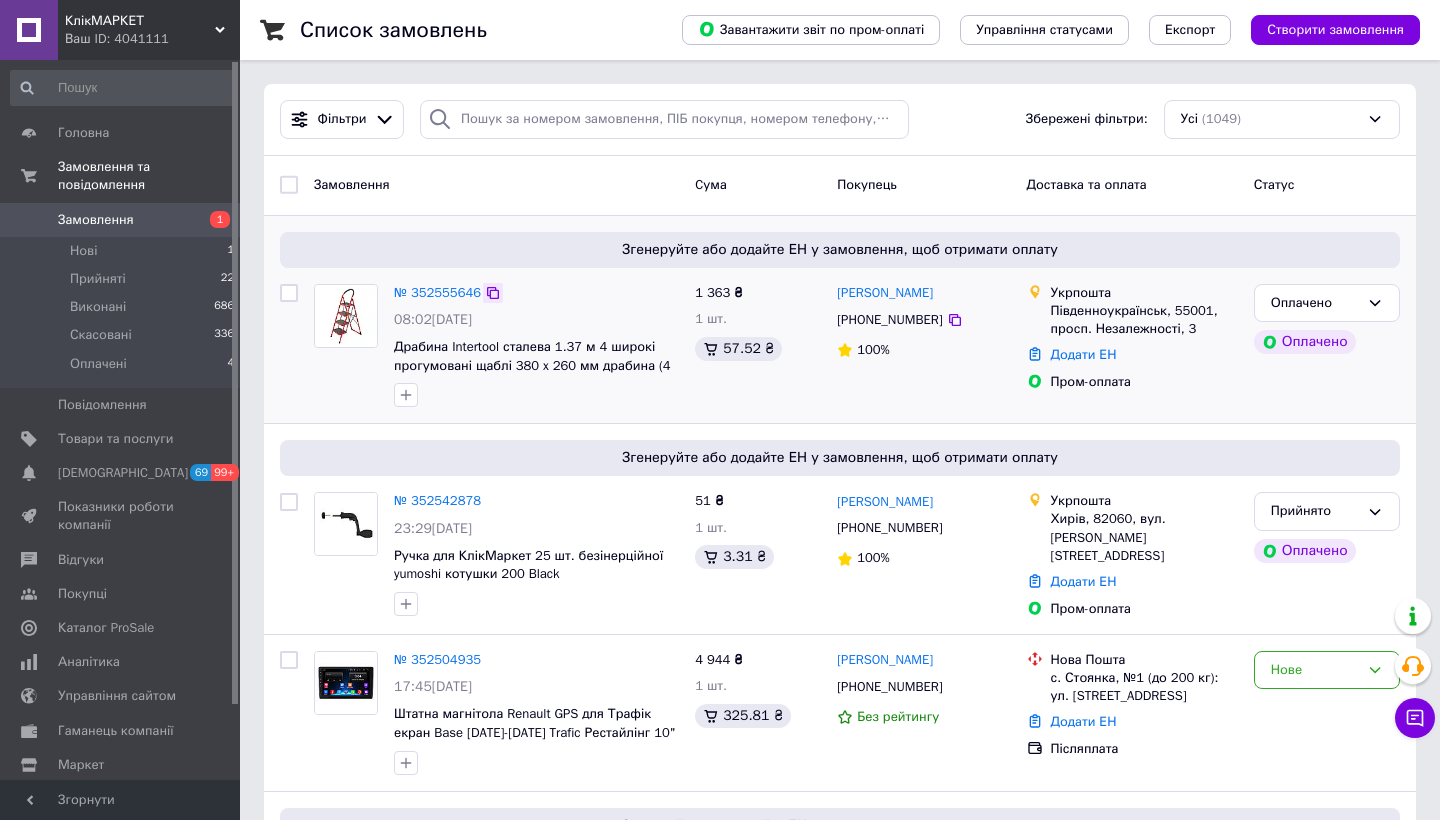 click 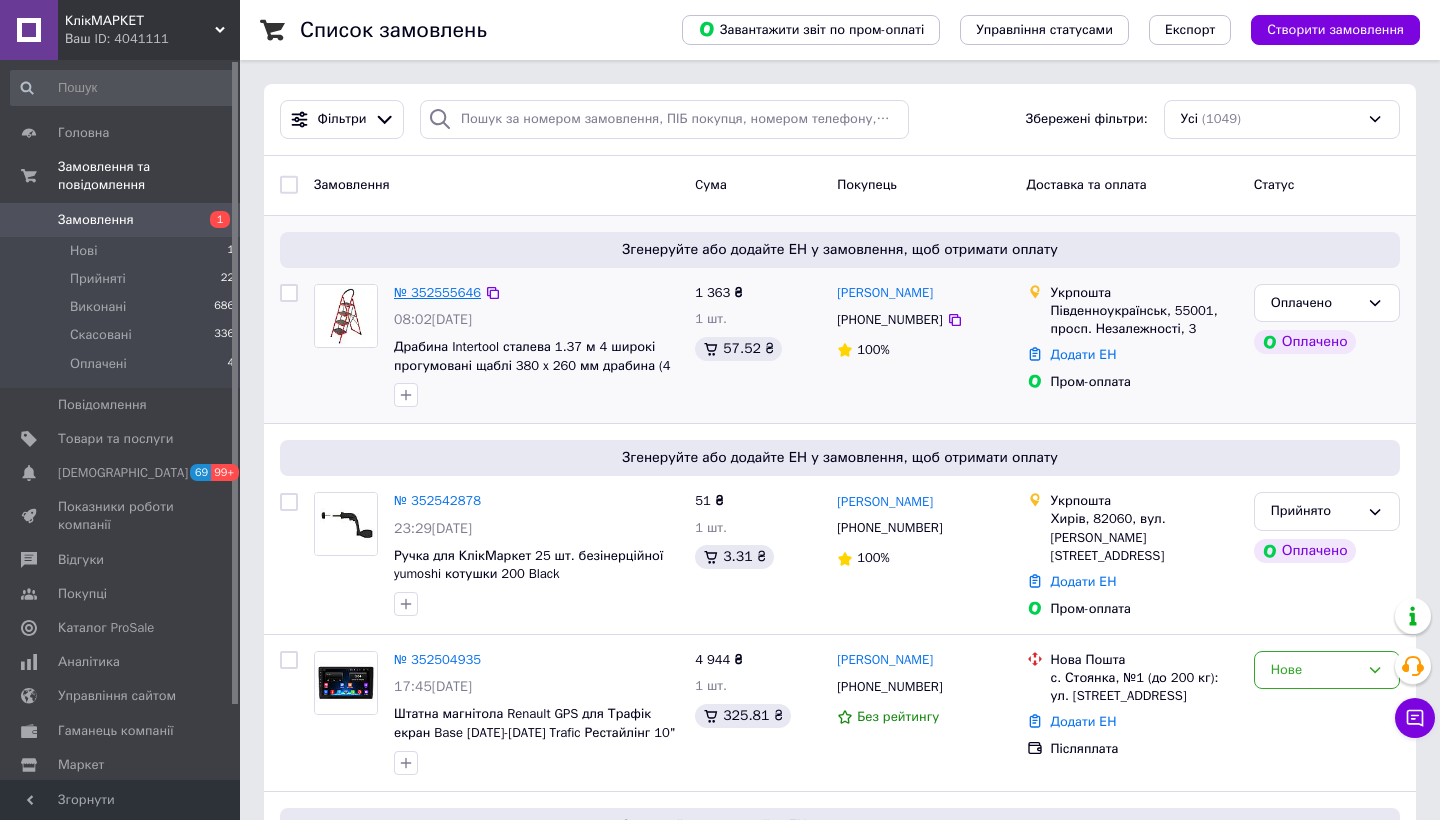 click on "№ 352555646" at bounding box center [437, 292] 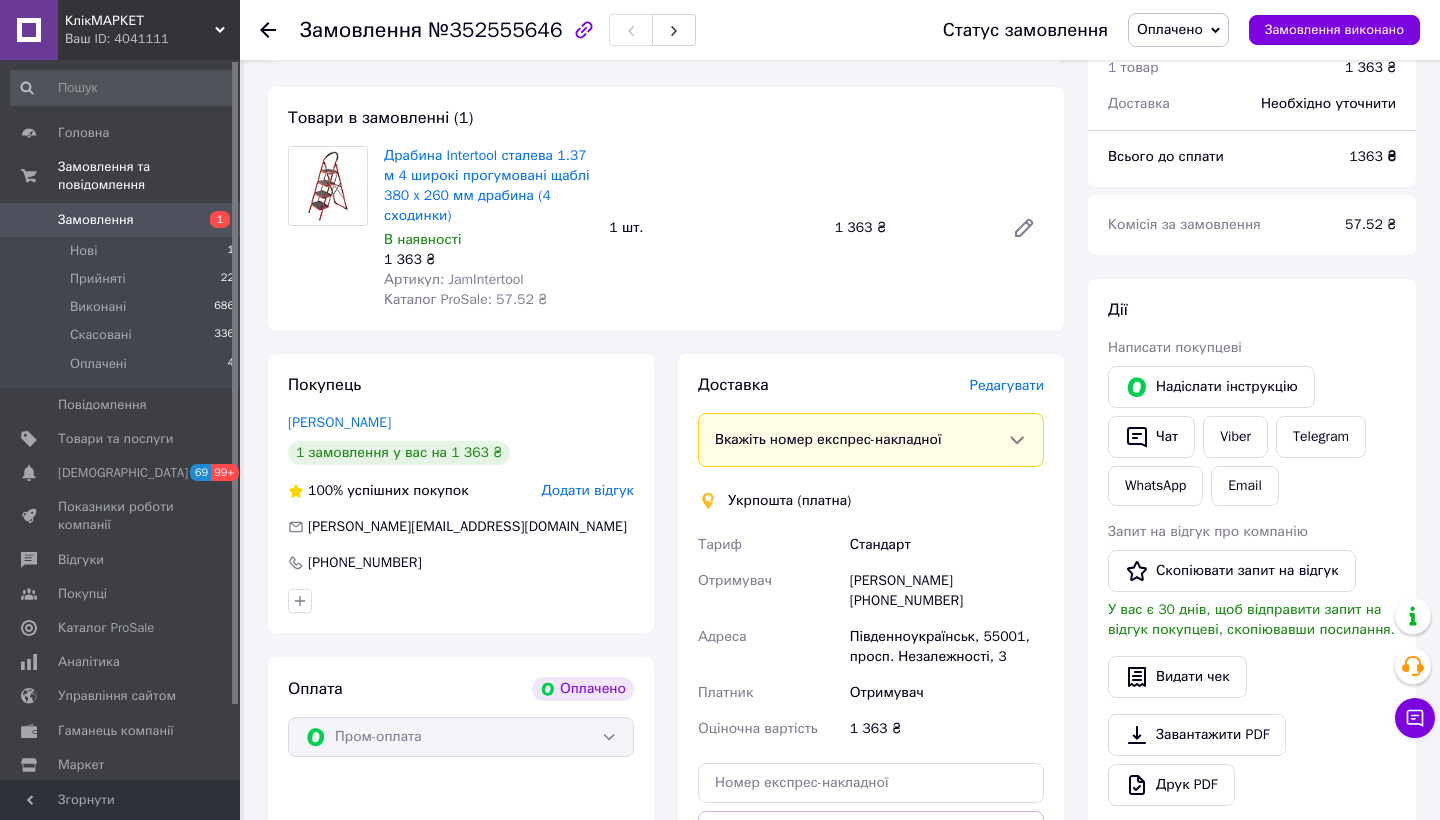 scroll, scrollTop: 237, scrollLeft: 0, axis: vertical 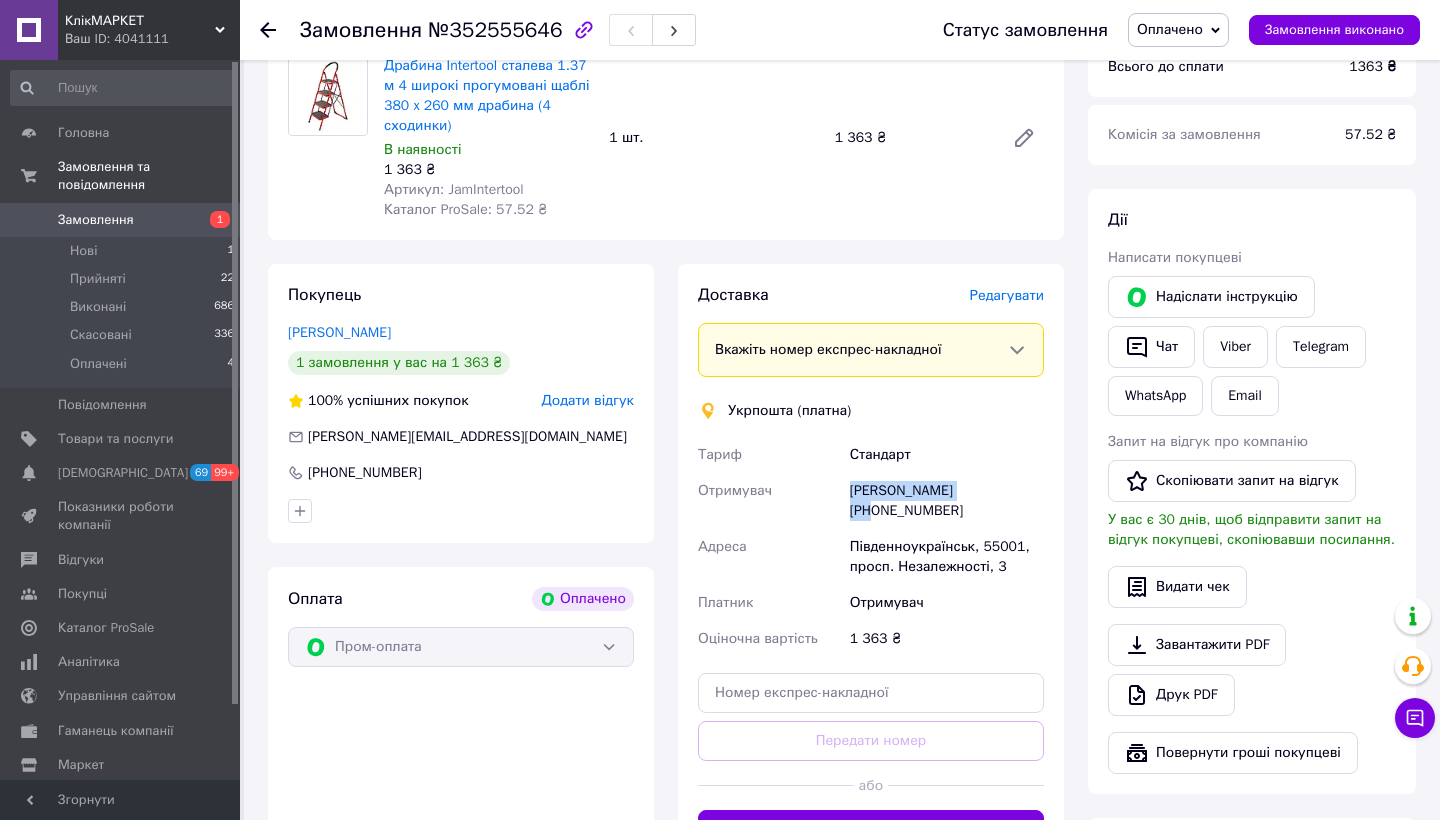 drag, startPoint x: 990, startPoint y: 495, endPoint x: 853, endPoint y: 492, distance: 137.03284 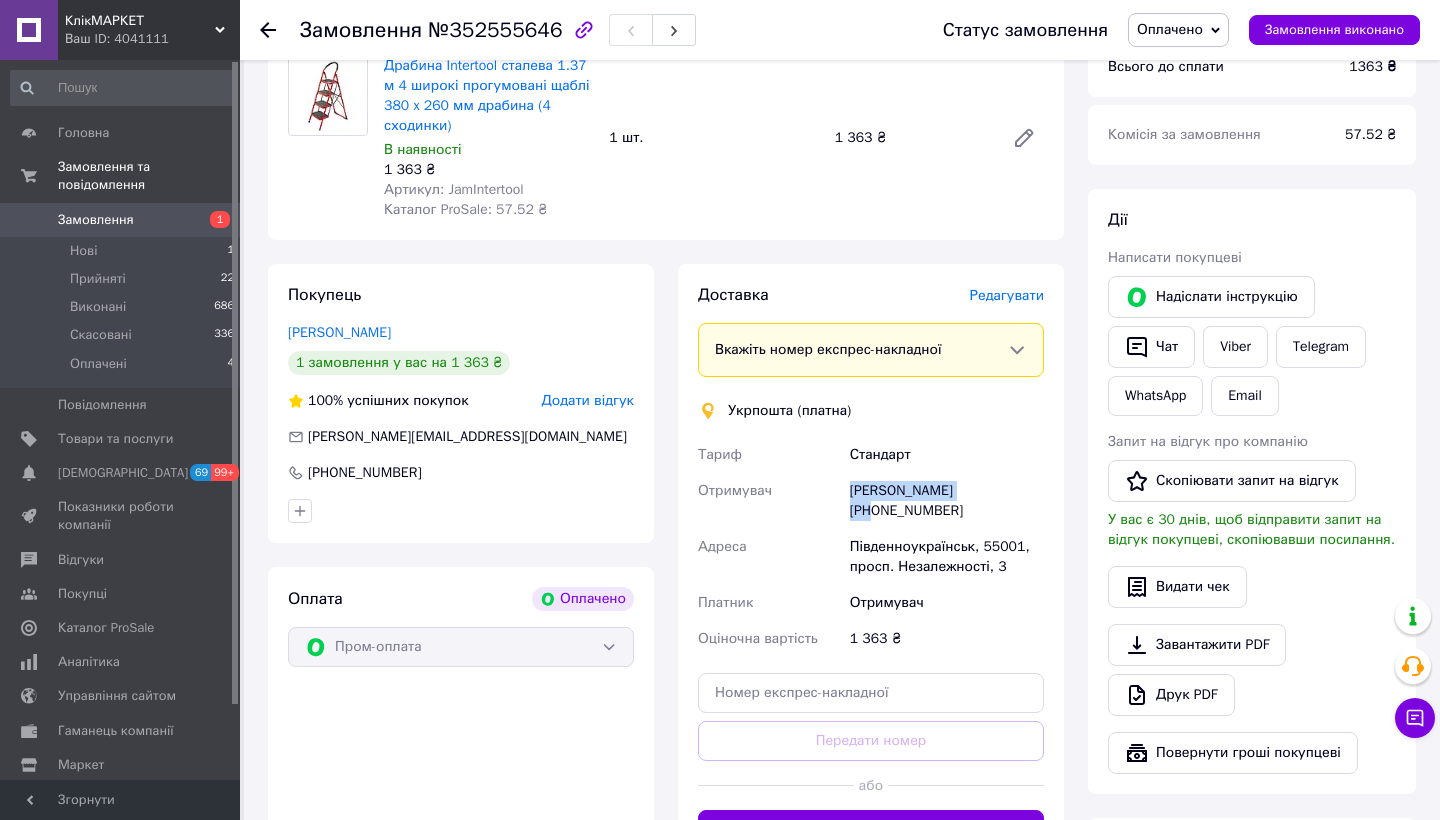 drag, startPoint x: 976, startPoint y: 504, endPoint x: 889, endPoint y: 504, distance: 87 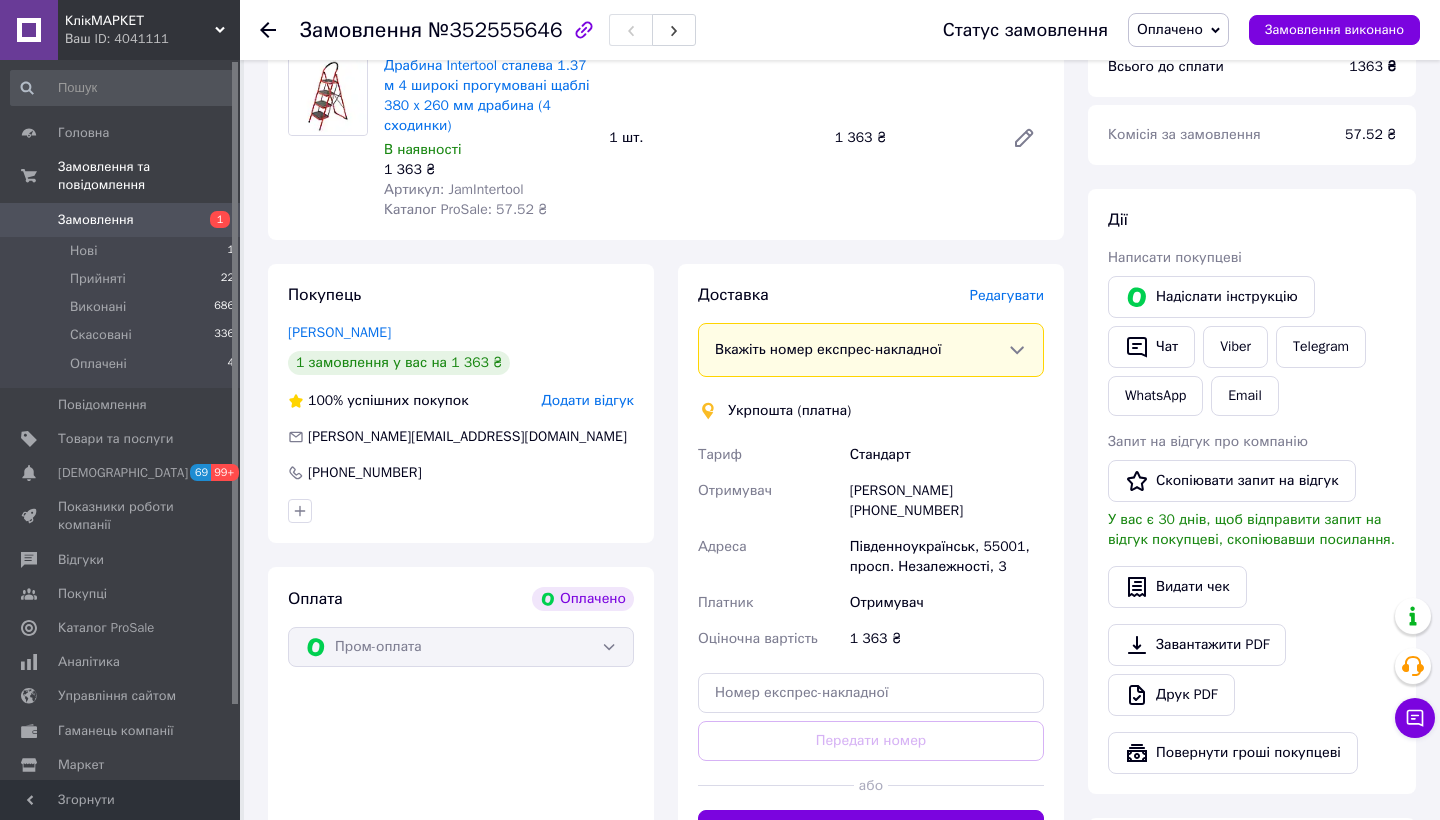 drag, startPoint x: 975, startPoint y: 514, endPoint x: 887, endPoint y: 509, distance: 88.14193 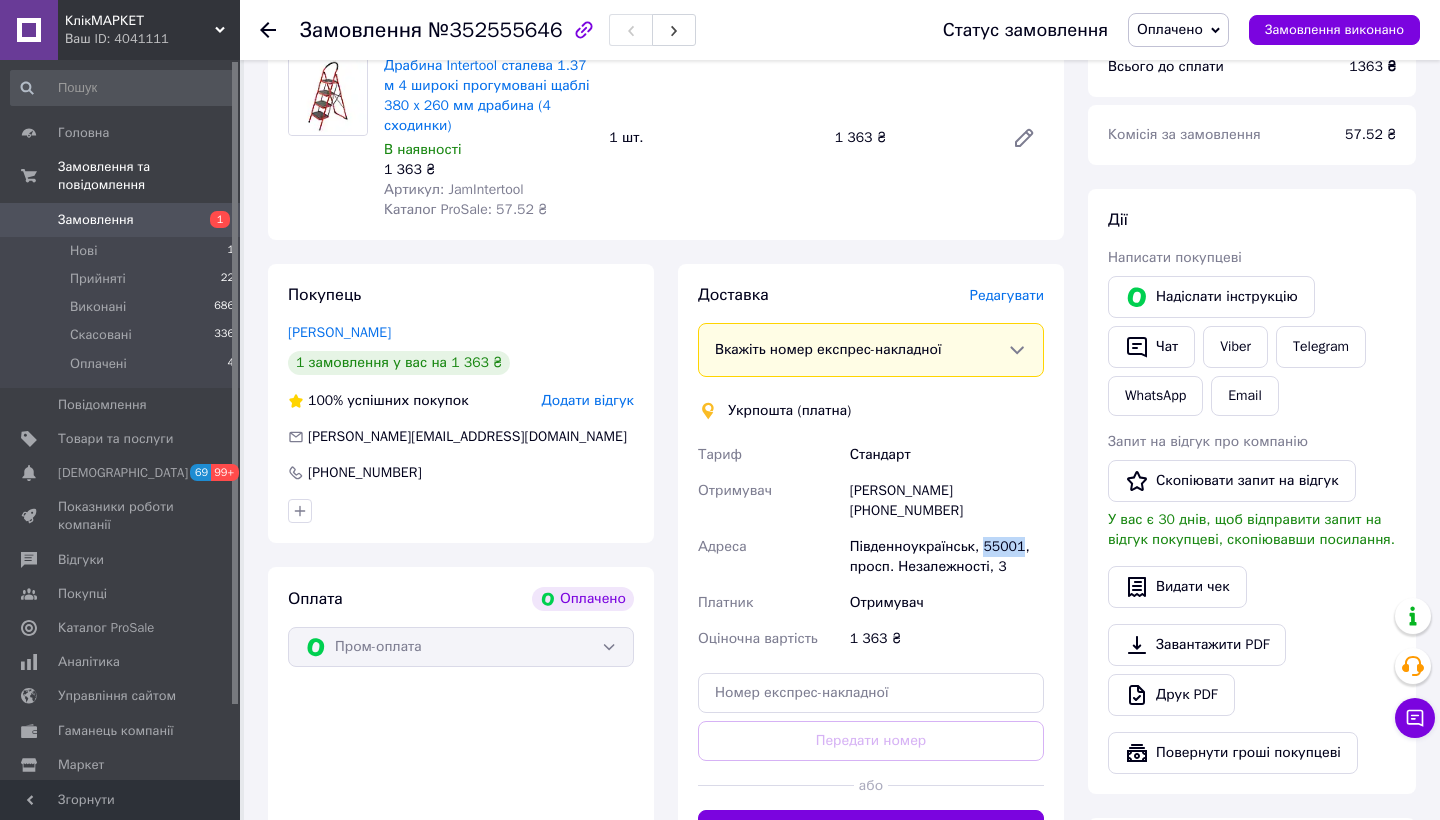 drag, startPoint x: 984, startPoint y: 540, endPoint x: 1024, endPoint y: 540, distance: 40 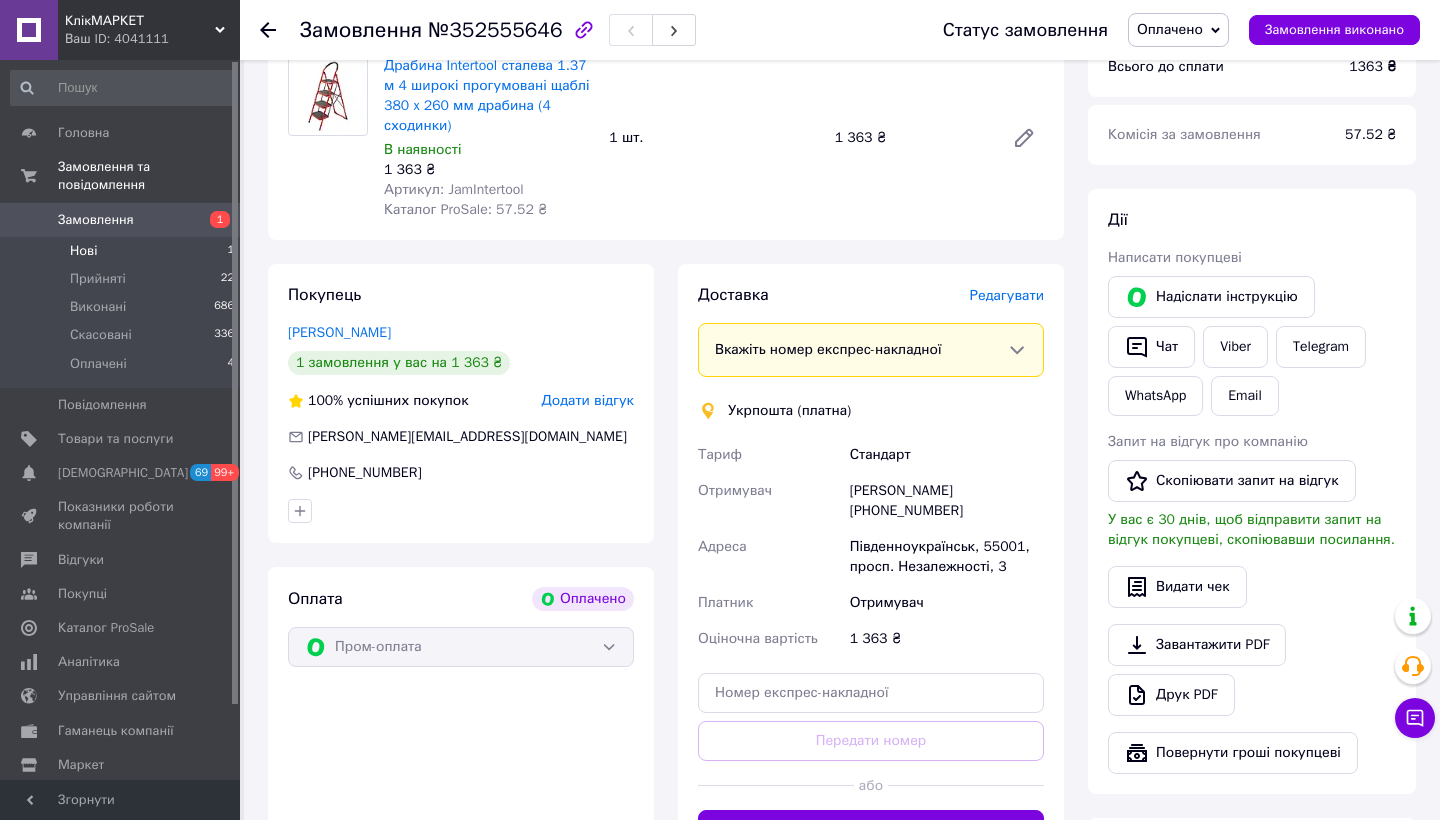 click on "Нові 1" at bounding box center [123, 251] 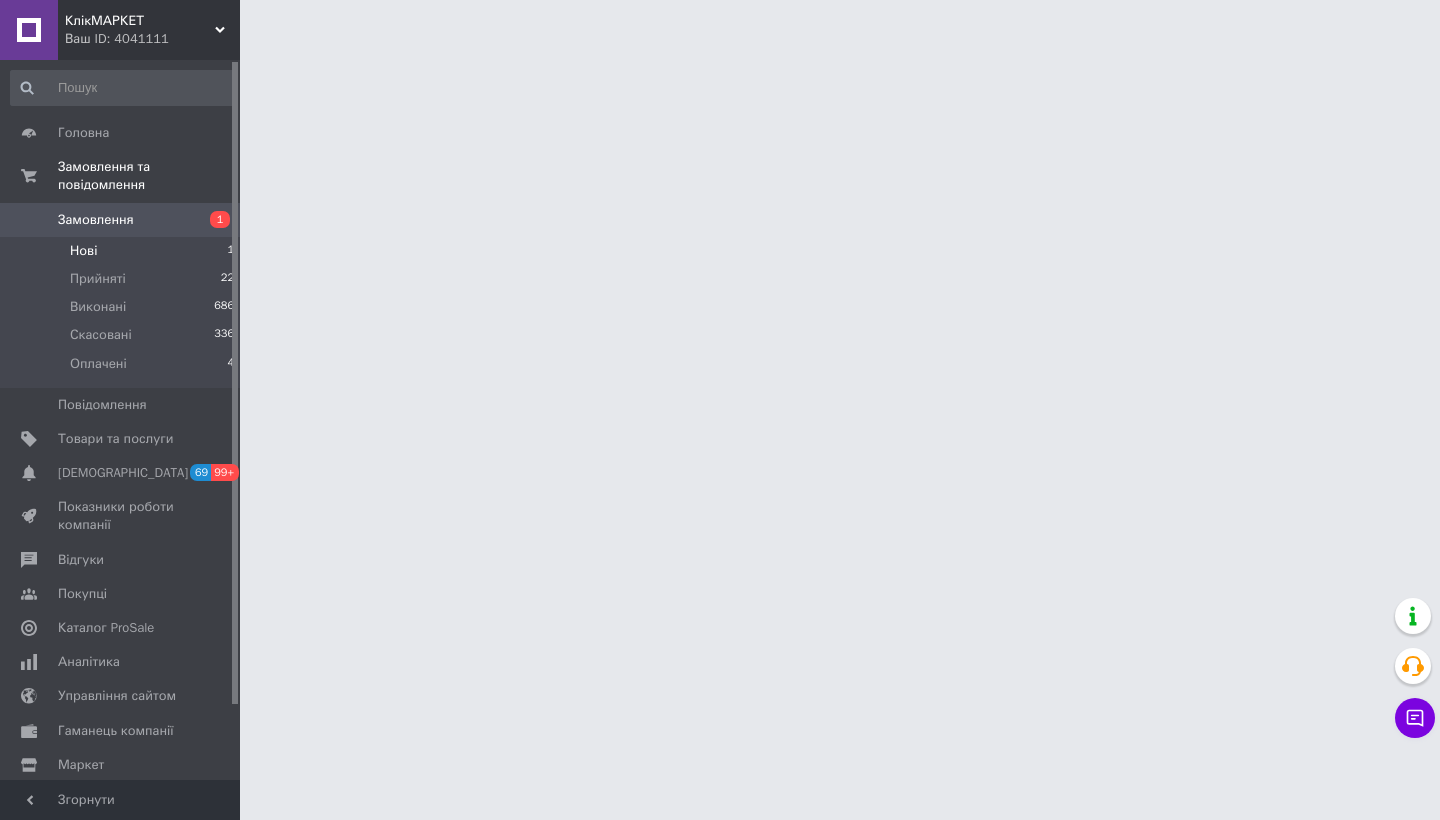 scroll, scrollTop: 0, scrollLeft: 0, axis: both 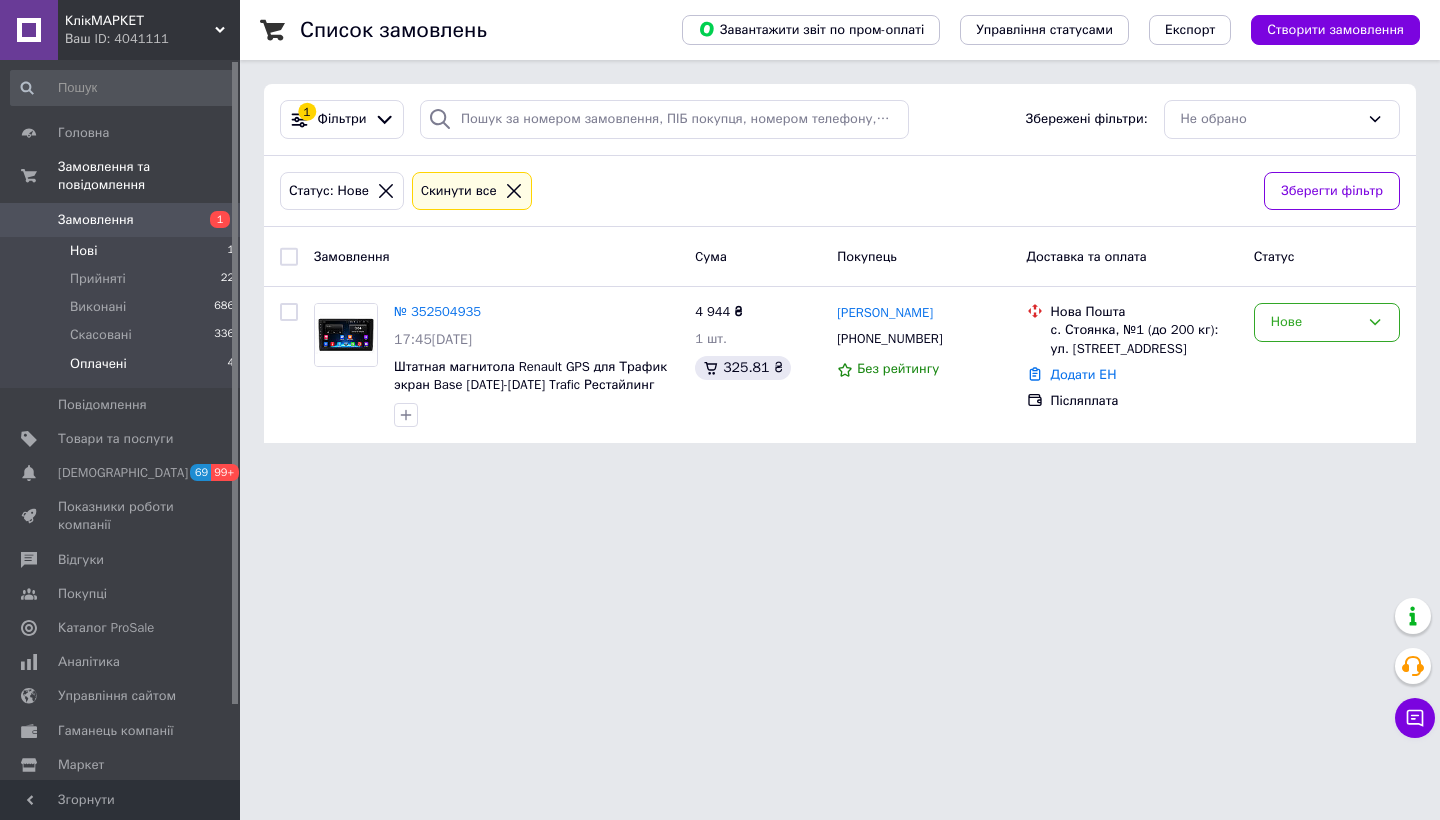 click on "Оплачені 4" at bounding box center (123, 369) 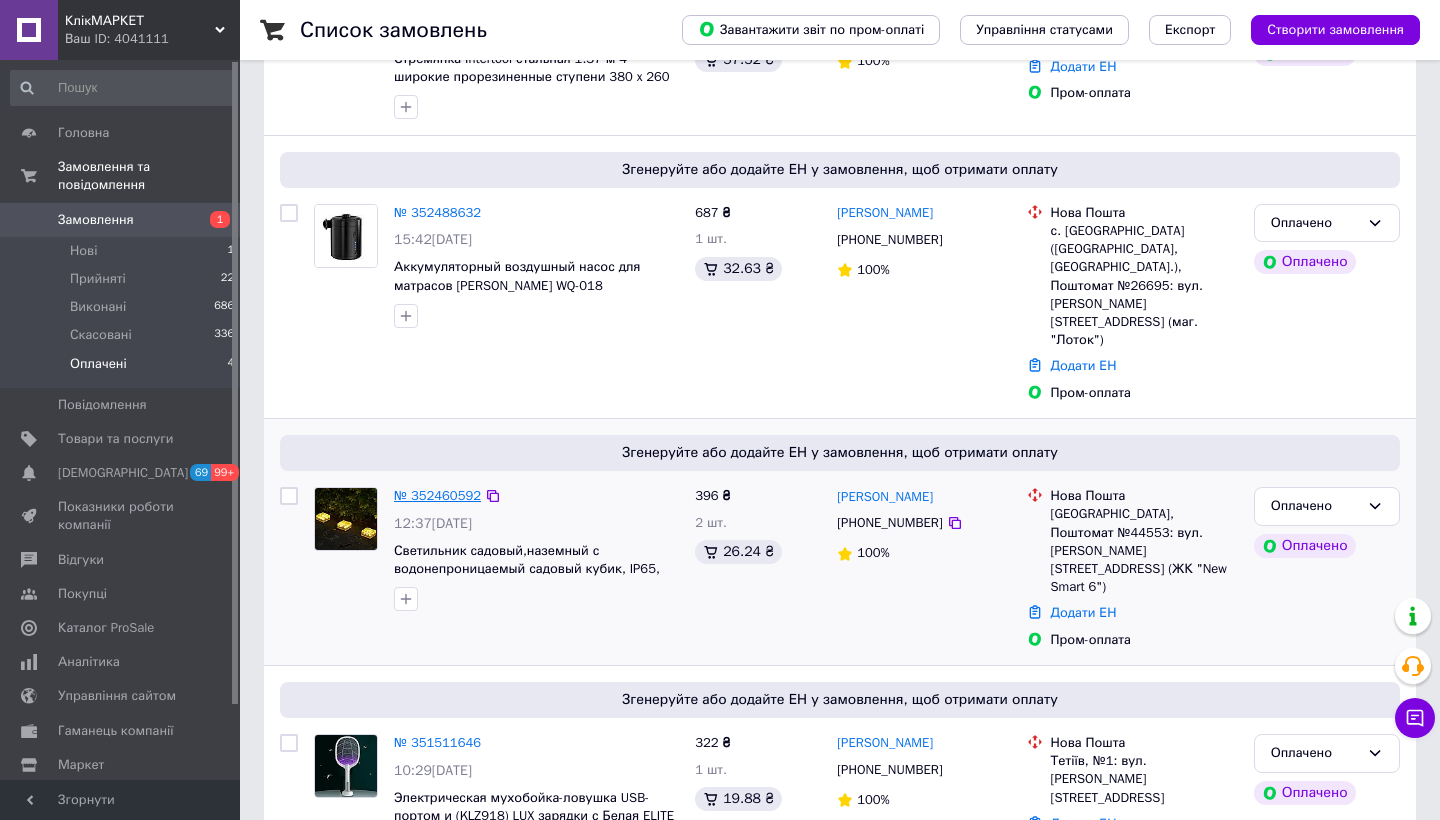 click on "№ 352460592" at bounding box center (437, 495) 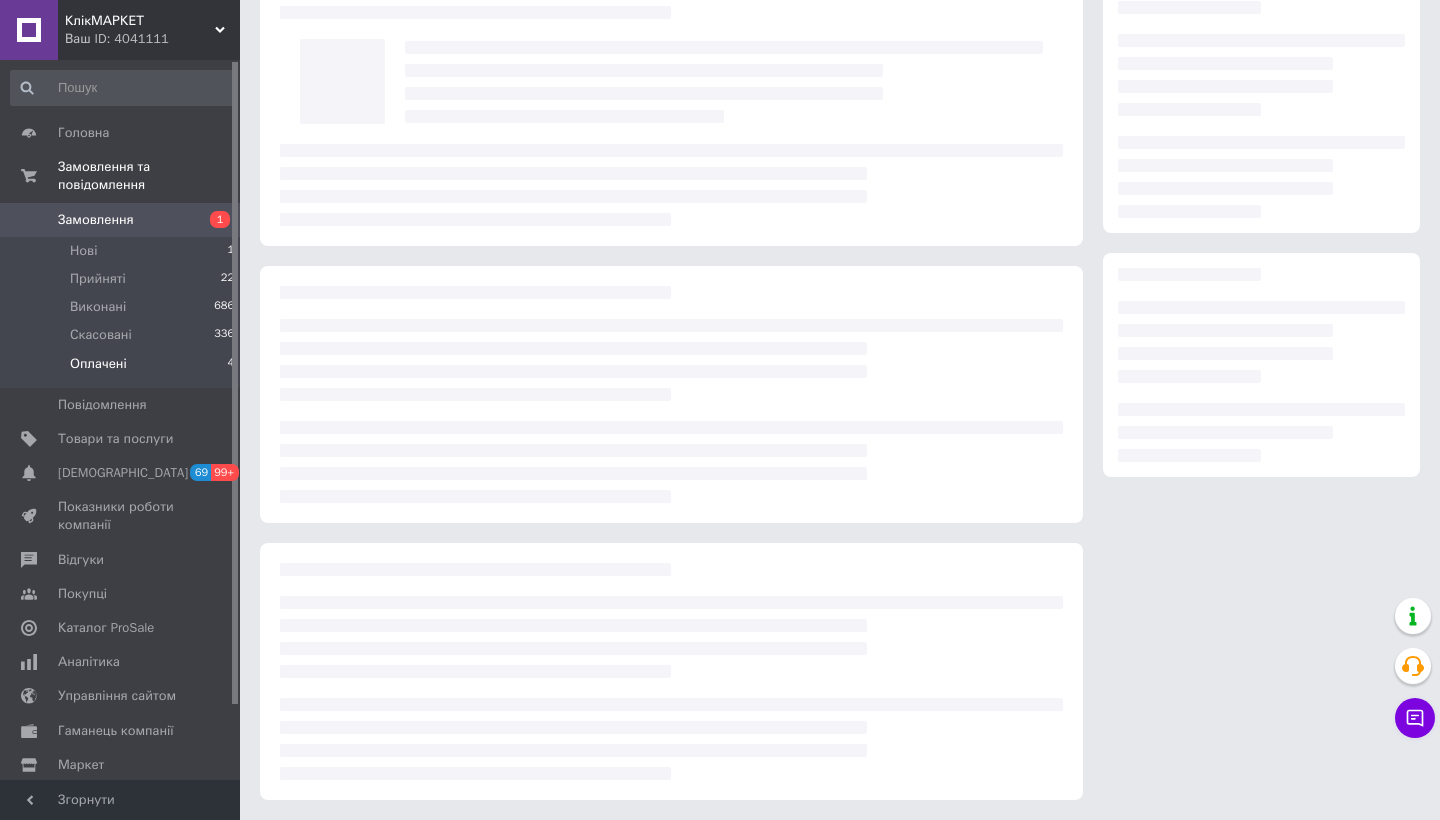 scroll, scrollTop: 94, scrollLeft: 0, axis: vertical 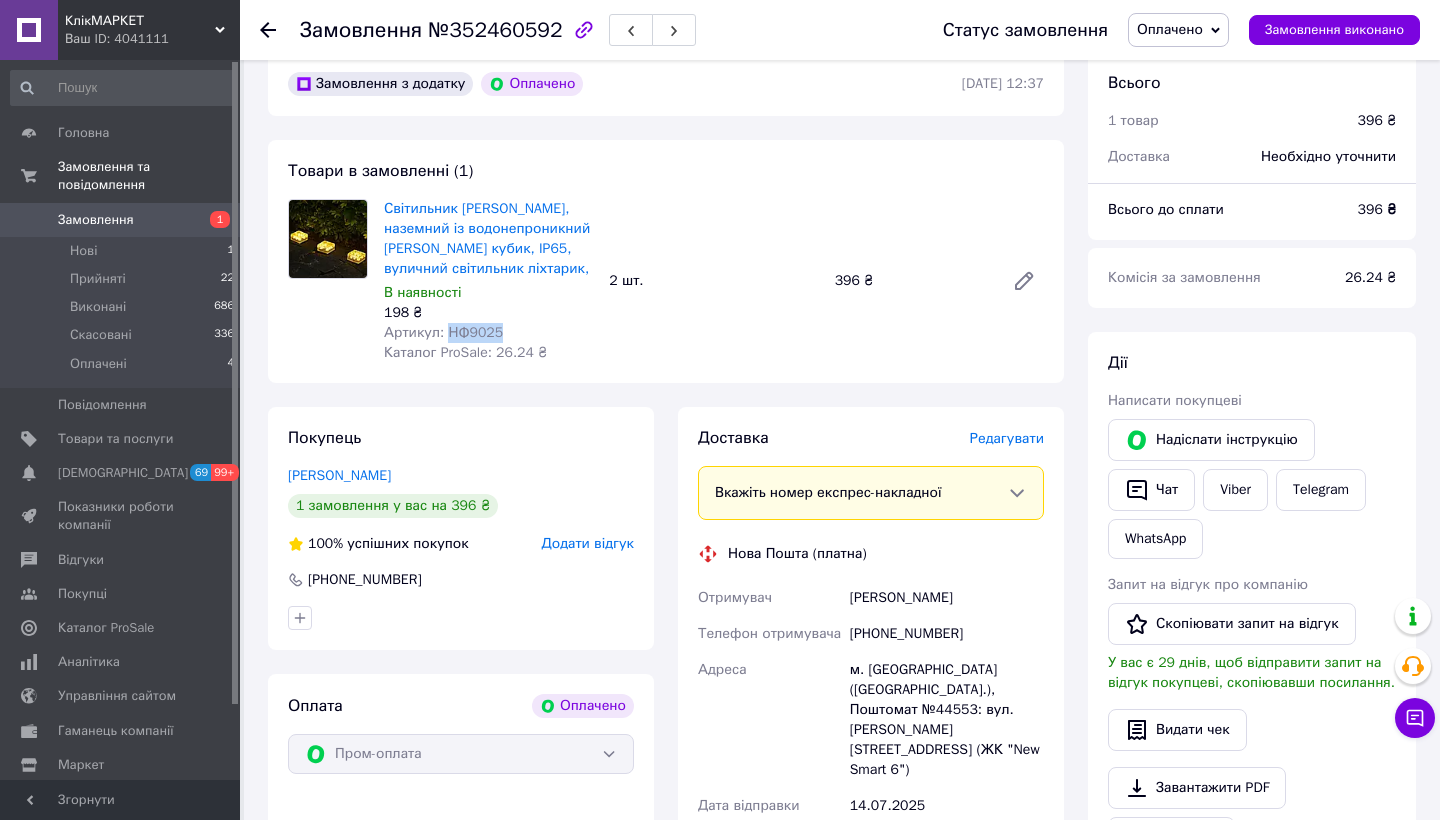 drag, startPoint x: 518, startPoint y: 332, endPoint x: 450, endPoint y: 331, distance: 68.007355 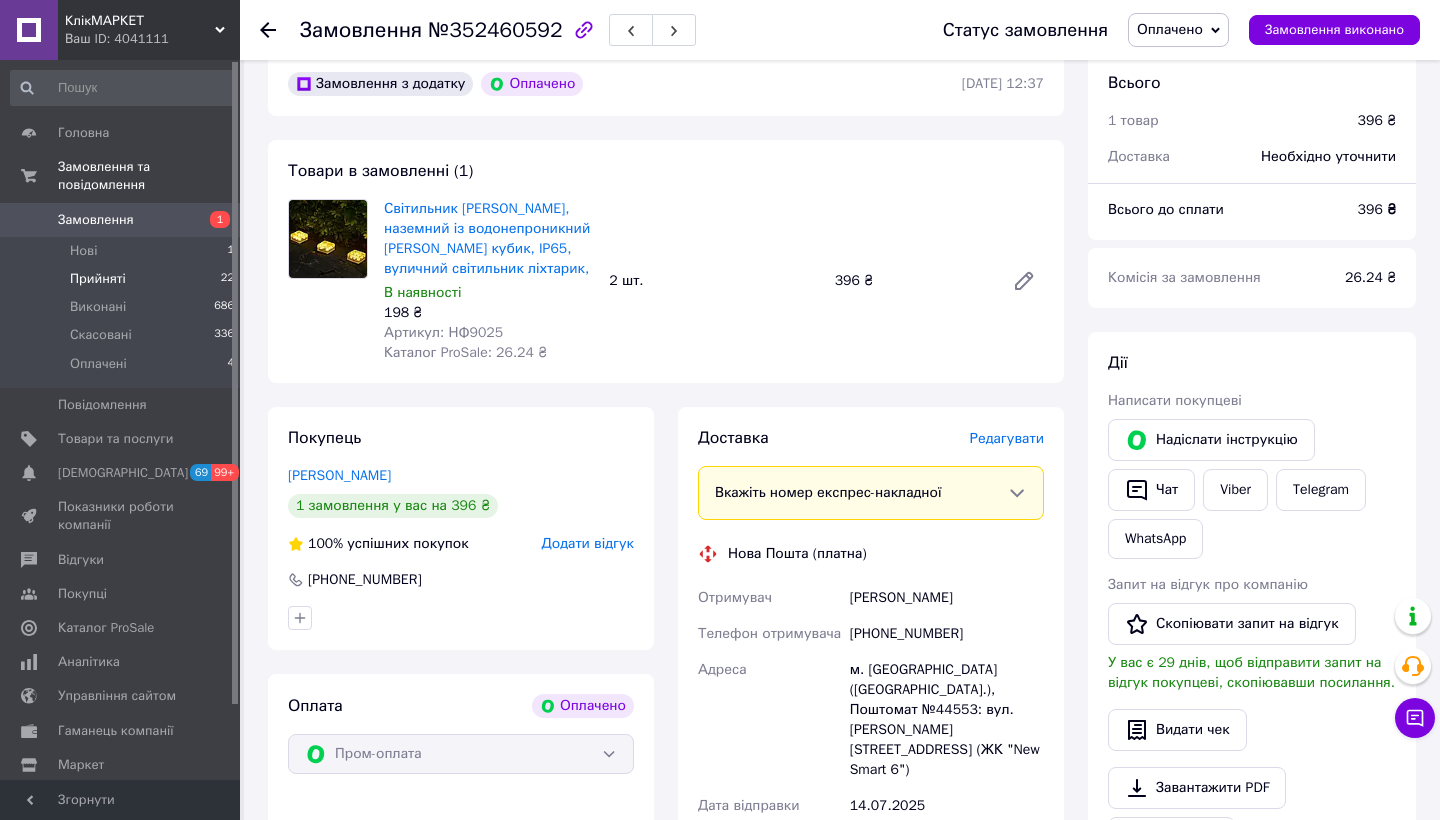click on "Прийняті 22" at bounding box center [123, 279] 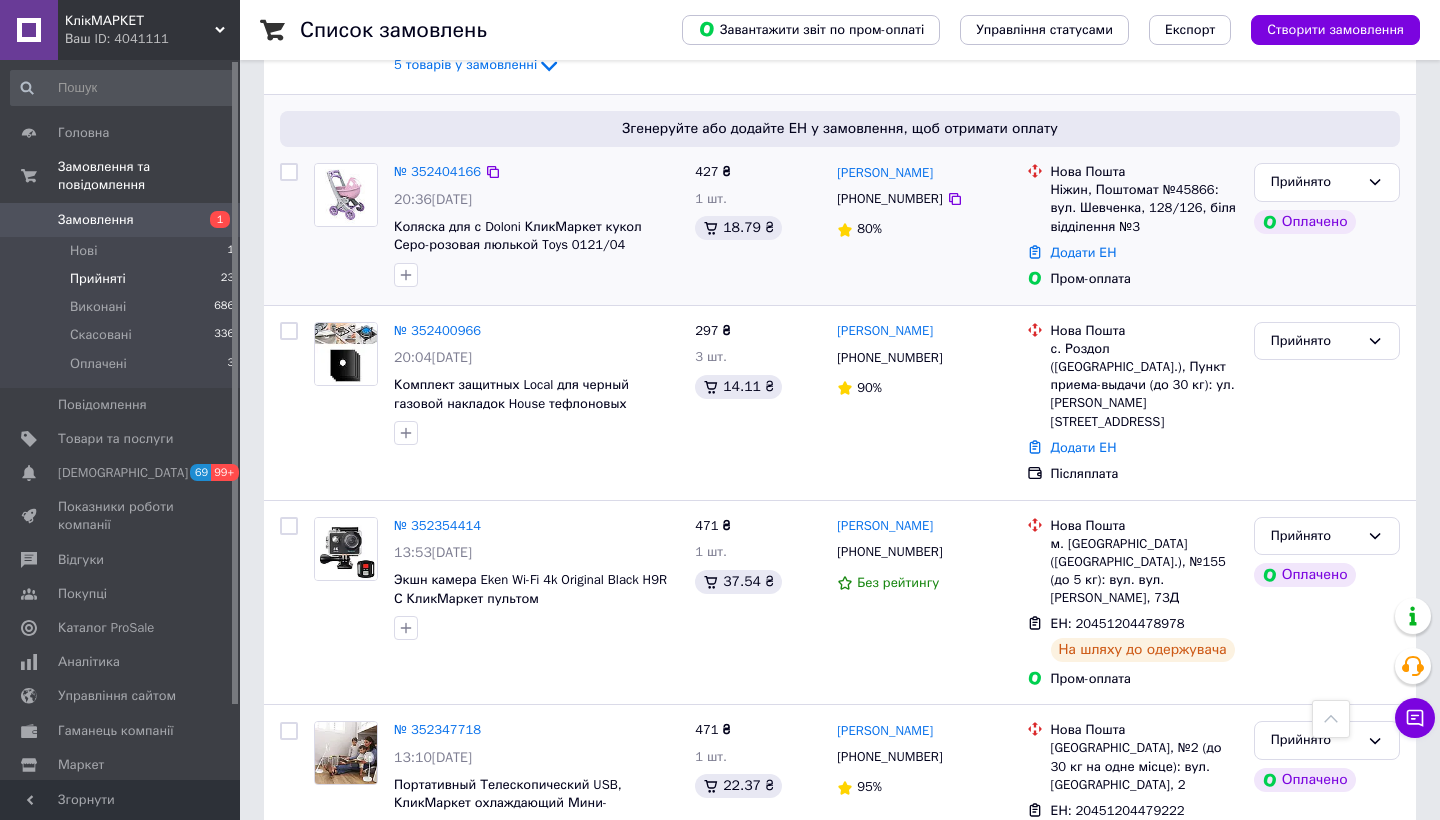scroll, scrollTop: 867, scrollLeft: 0, axis: vertical 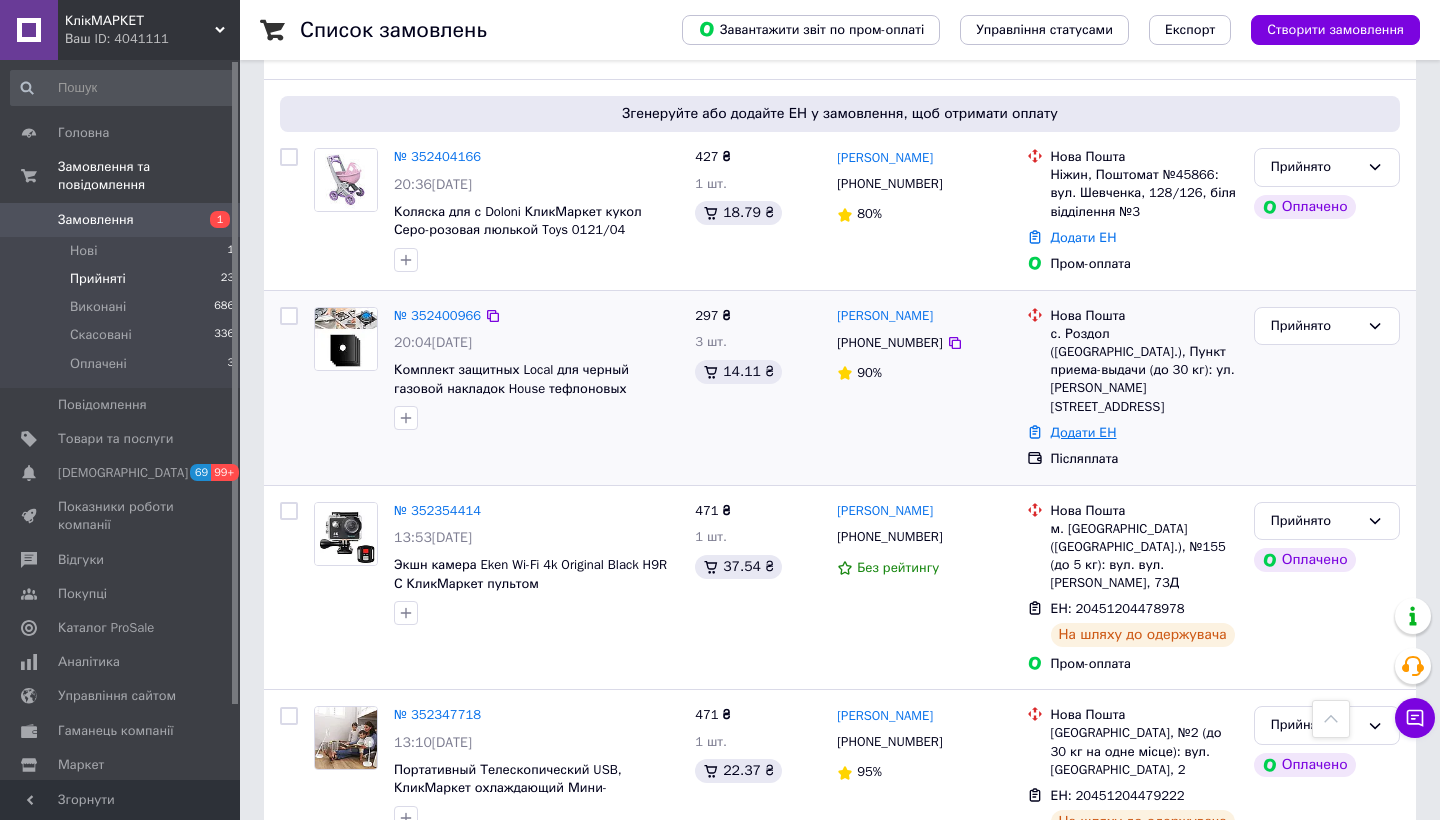 click on "Додати ЕН" at bounding box center (1084, 432) 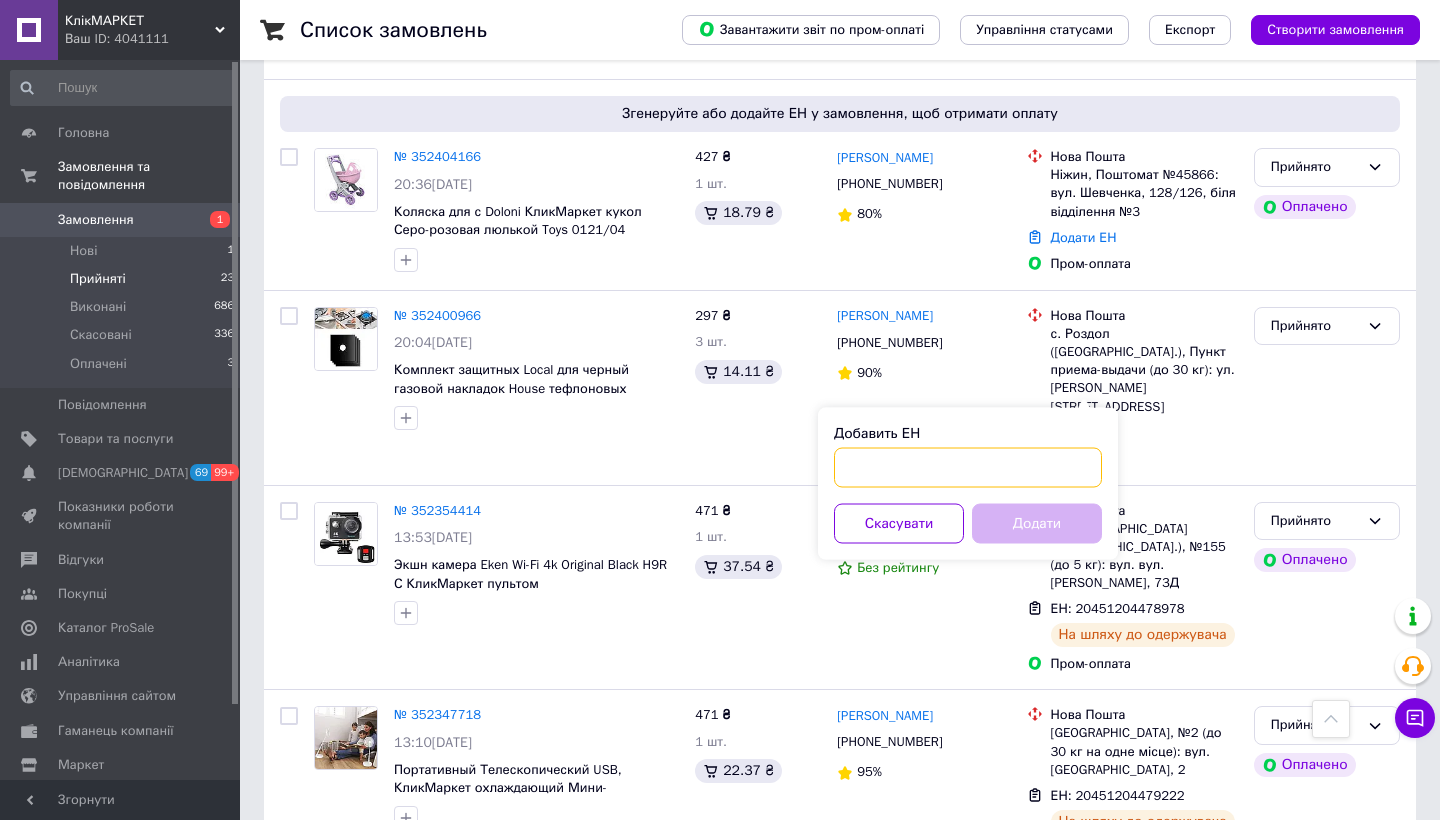 click on "Добавить ЕН" at bounding box center [968, 468] 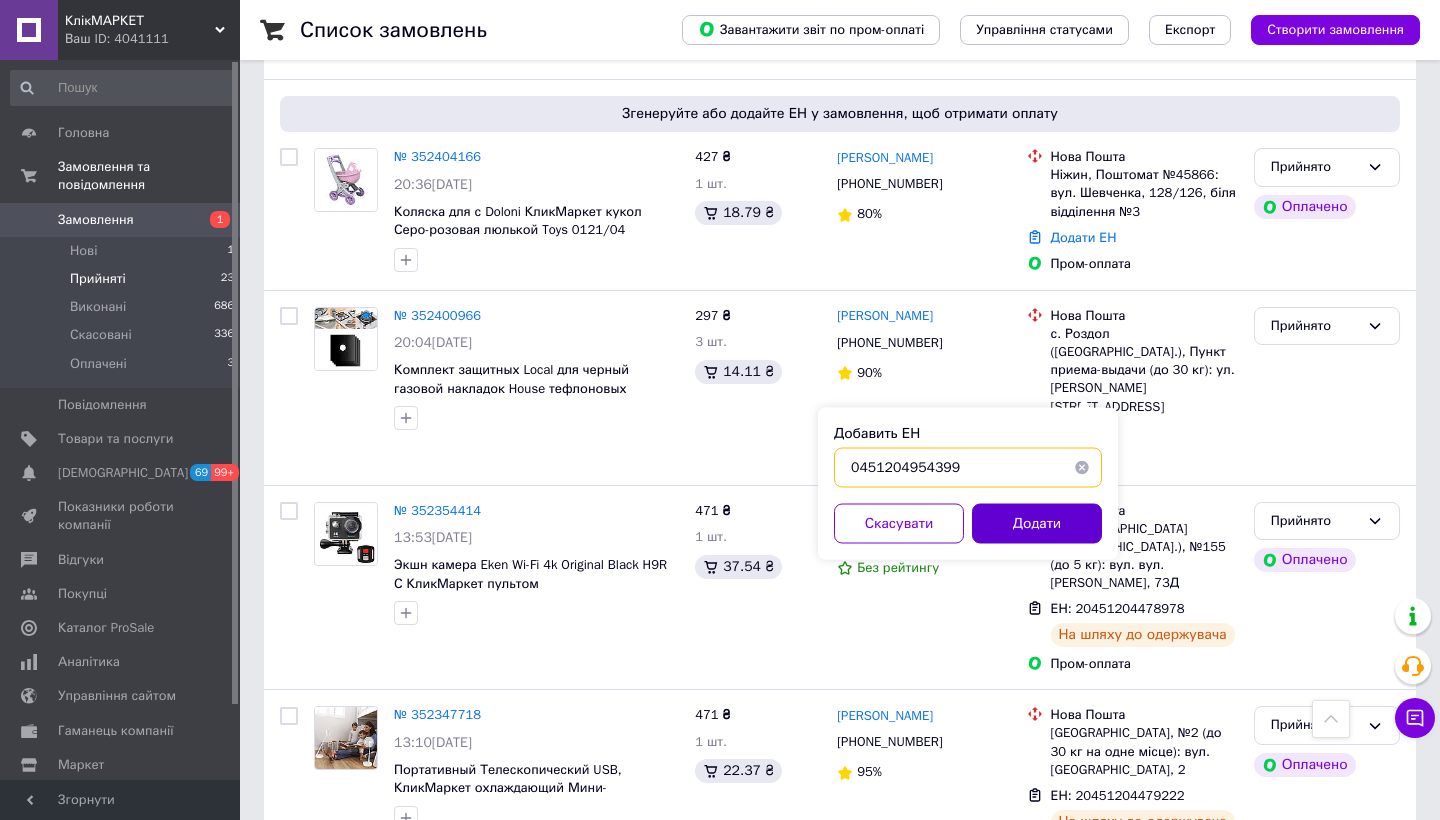 type on "0451204954399" 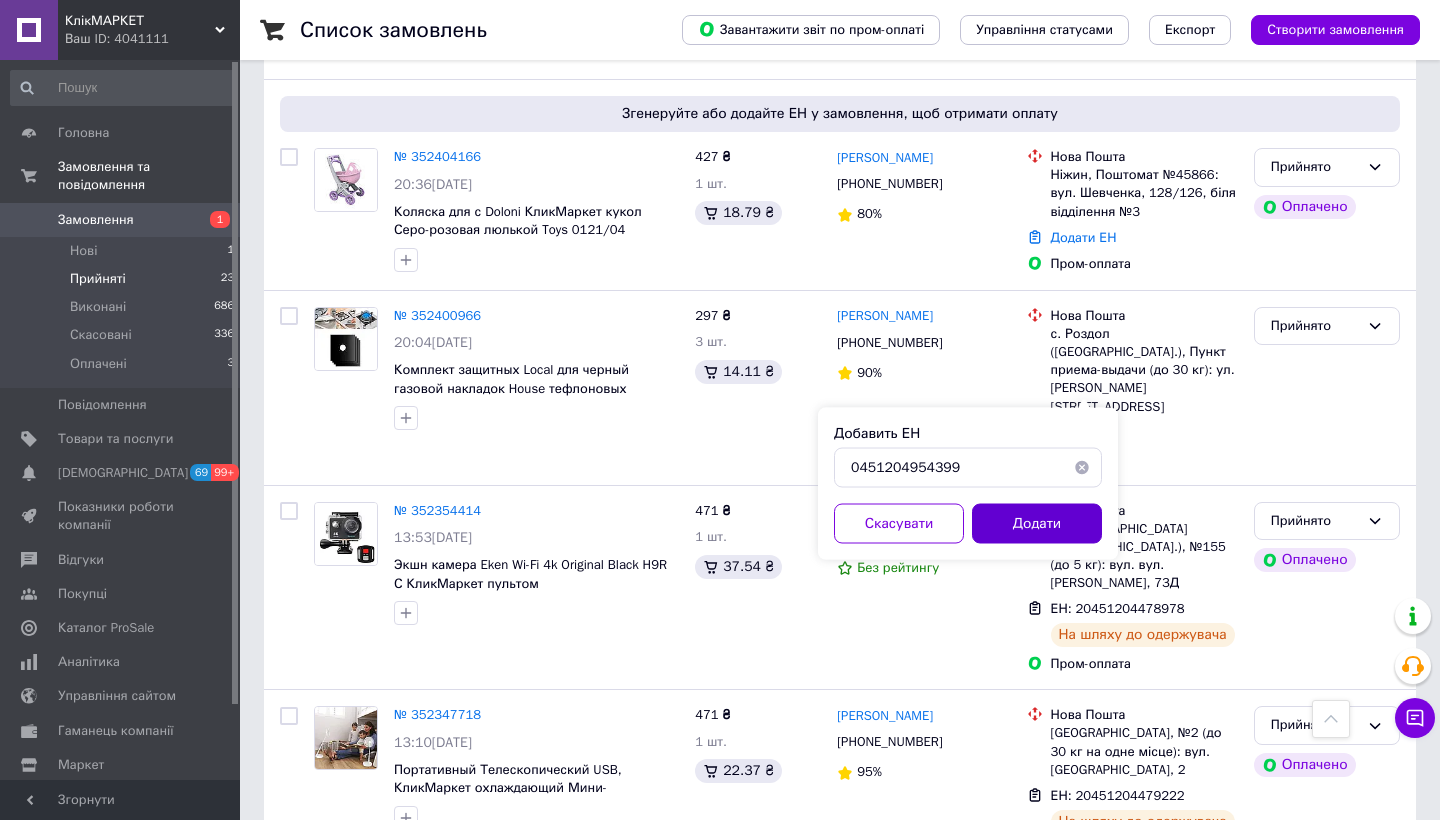 click on "Додати" at bounding box center (1037, 524) 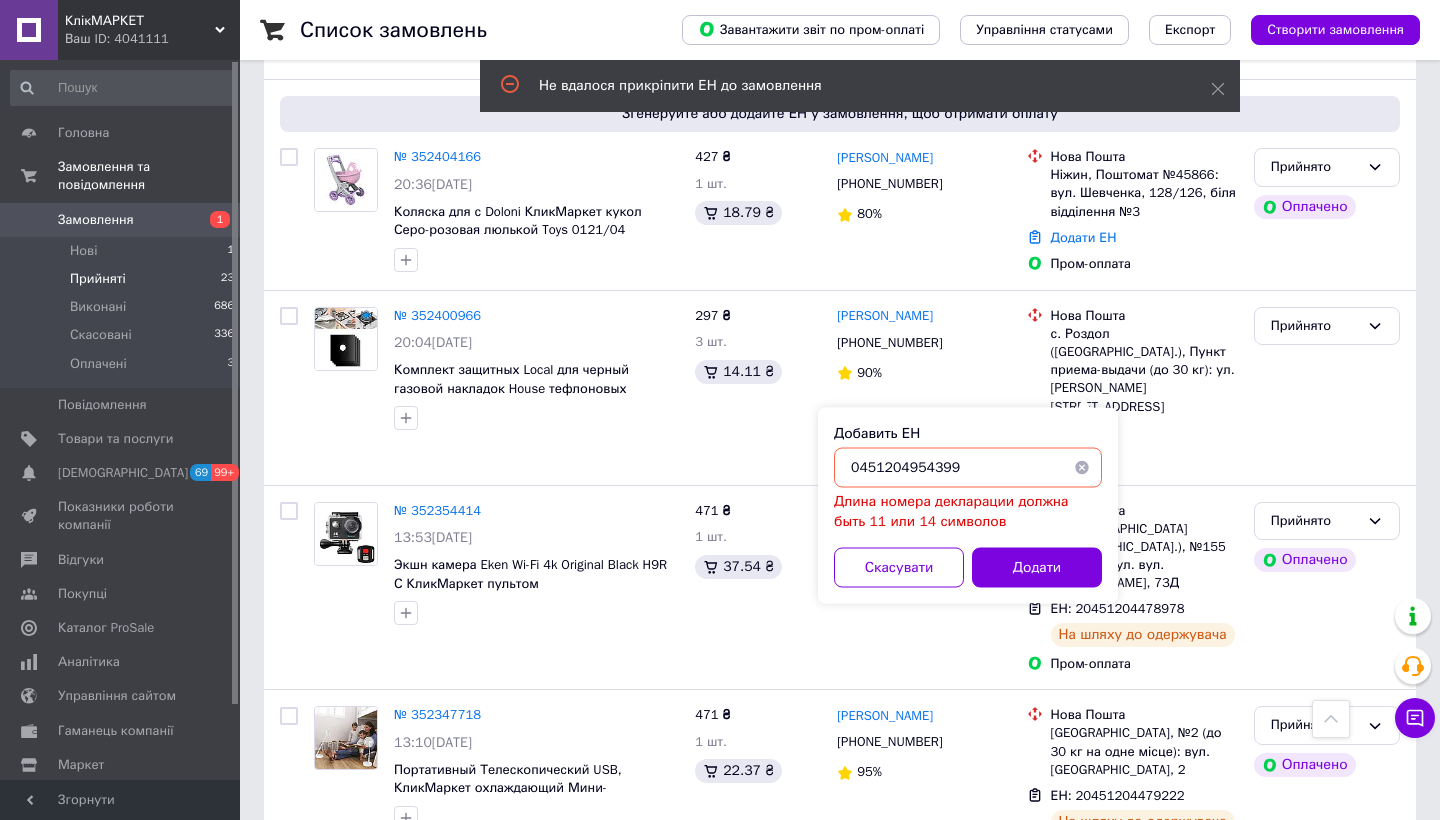 click at bounding box center [1082, 468] 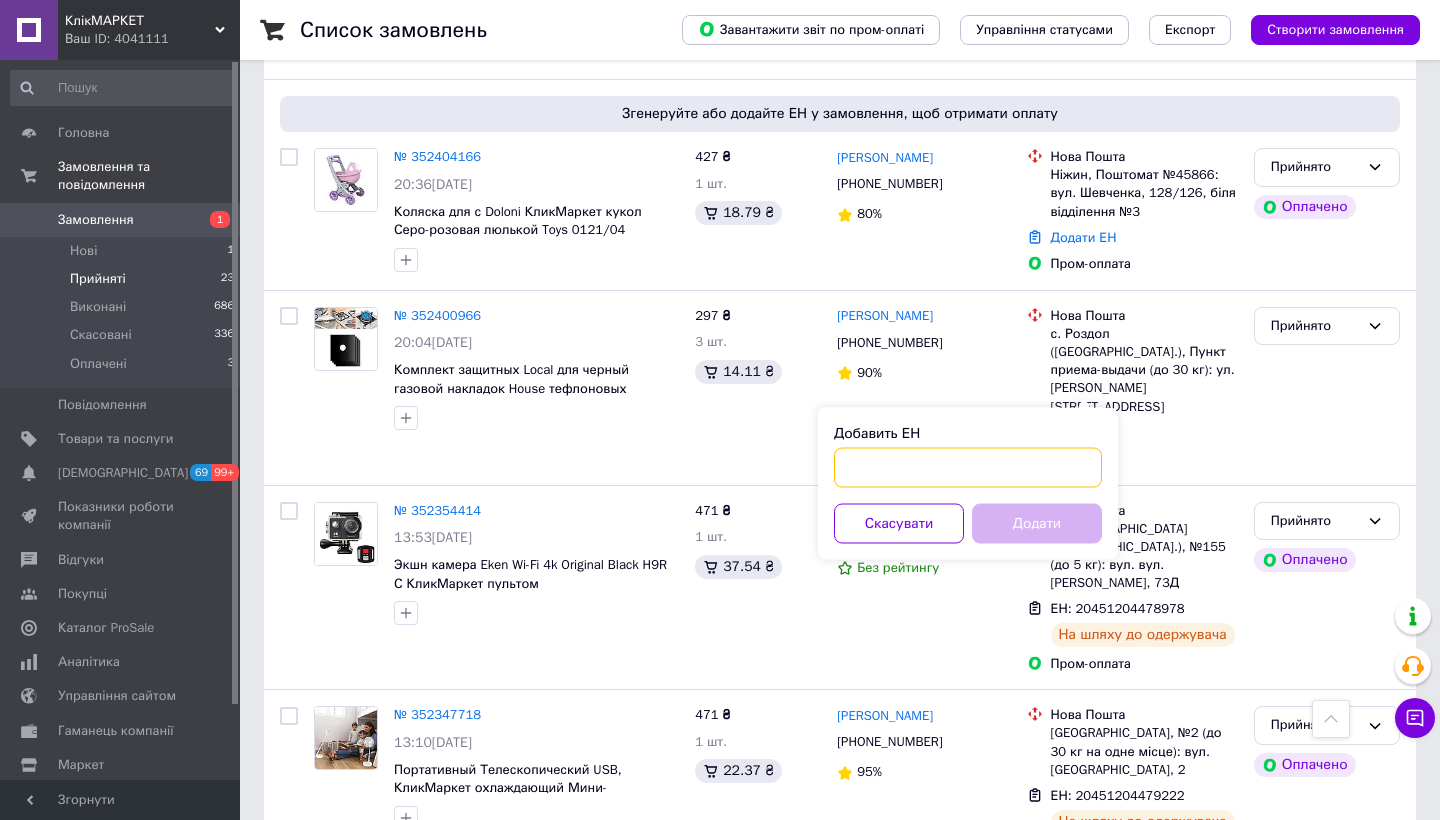 paste on "20451204954399" 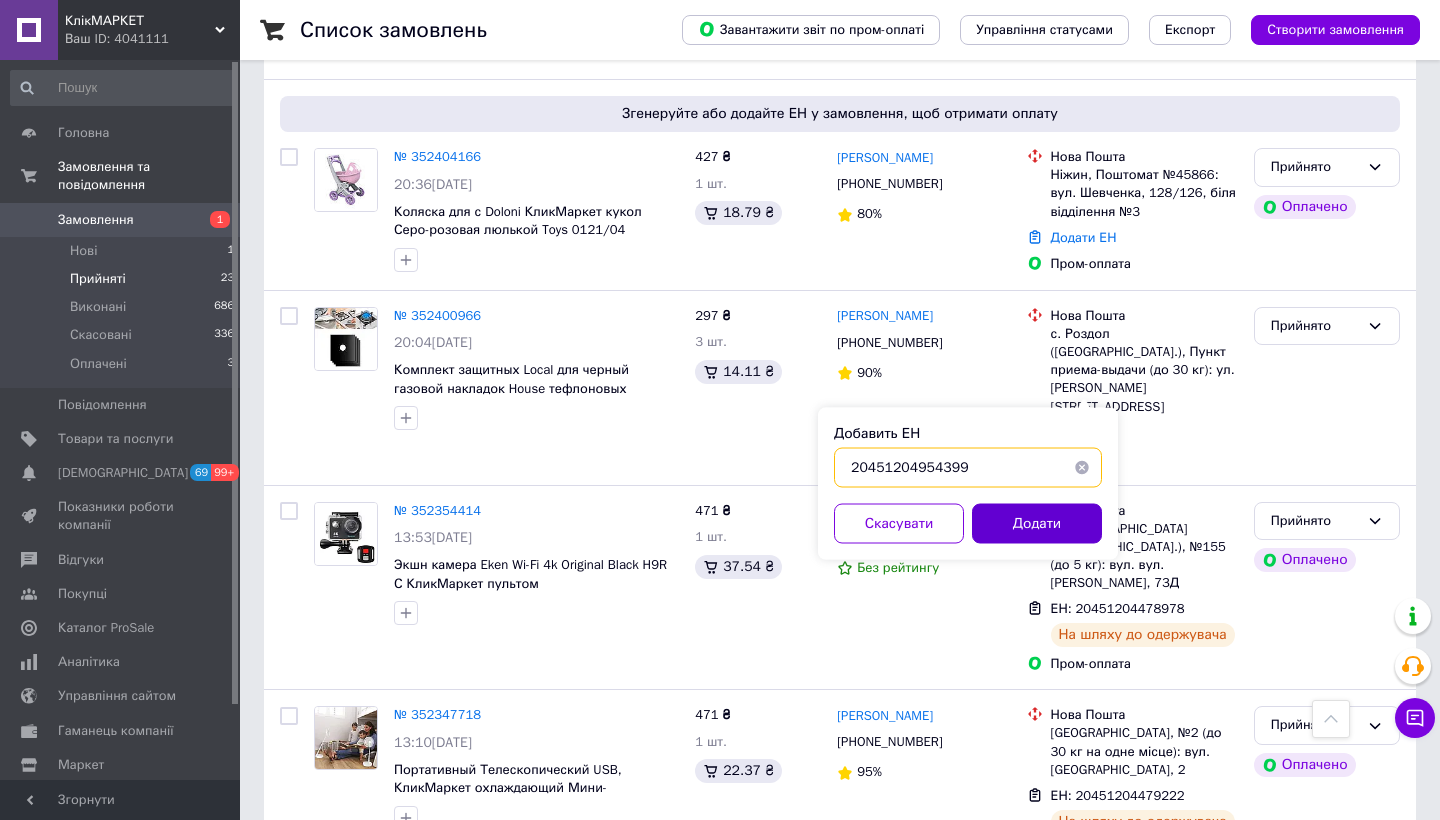type on "20451204954399" 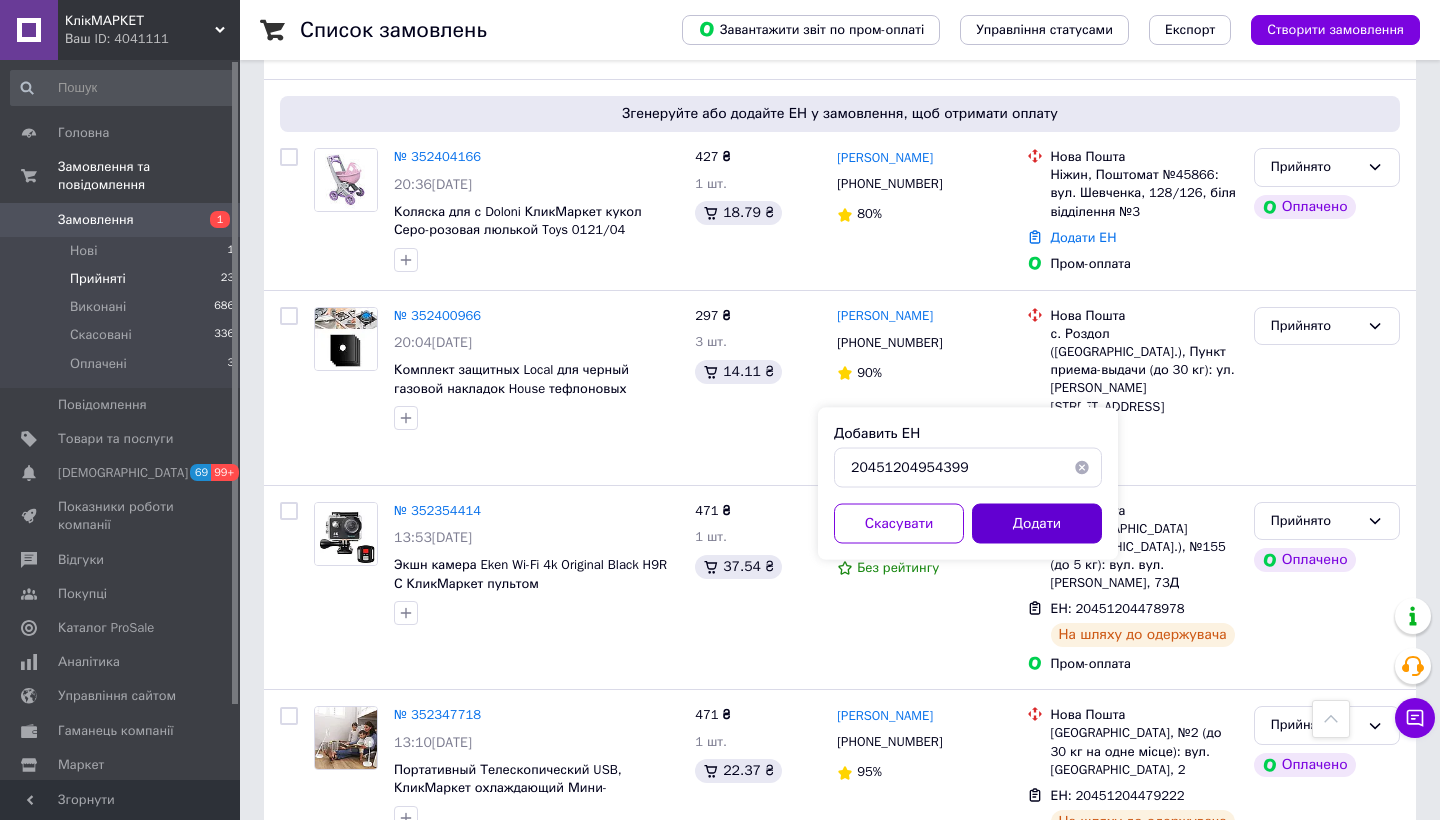 click on "Додати" at bounding box center [1037, 524] 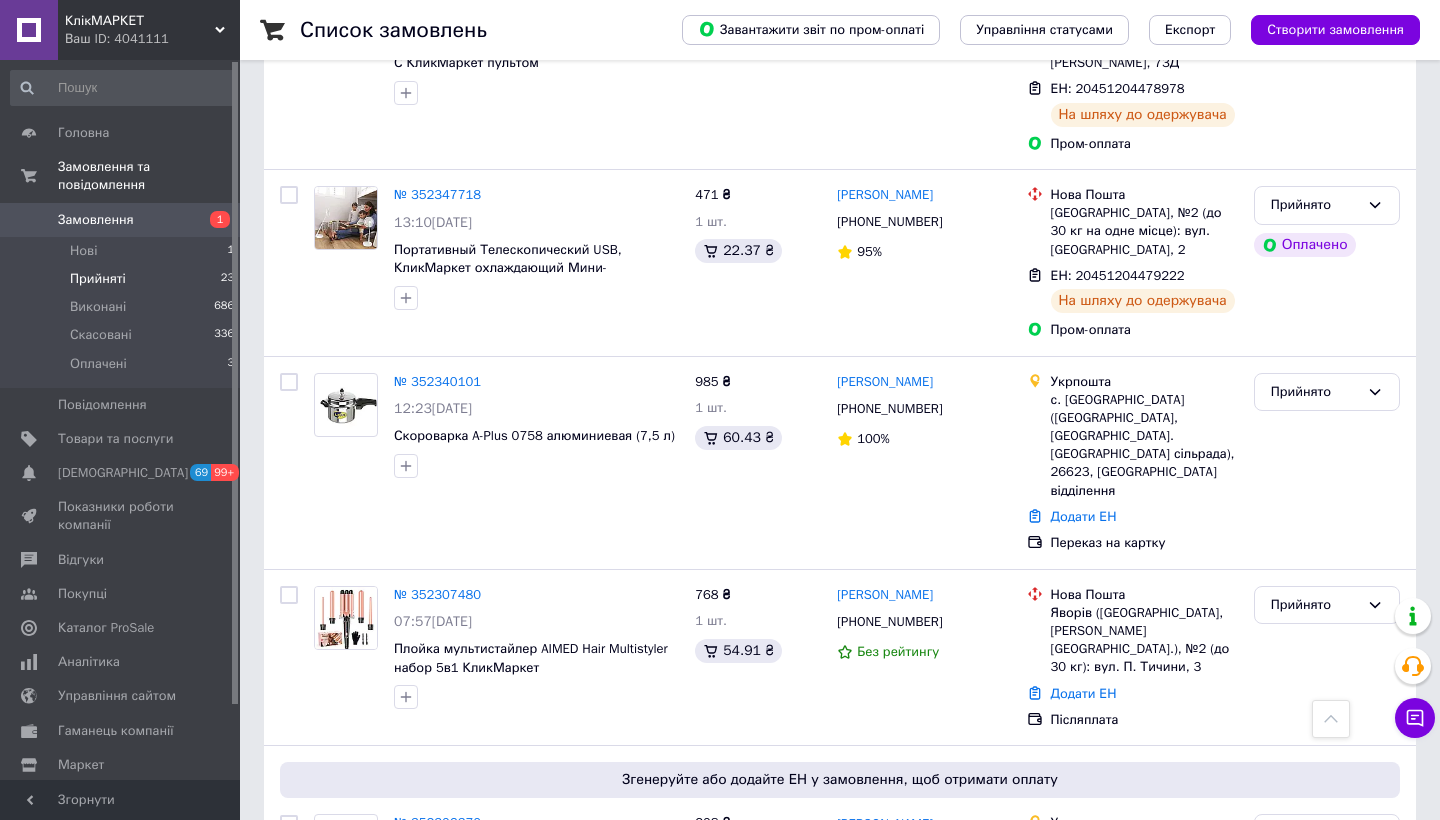 scroll, scrollTop: 1439, scrollLeft: 0, axis: vertical 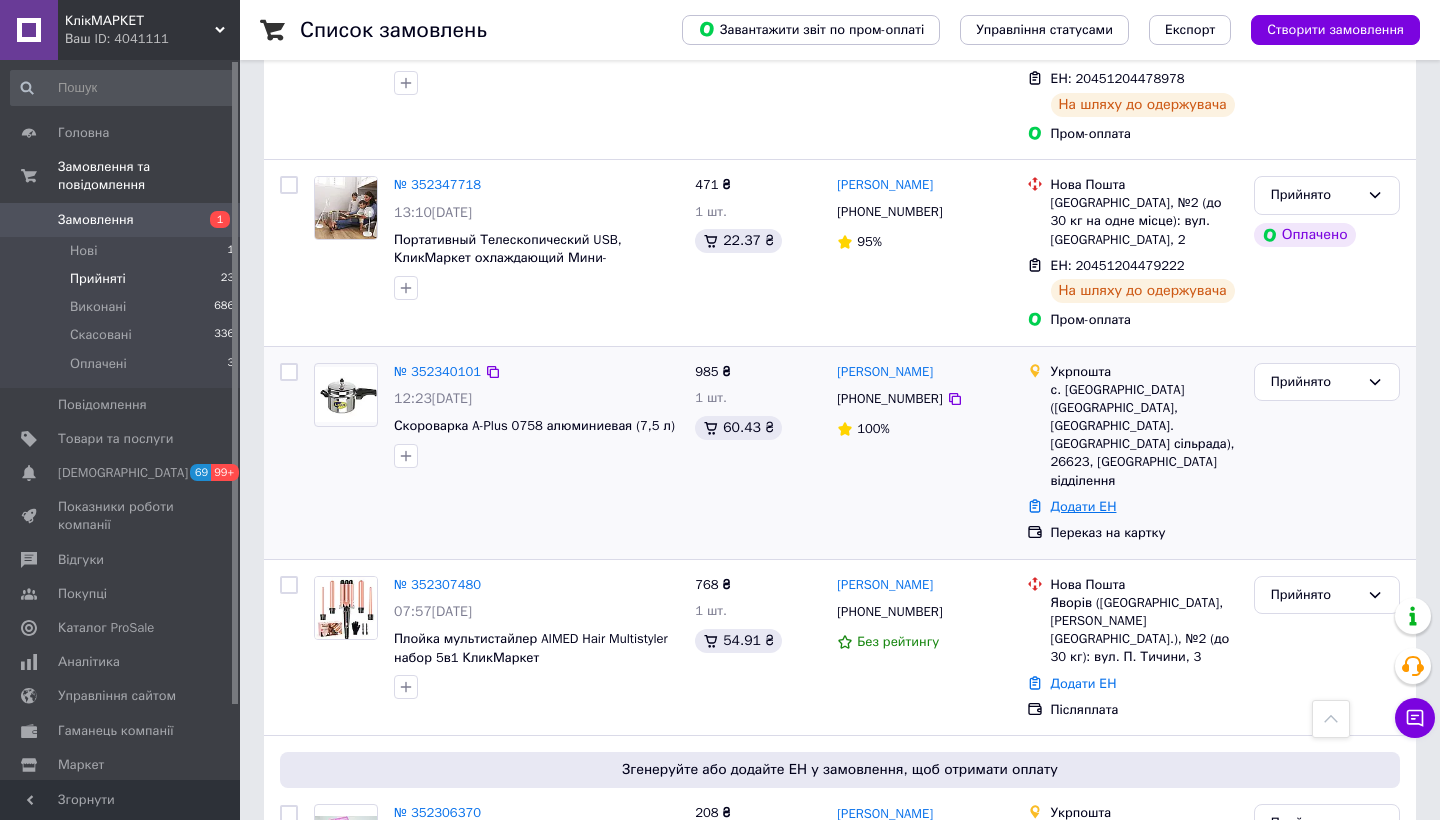 click on "Додати ЕН" at bounding box center (1084, 506) 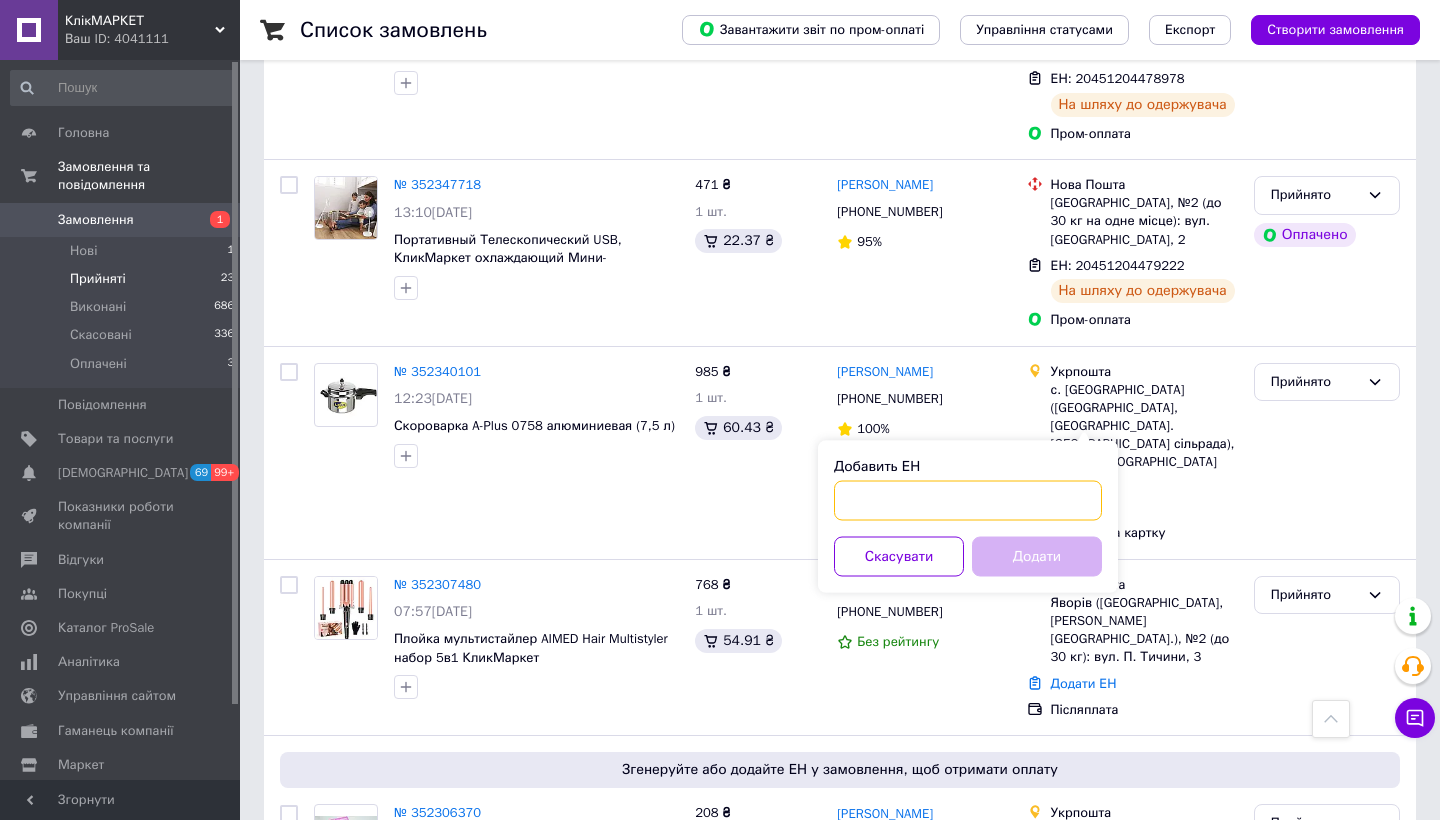 click on "Добавить ЕН" at bounding box center (968, 501) 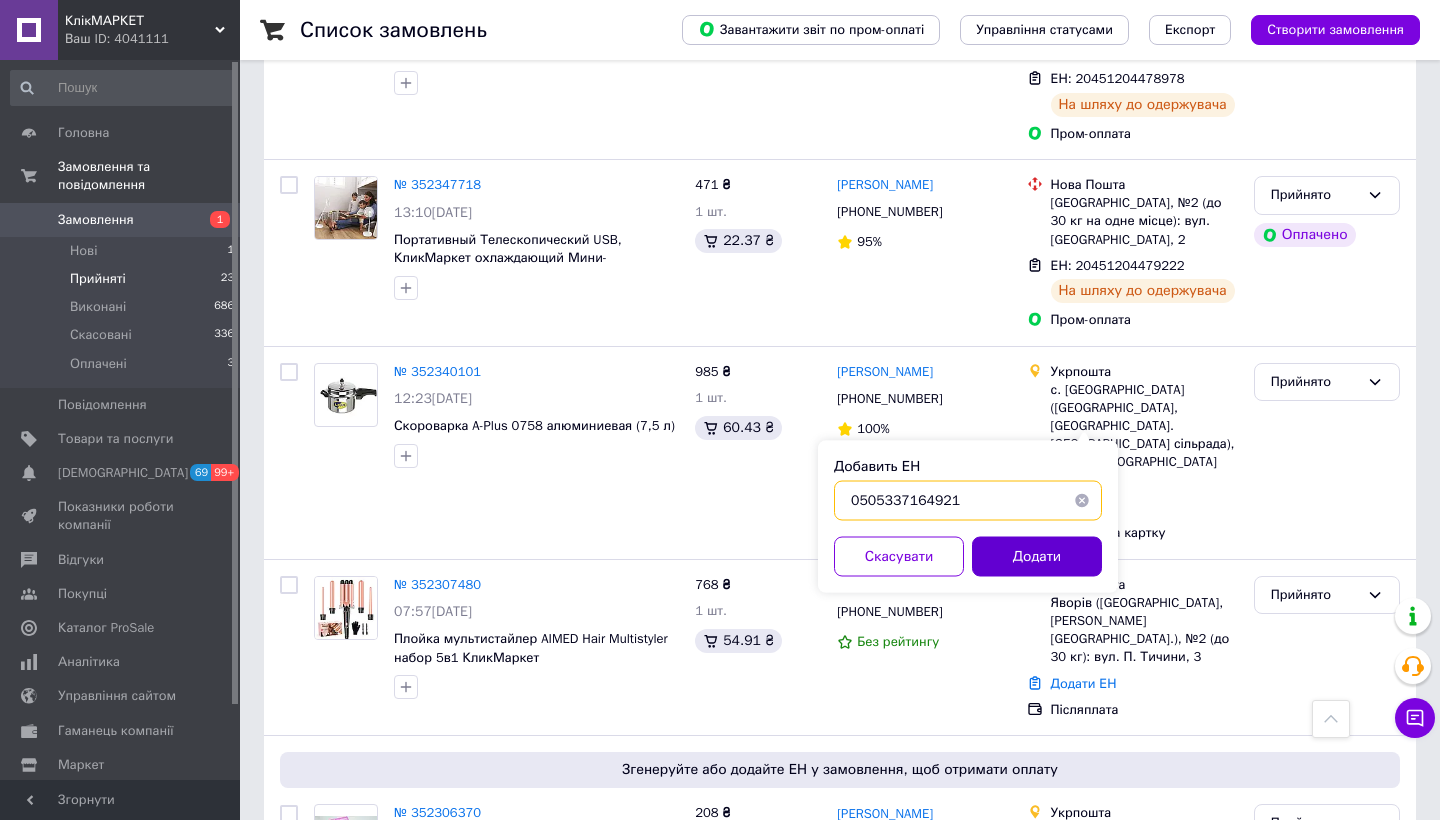 type on "0505337164921" 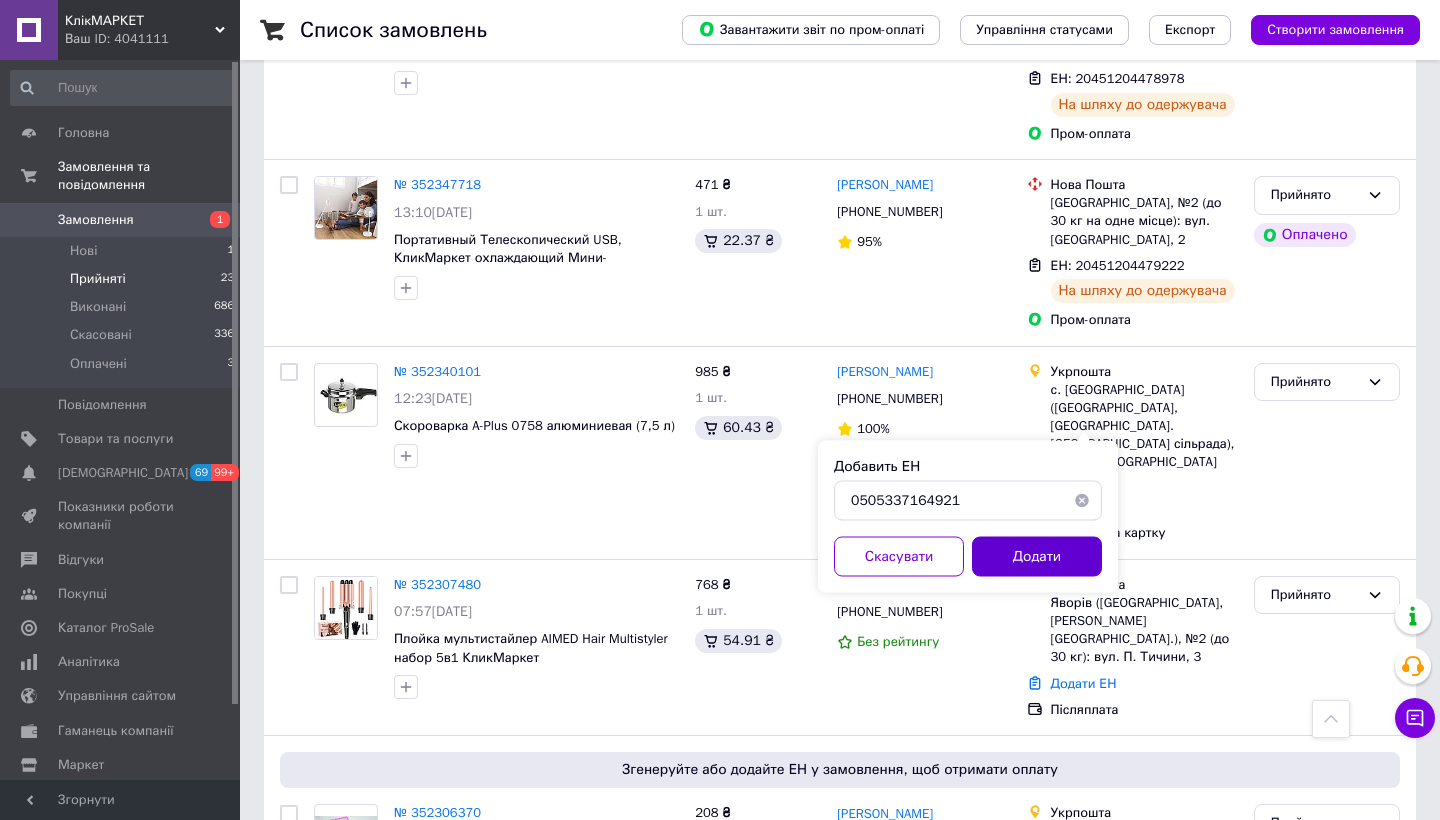 click on "Додати" at bounding box center (1037, 557) 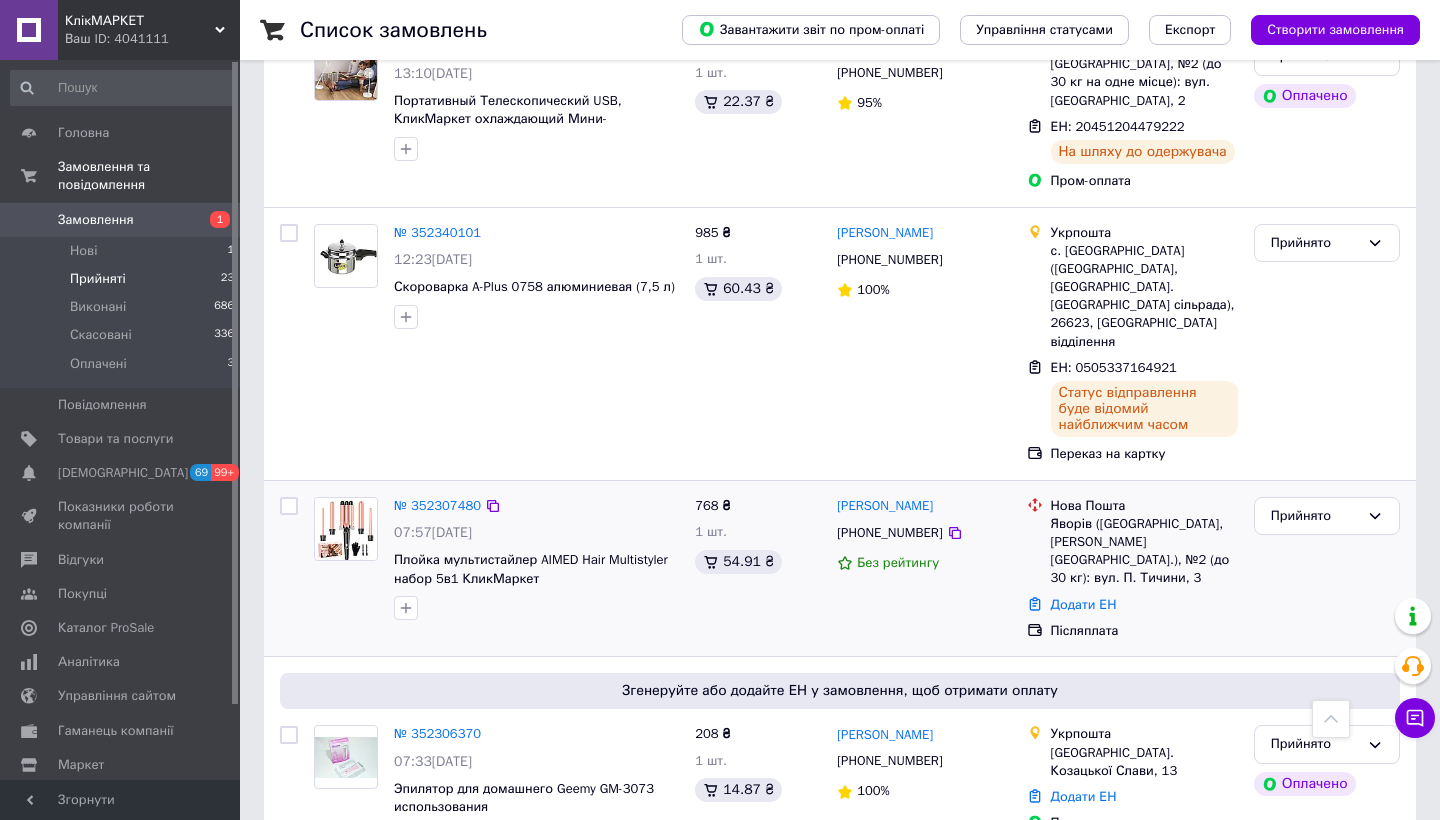 scroll, scrollTop: 1622, scrollLeft: 0, axis: vertical 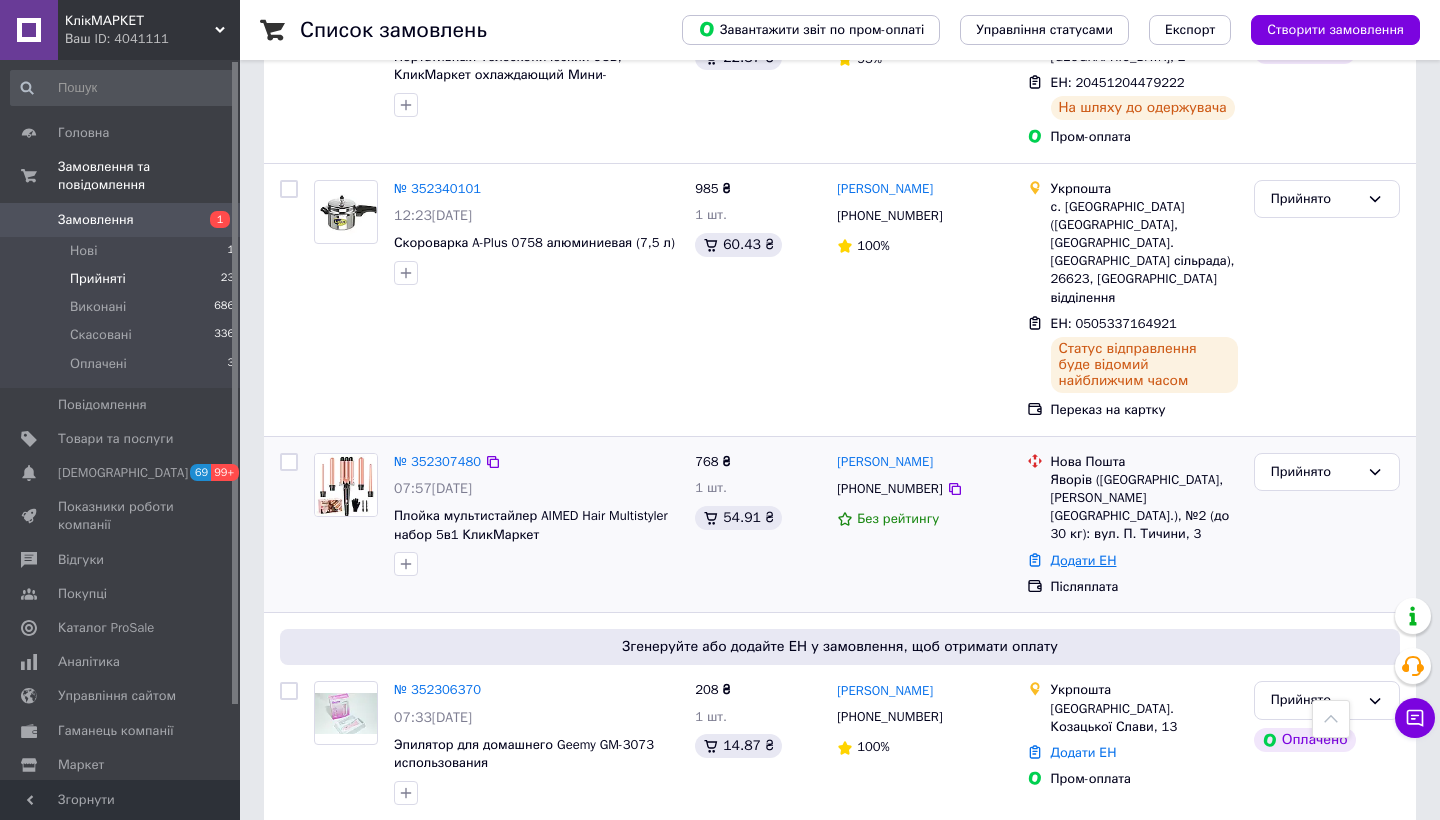 click on "Додати ЕН" at bounding box center (1084, 560) 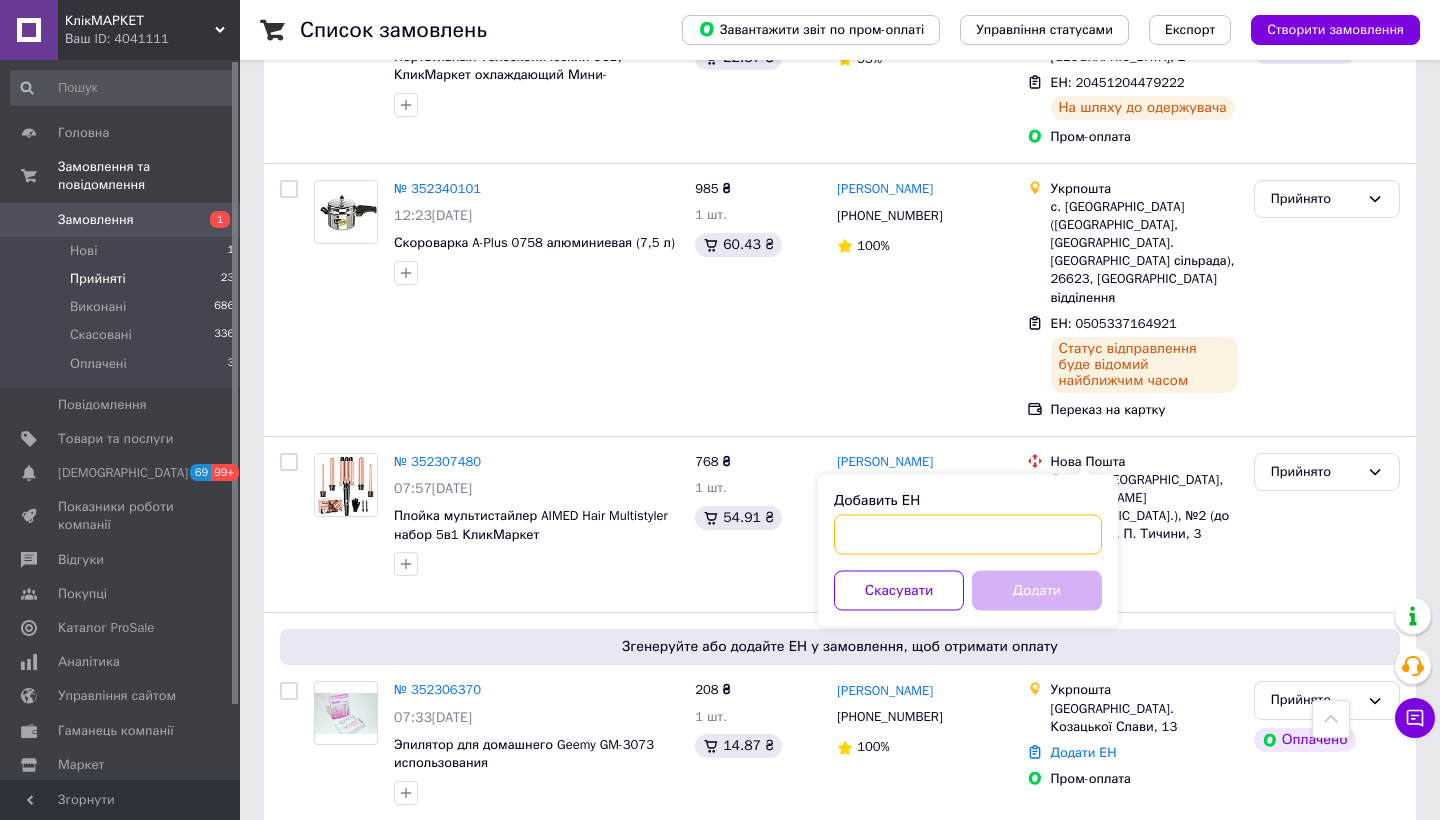 click on "Добавить ЕН" at bounding box center [968, 535] 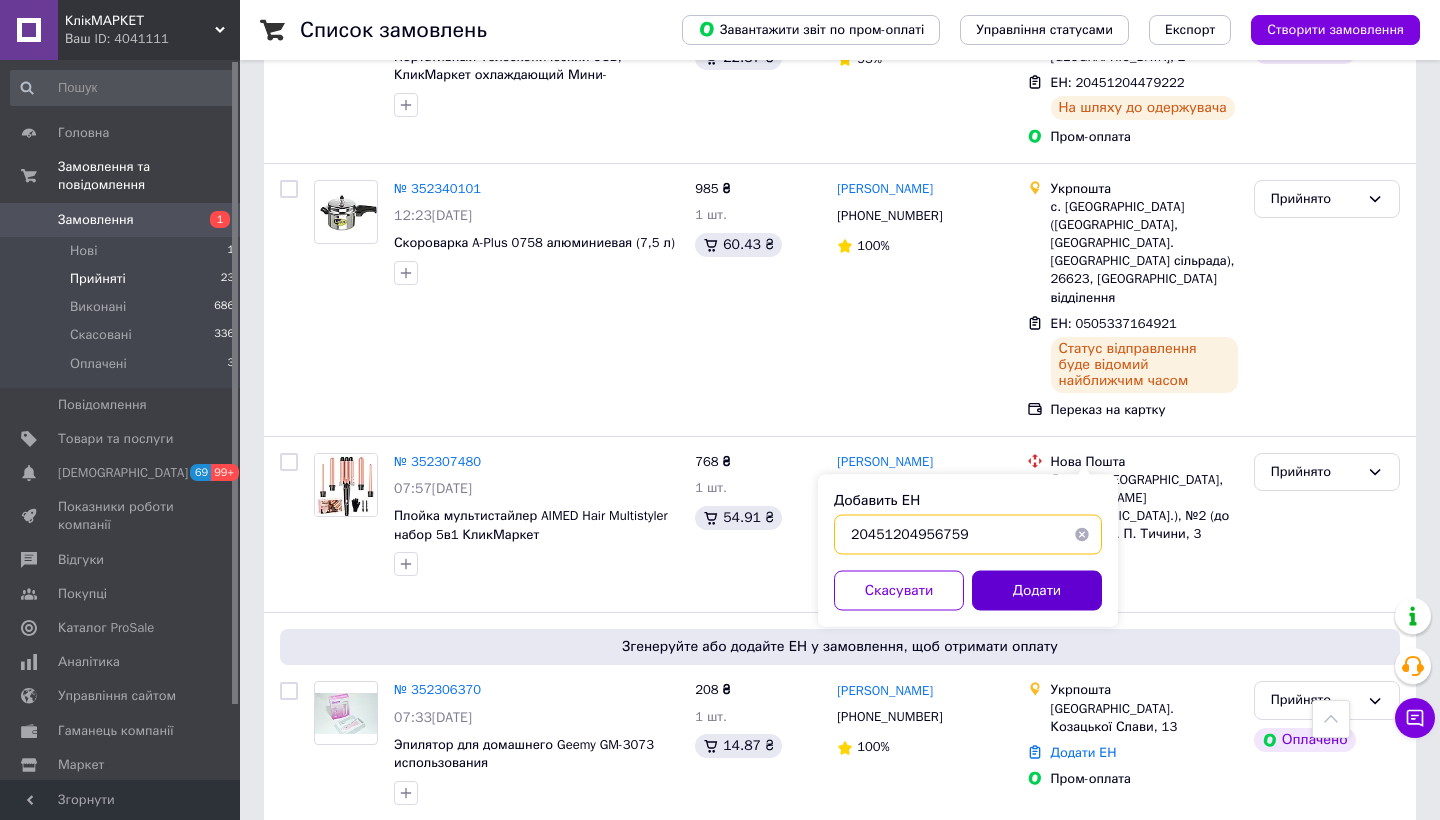 type on "20451204956759" 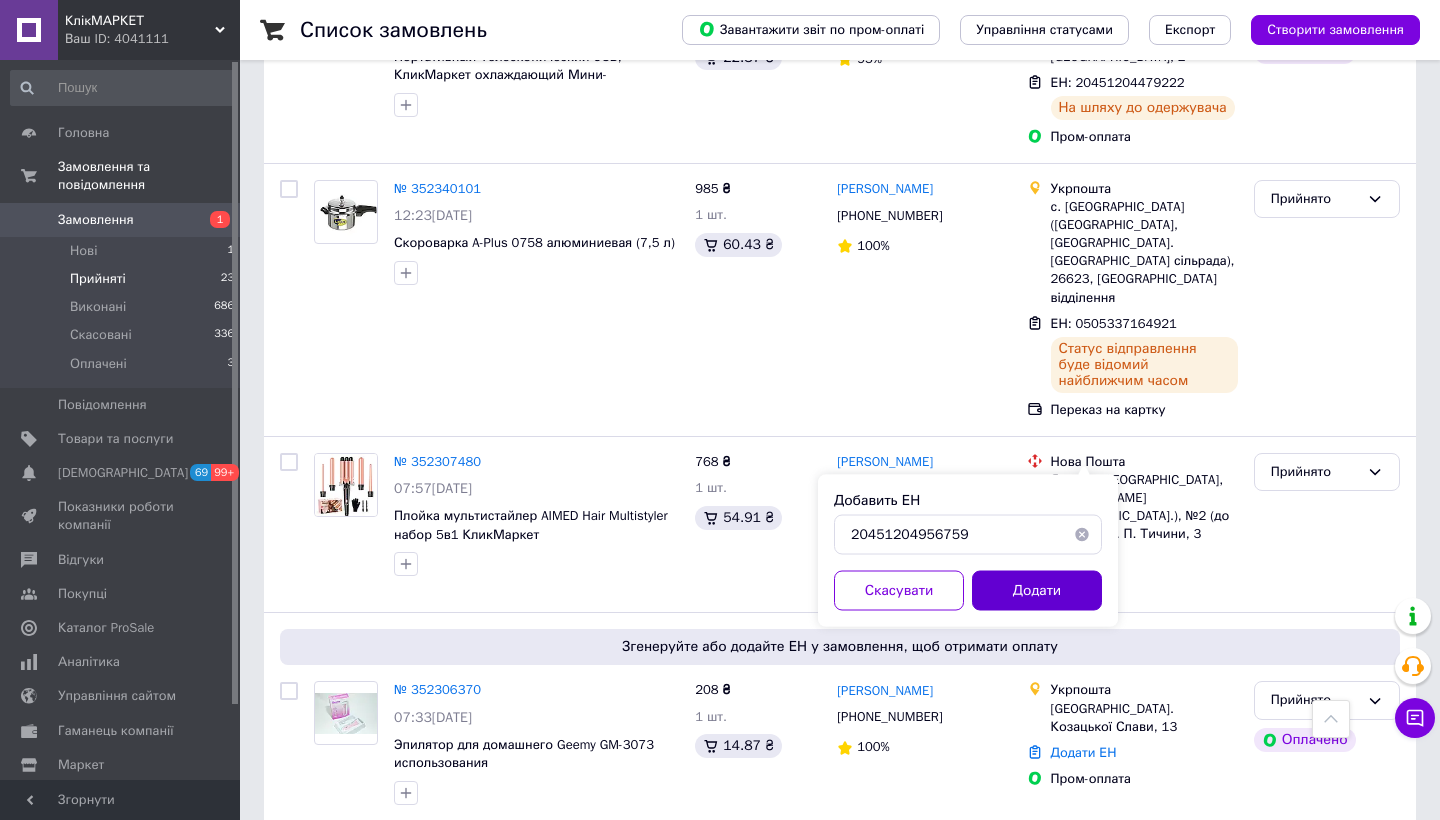 click on "Додати" at bounding box center (1037, 591) 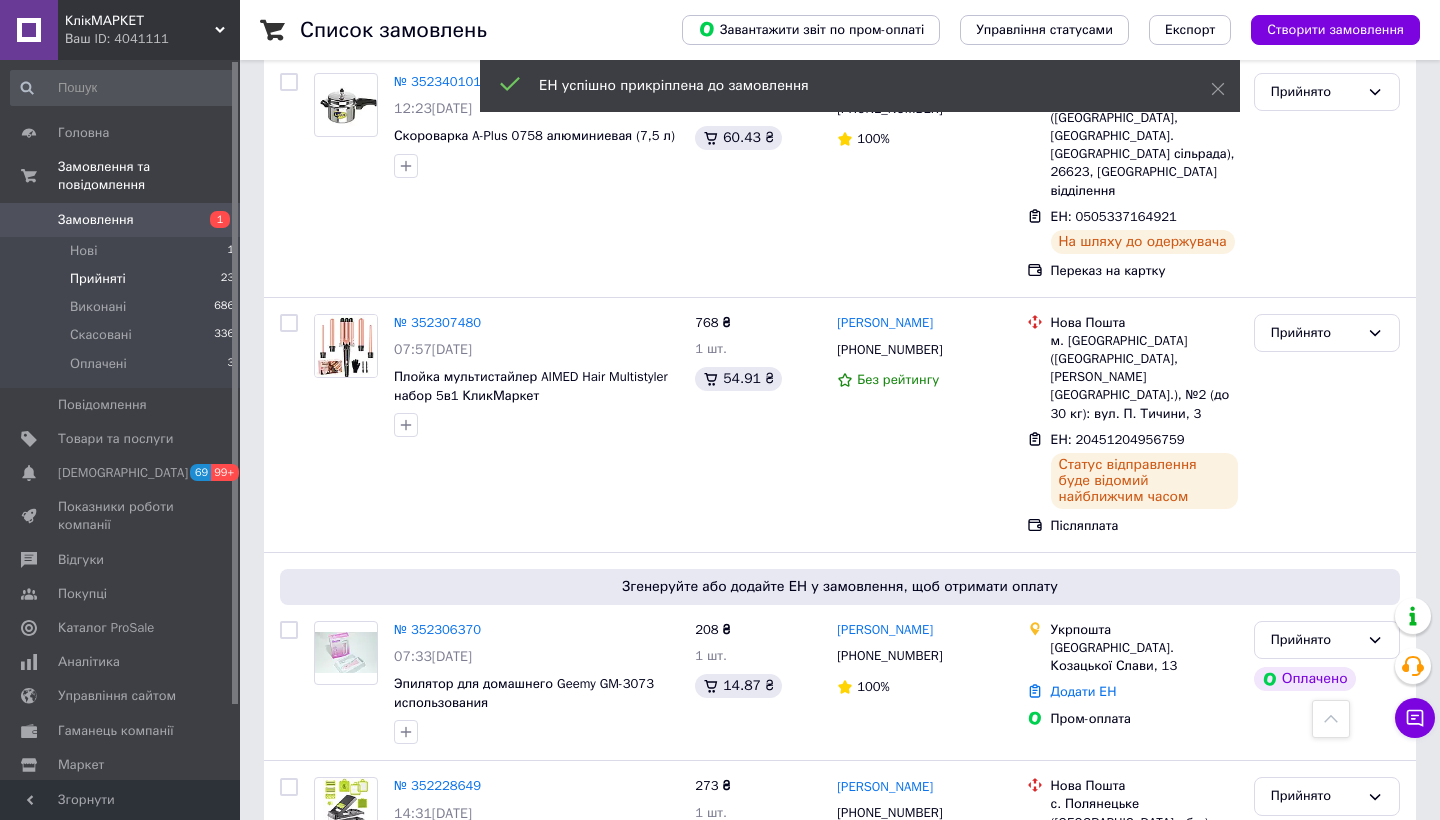 scroll, scrollTop: 1760, scrollLeft: 0, axis: vertical 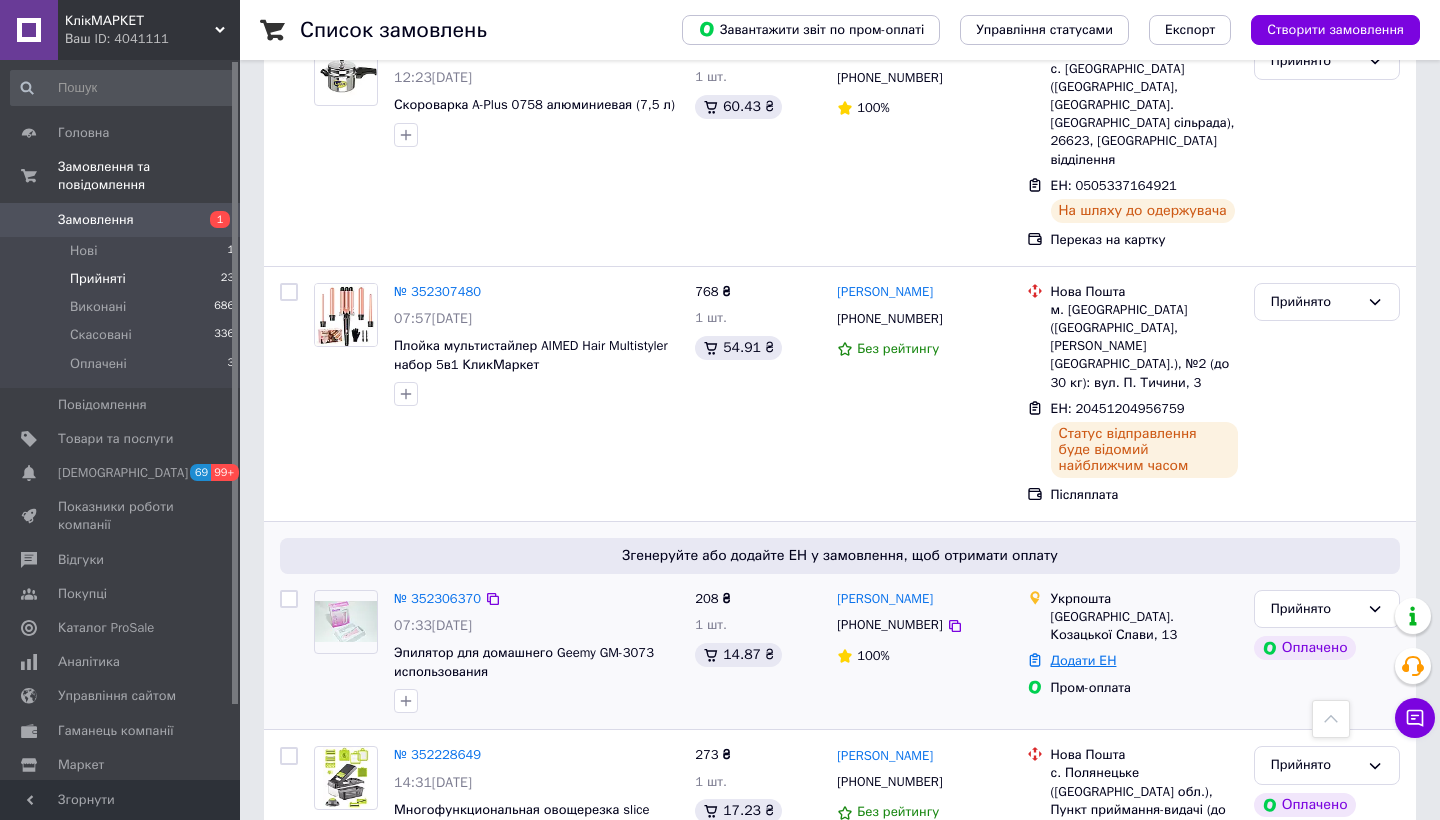 click on "Додати ЕН" at bounding box center [1084, 660] 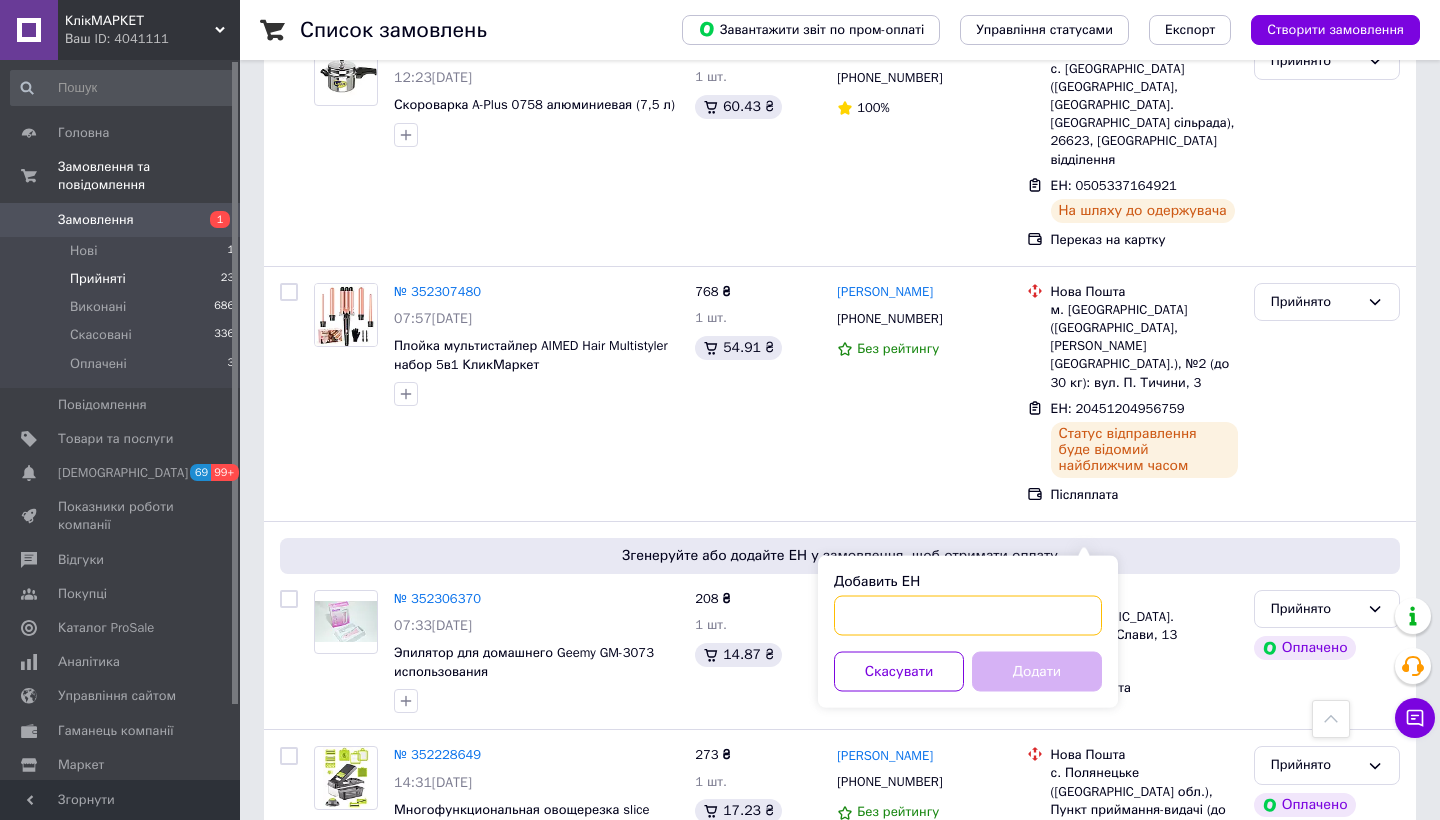 click on "Добавить ЕН" at bounding box center (968, 616) 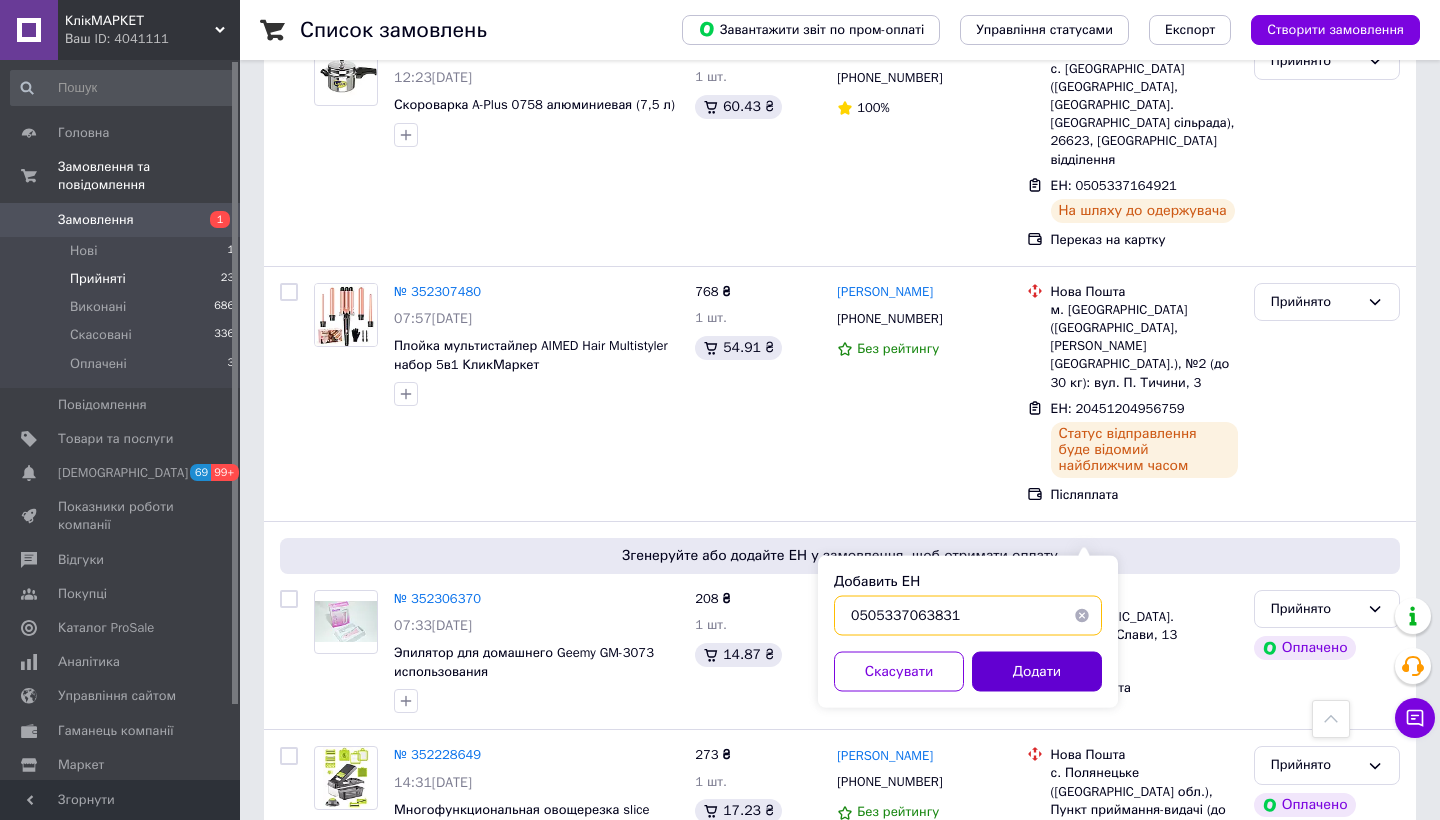 type on "0505337063831" 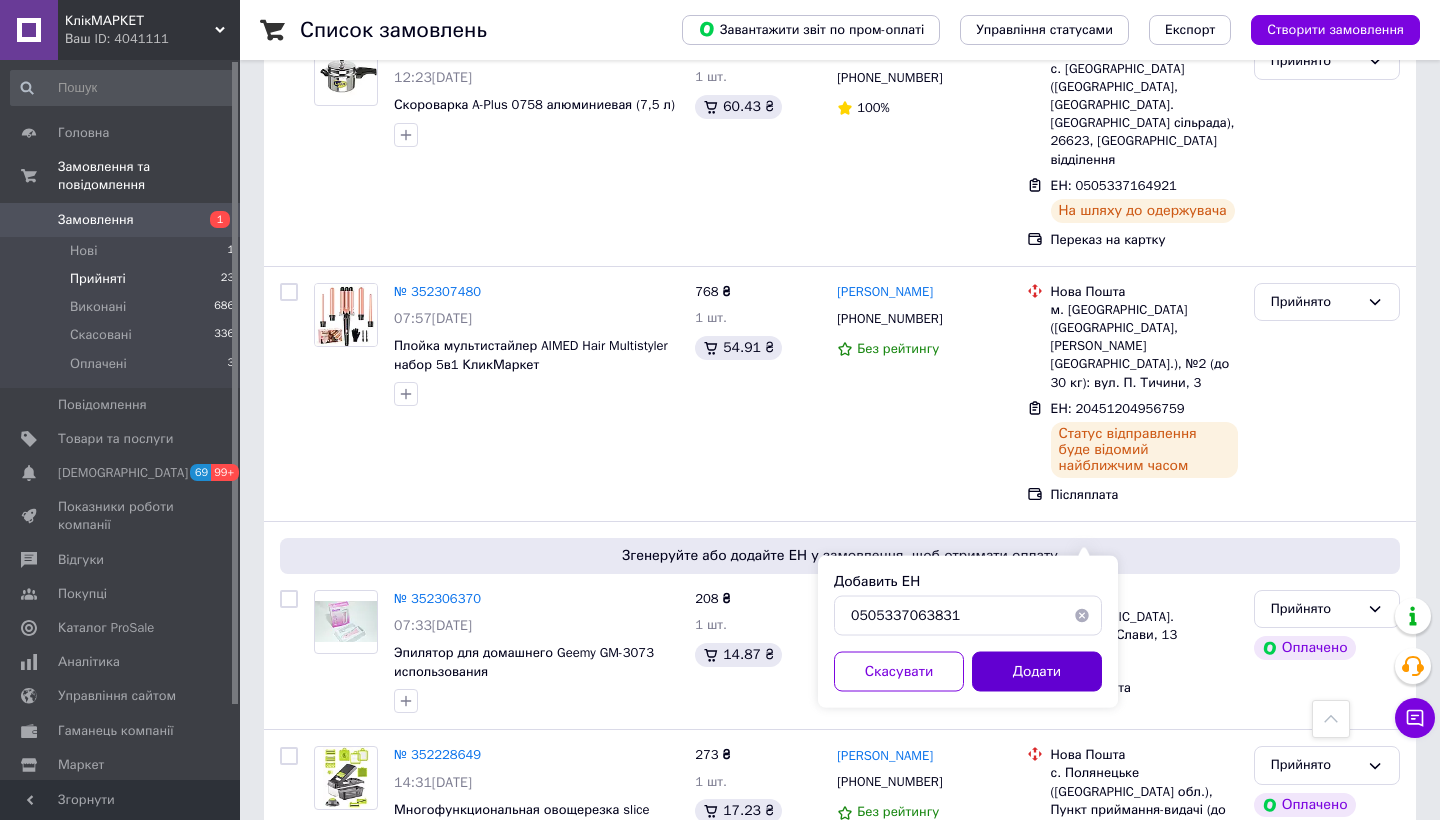 click on "Додати" at bounding box center [1037, 672] 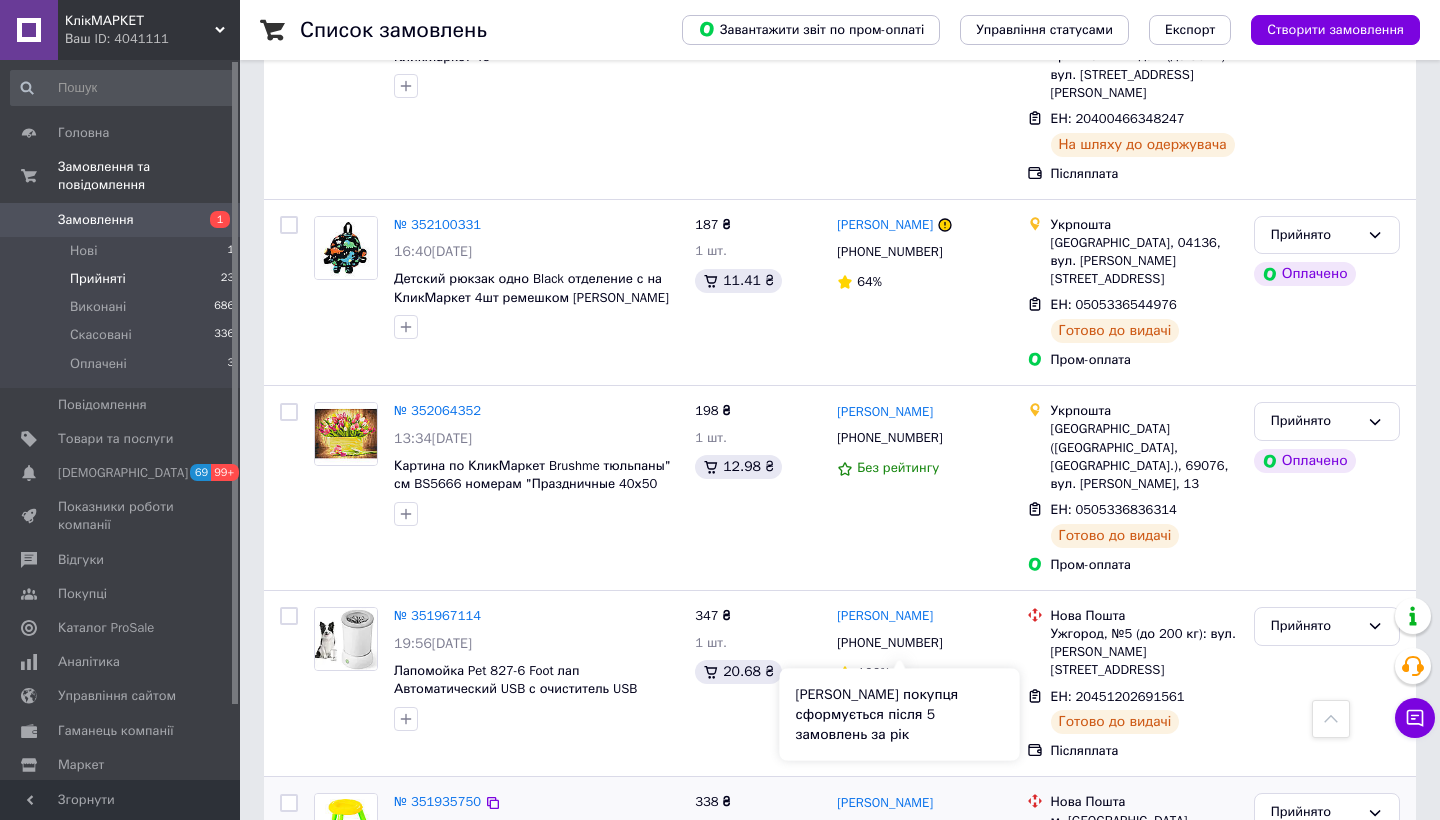 scroll, scrollTop: 3425, scrollLeft: 0, axis: vertical 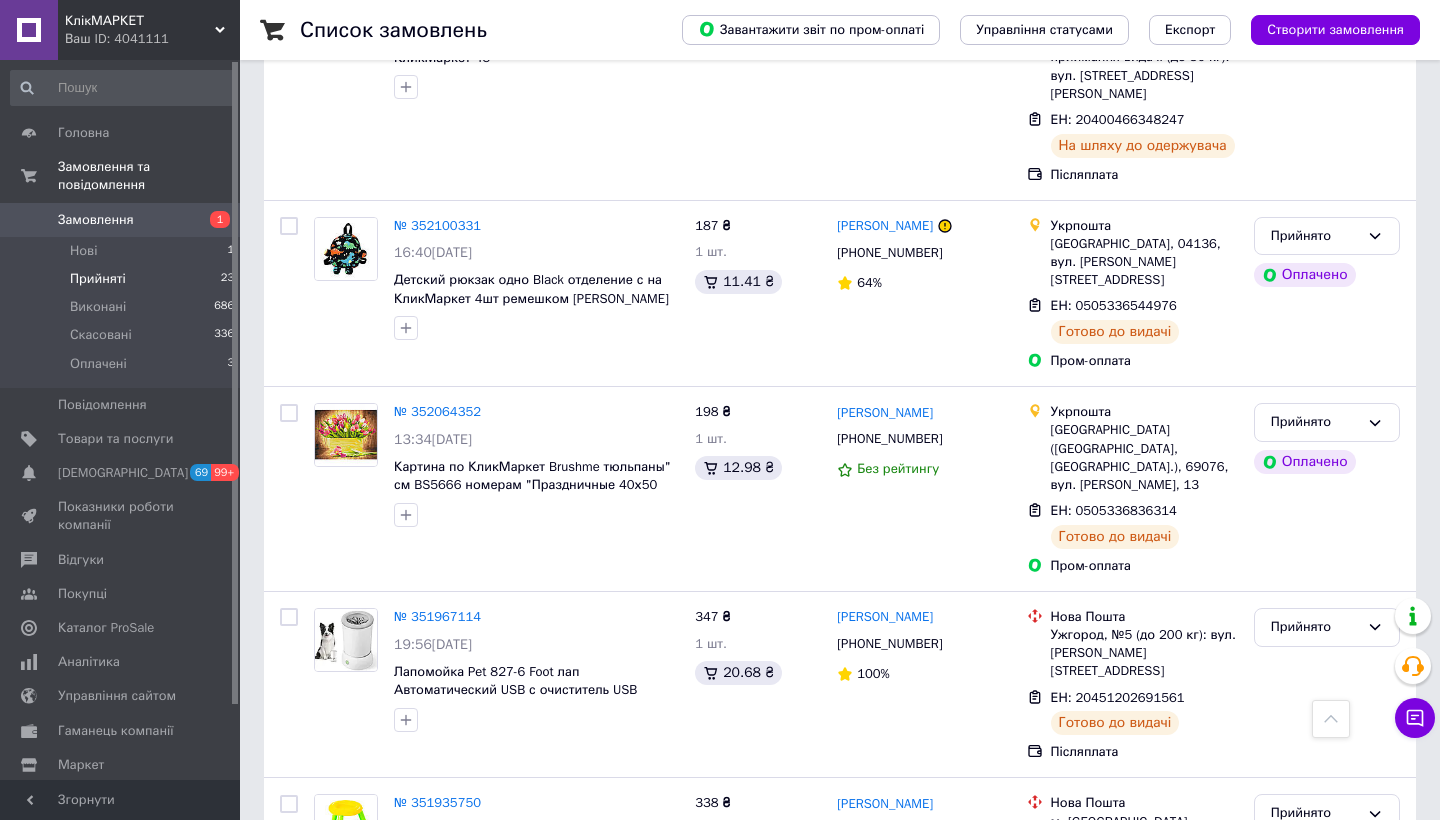 click on "2" at bounding box center (327, 1009) 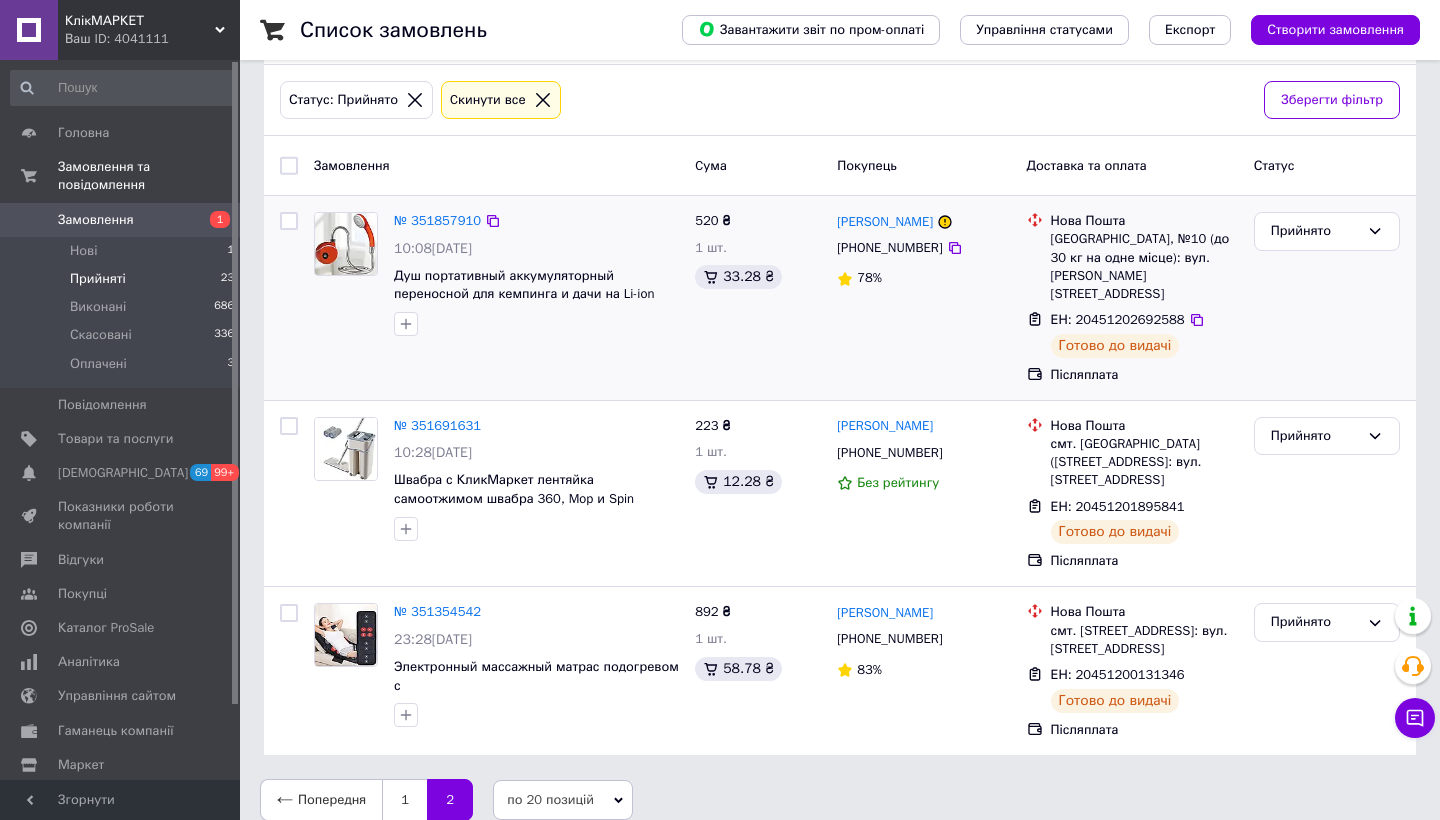 scroll, scrollTop: 90, scrollLeft: 0, axis: vertical 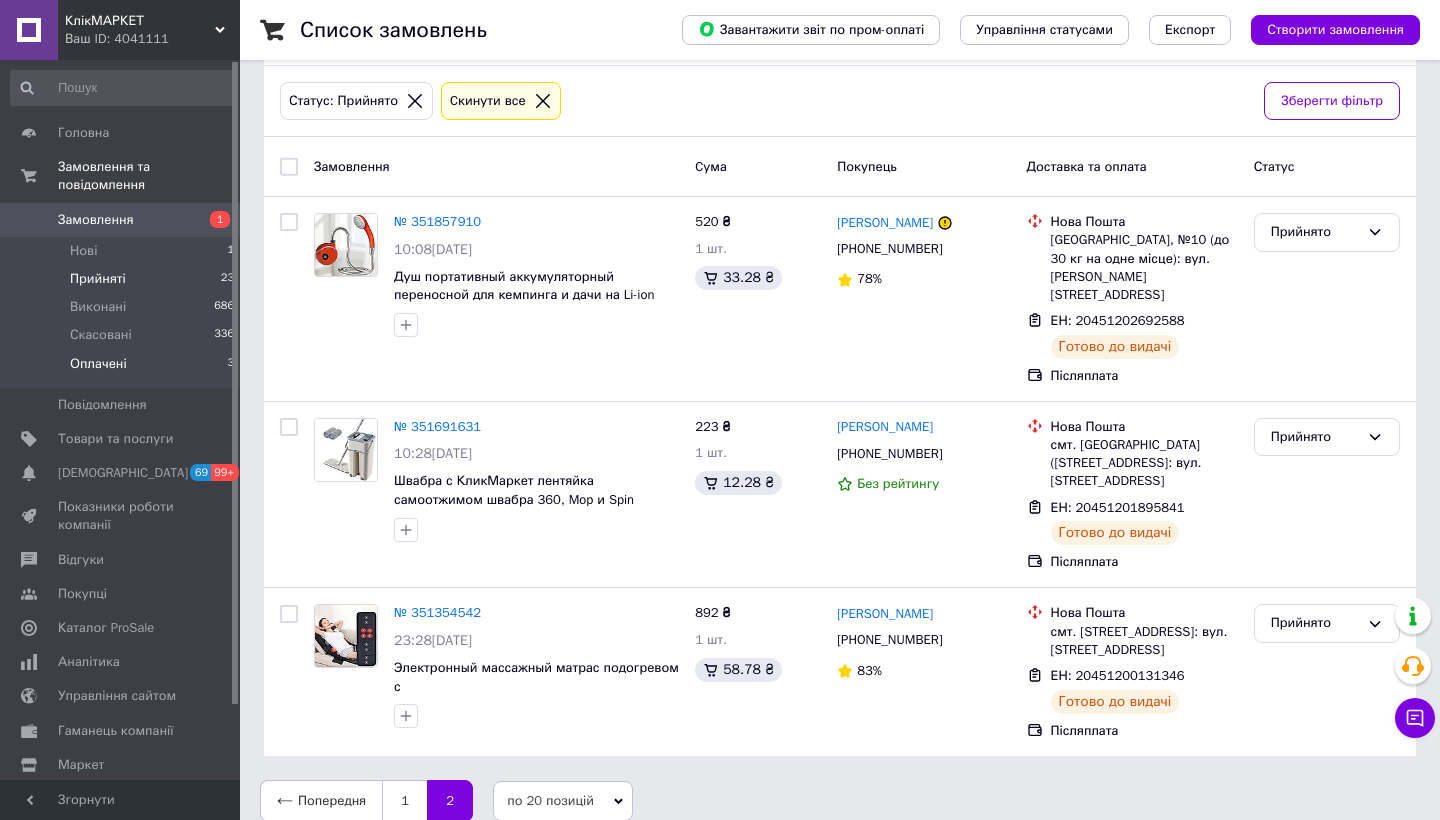 click on "Оплачені" at bounding box center (98, 364) 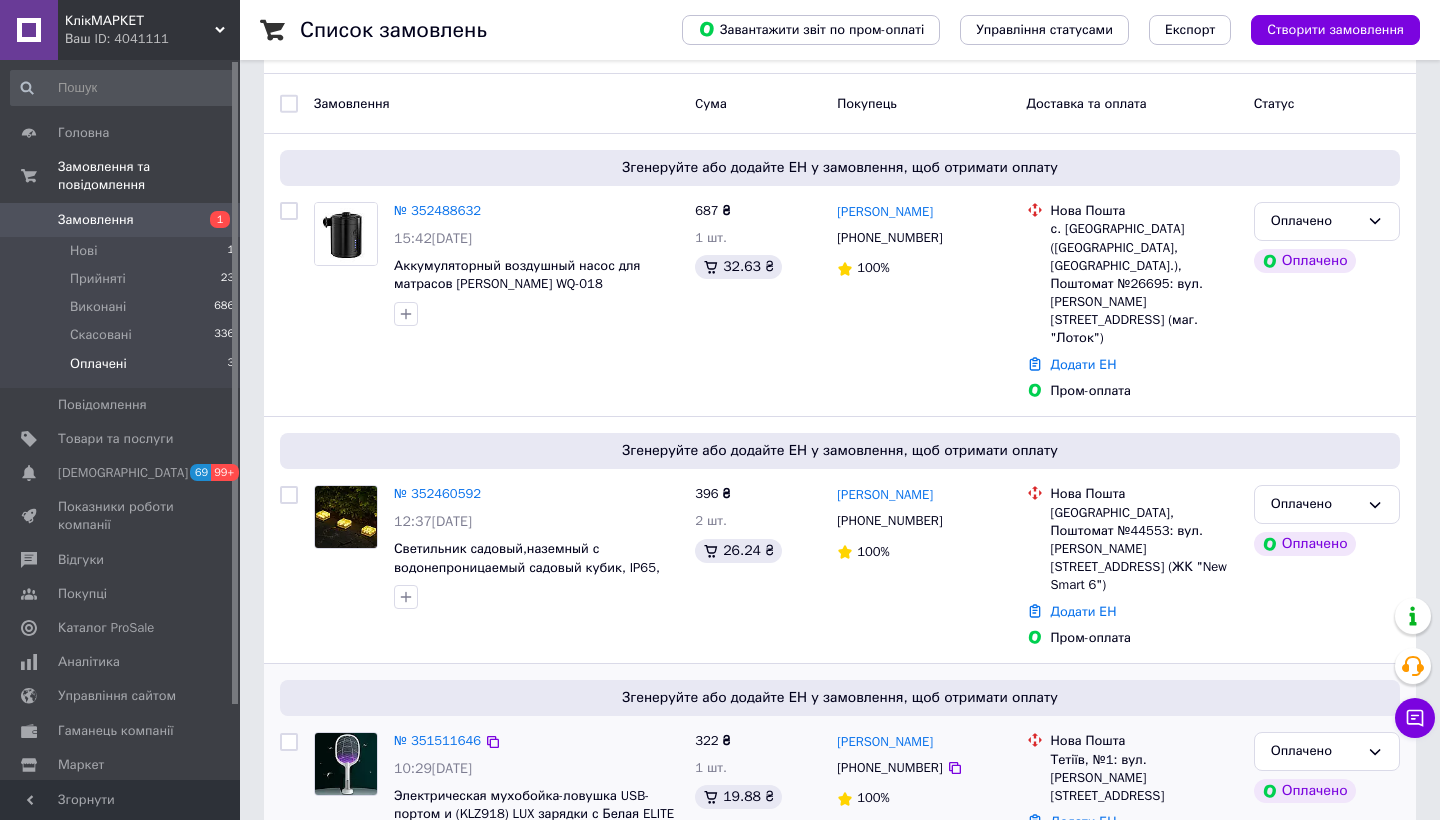 scroll, scrollTop: 152, scrollLeft: 0, axis: vertical 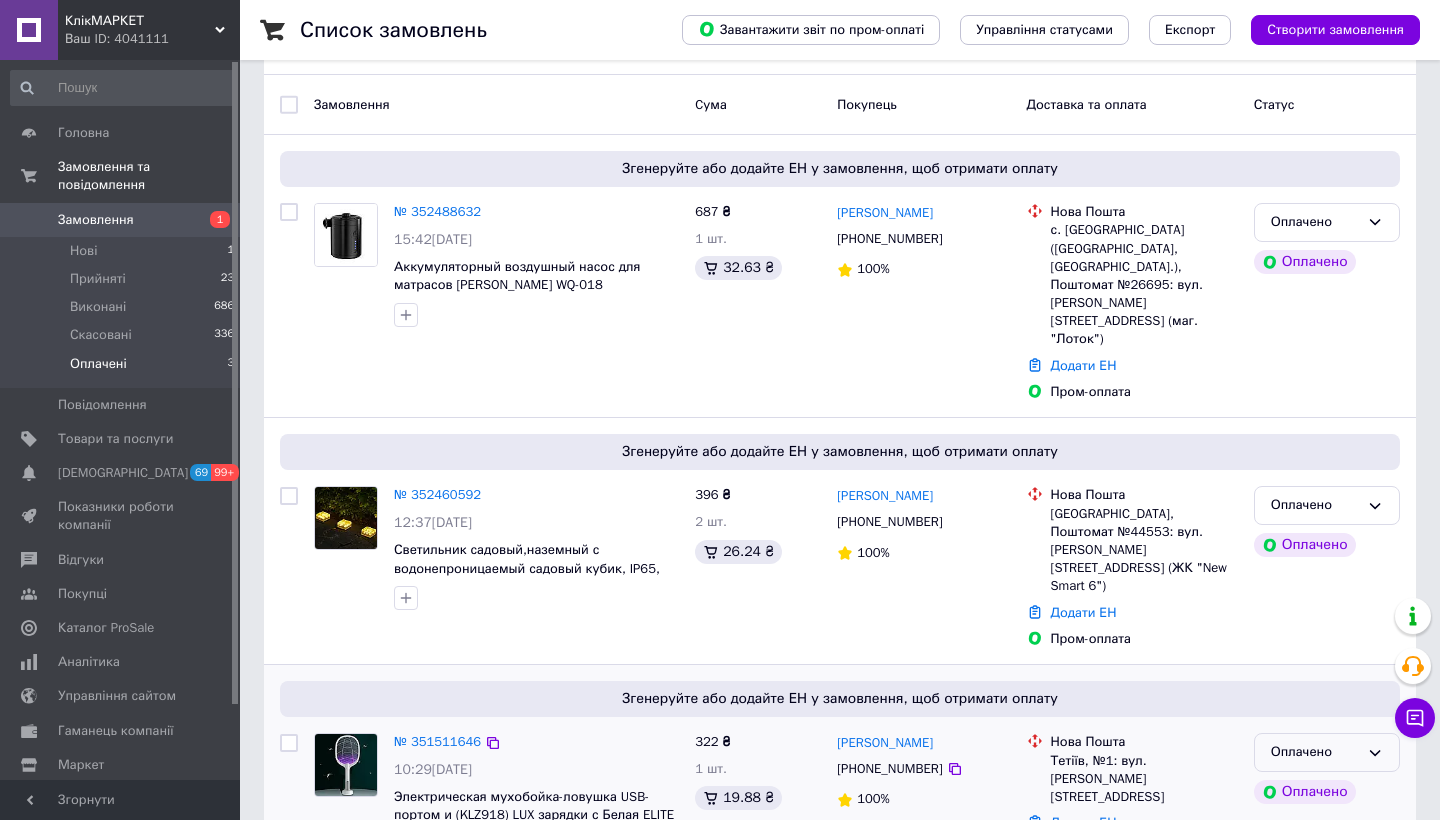 click on "Оплачено" at bounding box center (1315, 752) 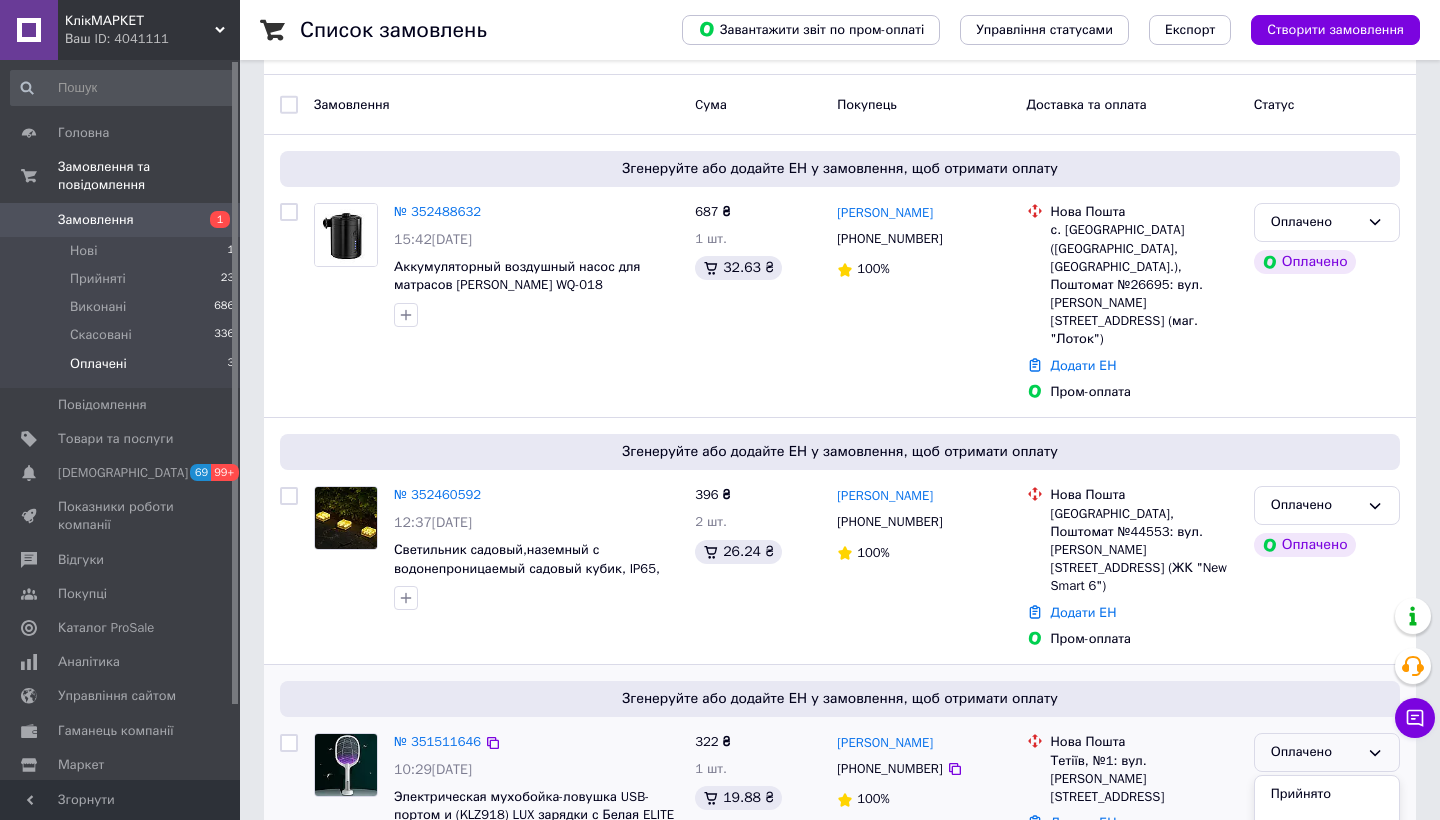 click on "Скасовано" at bounding box center [1327, 867] 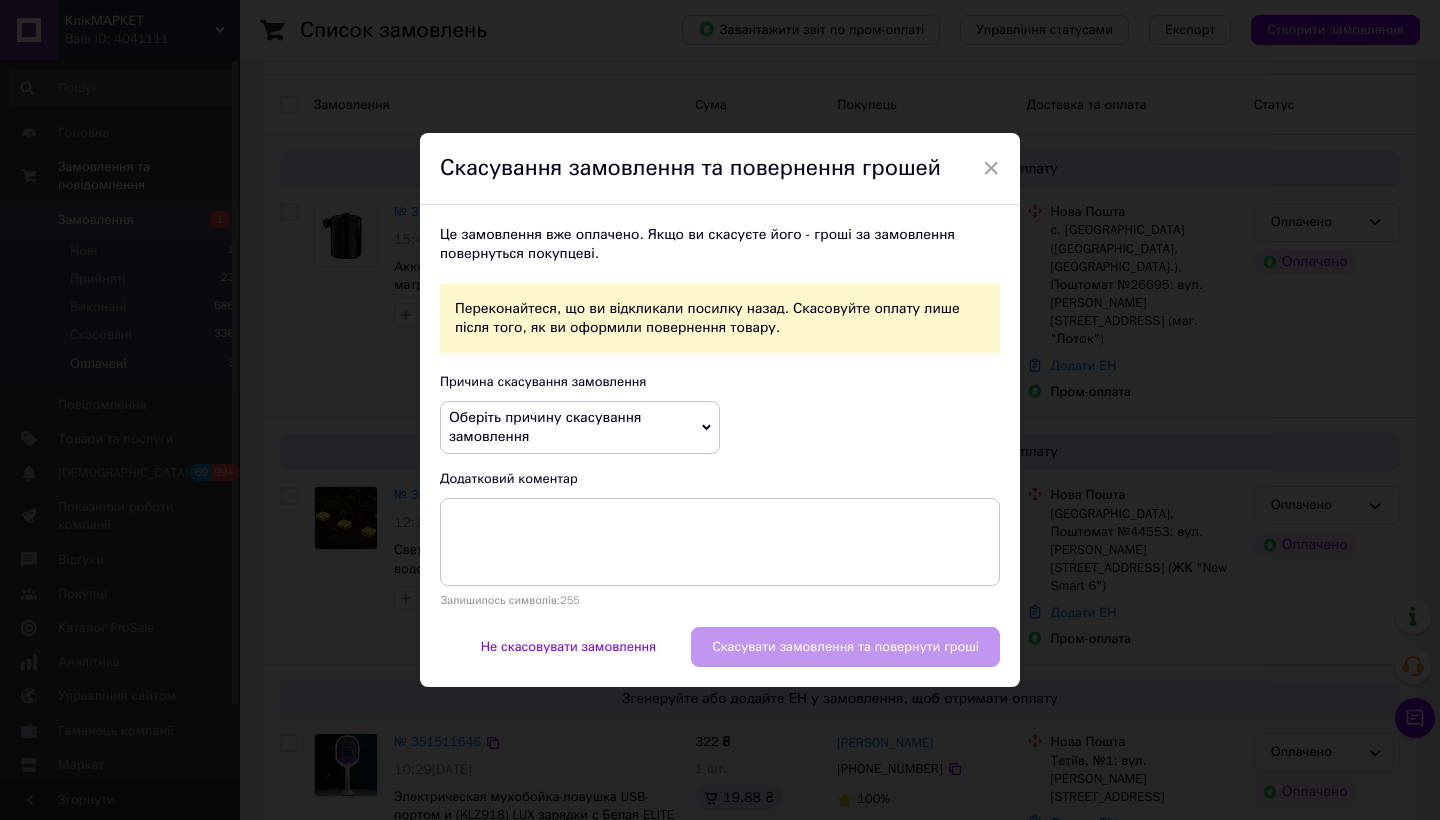 click on "Оберіть причину скасування замовлення" at bounding box center (580, 427) 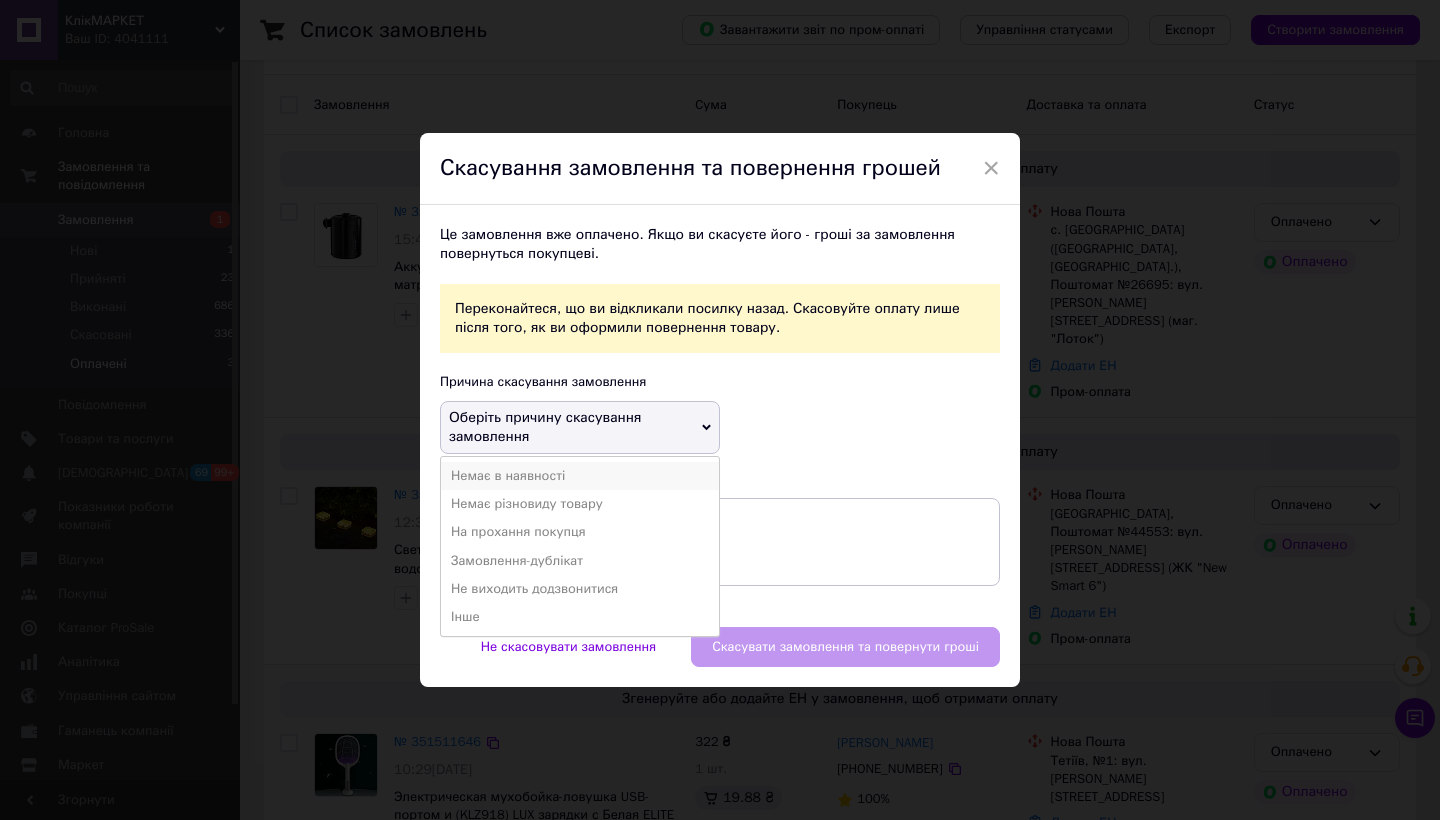 click on "Немає в наявності" at bounding box center [580, 476] 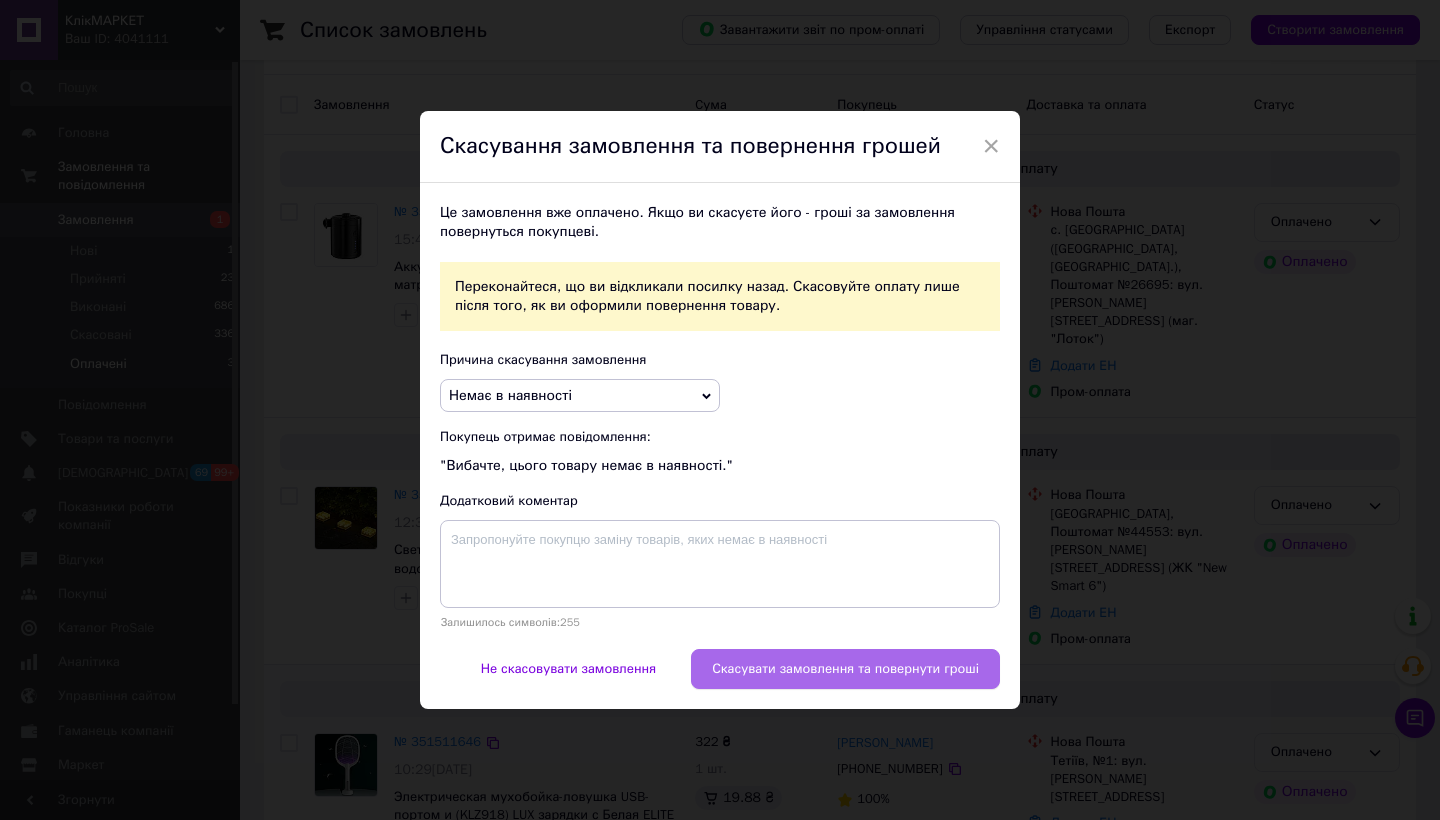 click on "Скасувати замовлення та повернути гроші" at bounding box center [845, 669] 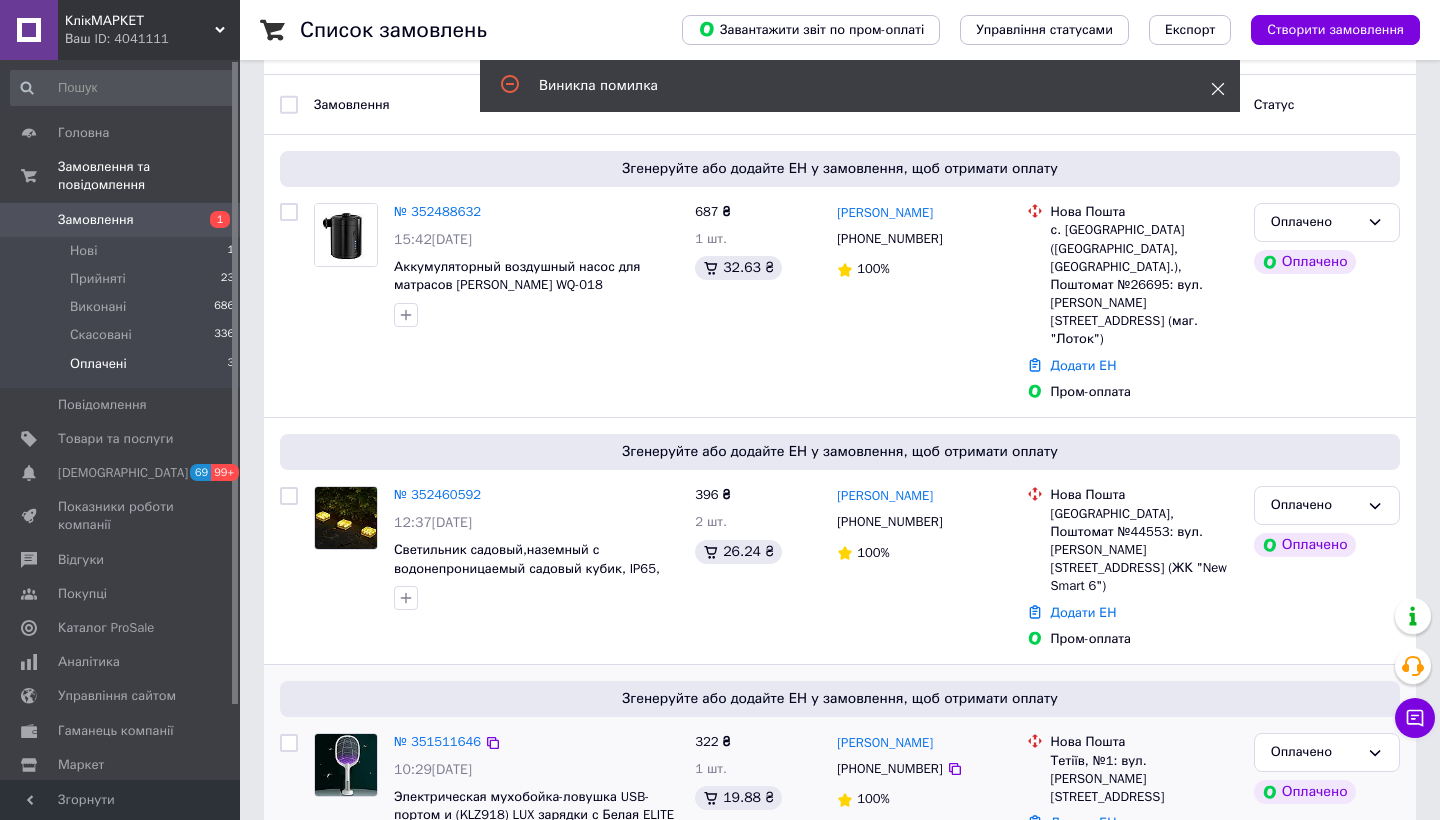 click 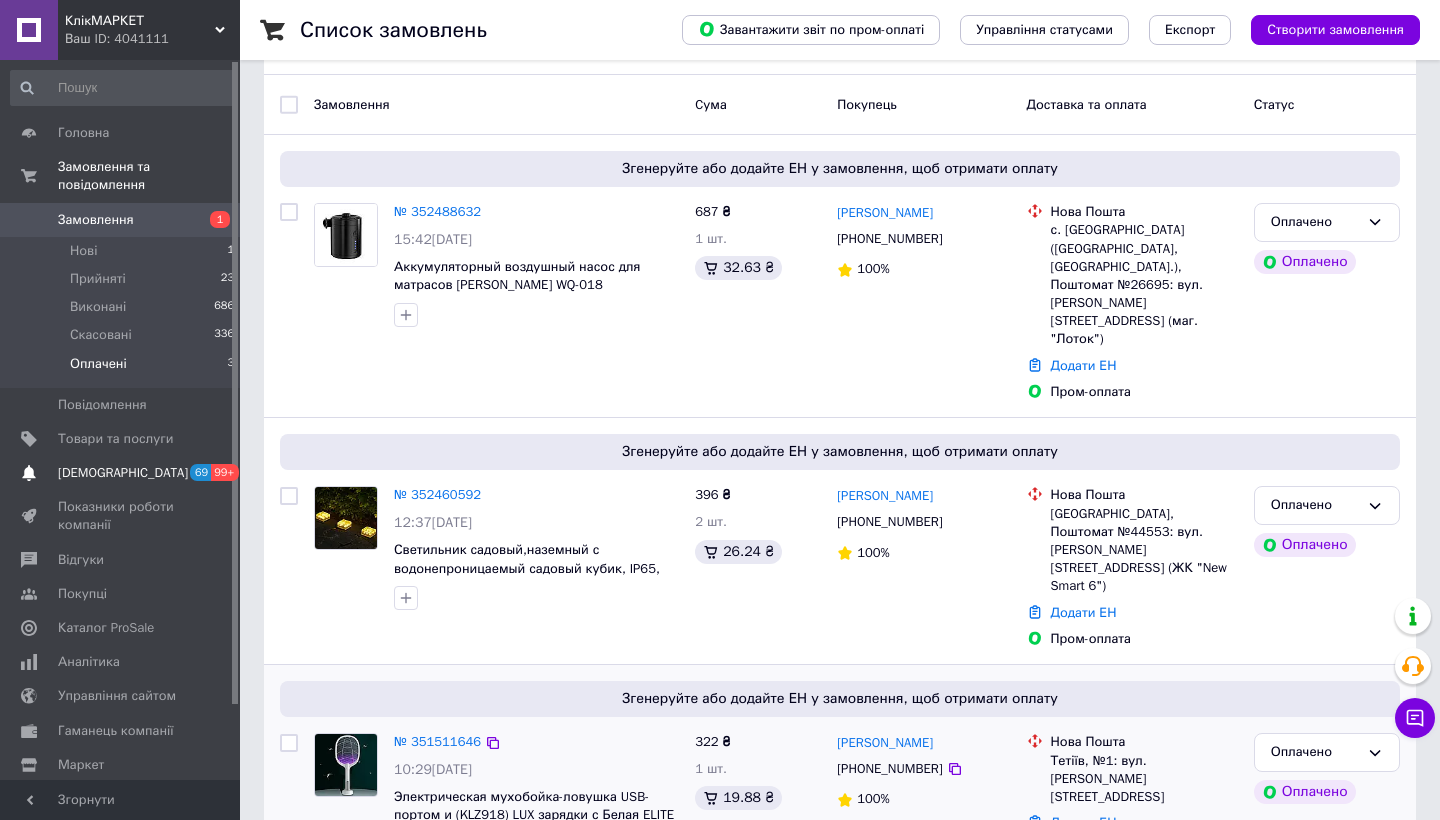 click on "[DEMOGRAPHIC_DATA]" at bounding box center (121, 473) 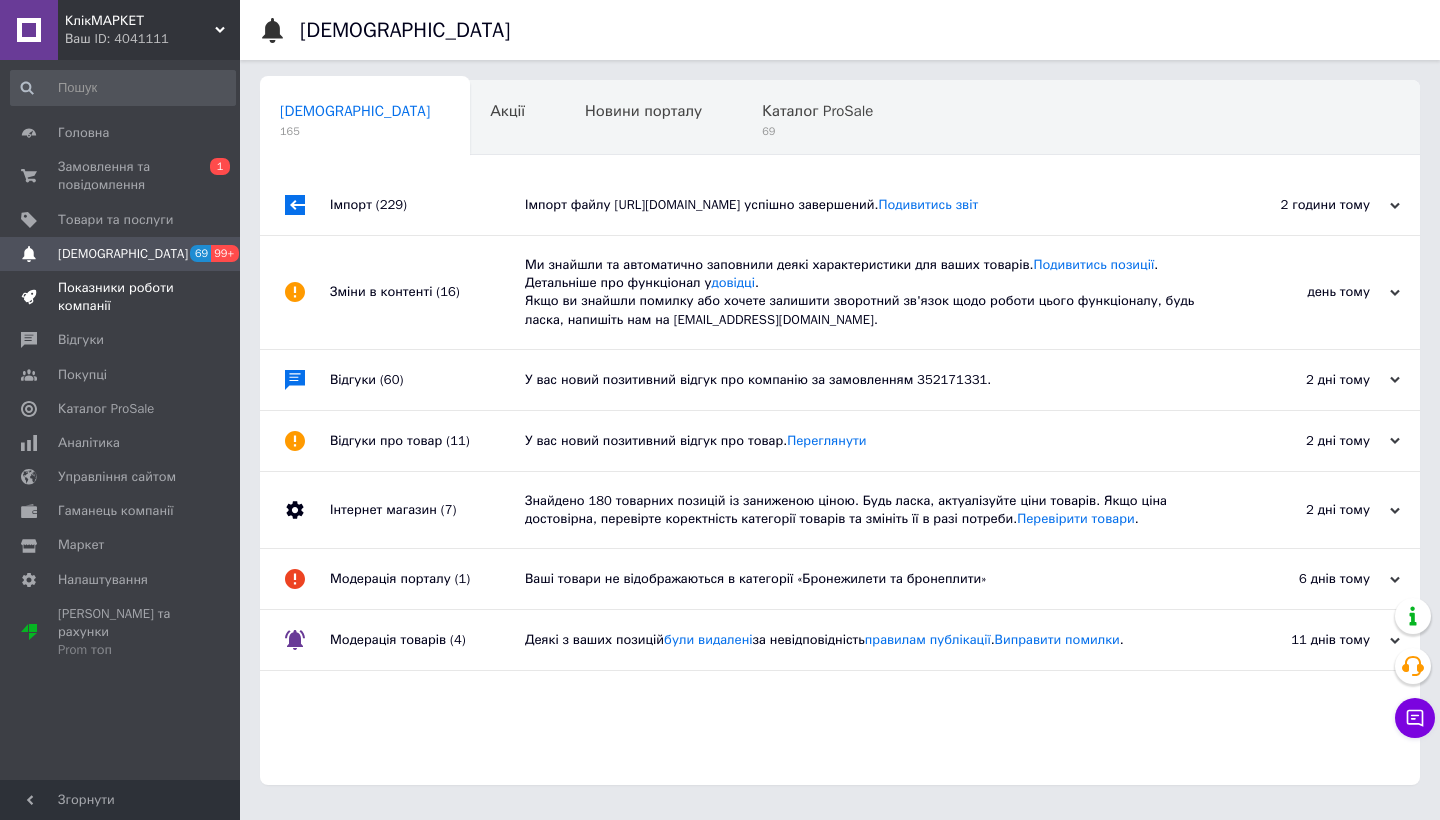 click on "Показники роботи компанії" at bounding box center [121, 297] 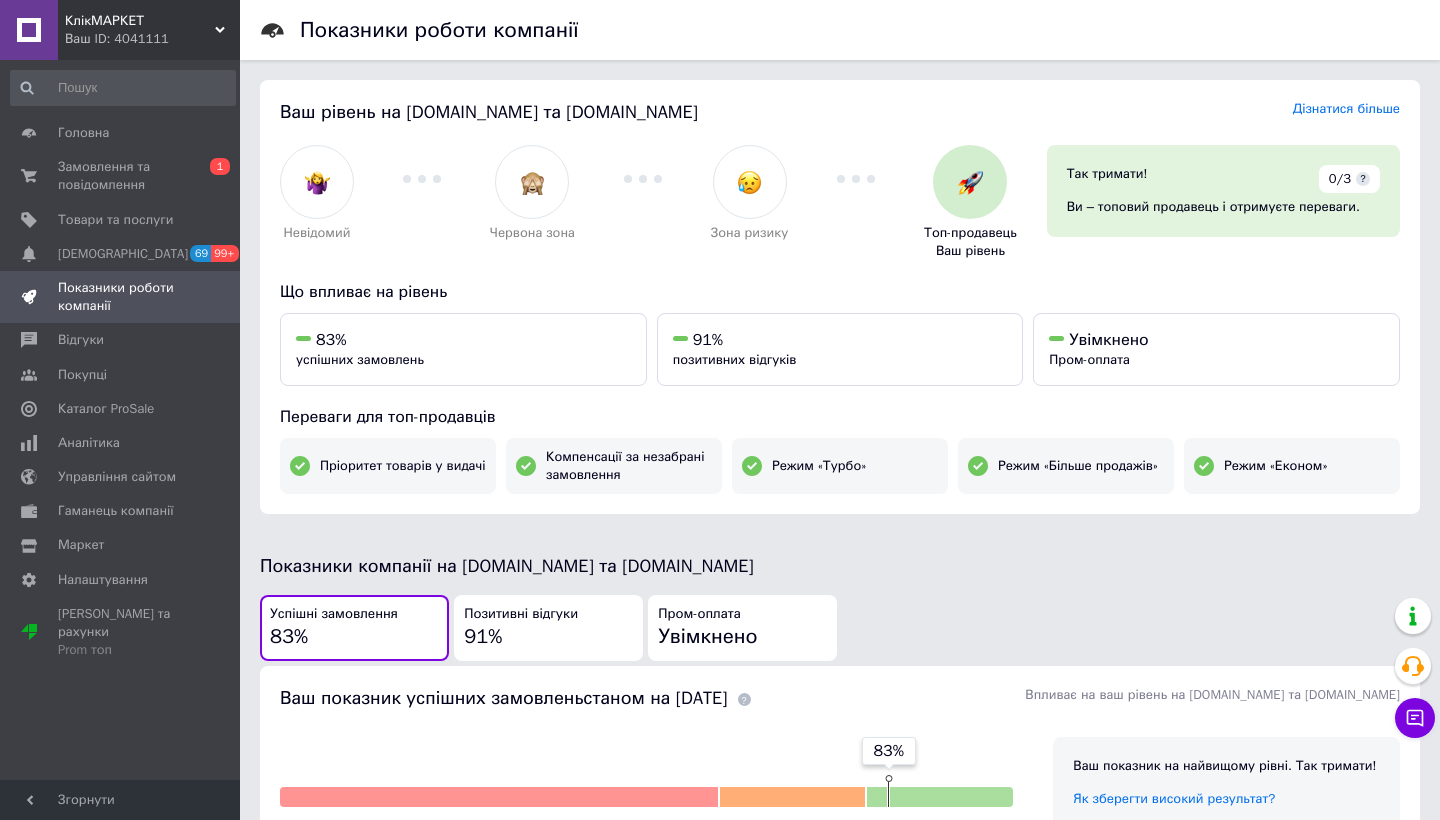 scroll, scrollTop: 0, scrollLeft: 0, axis: both 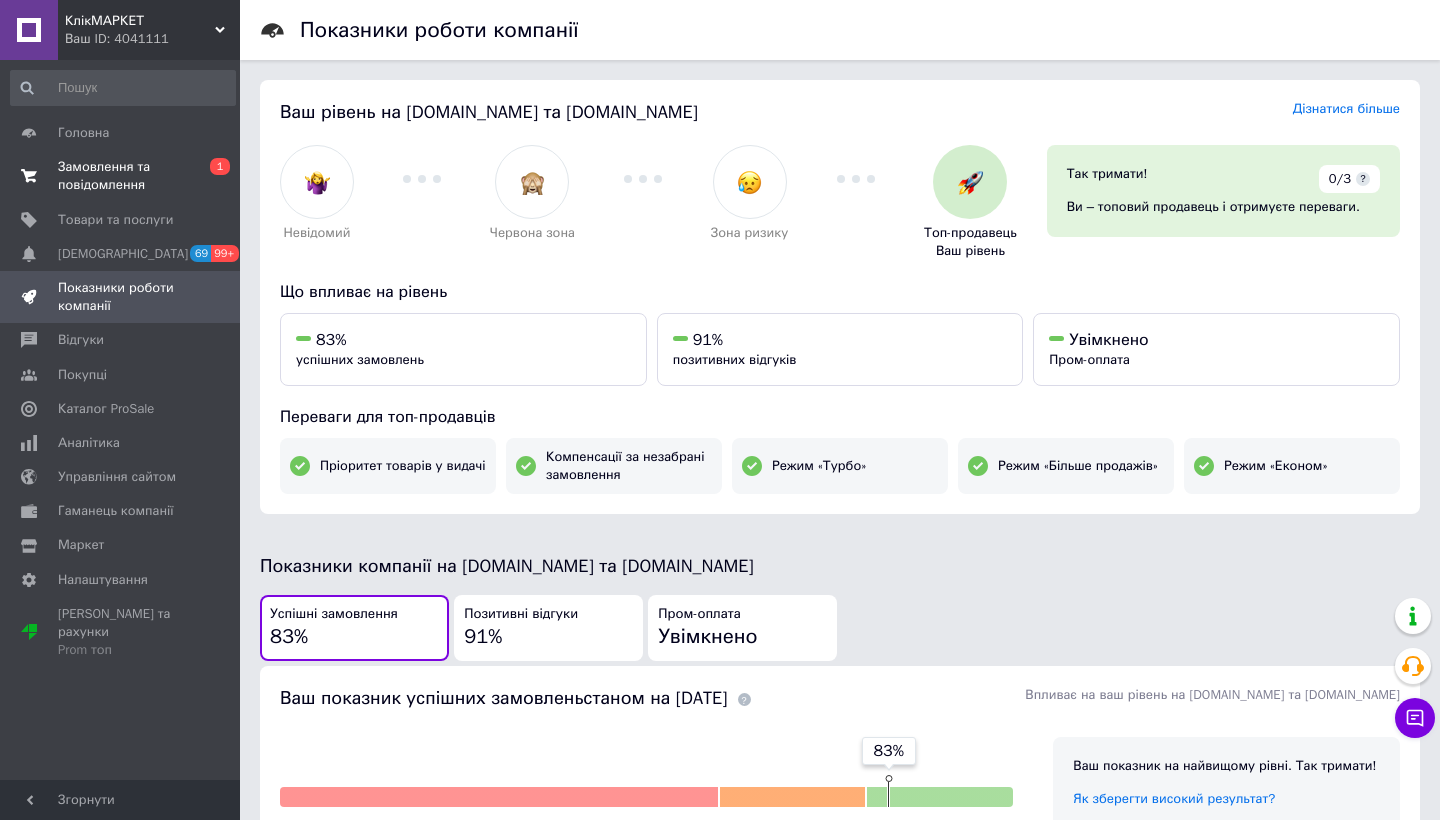 click on "Замовлення та повідомлення" at bounding box center [121, 176] 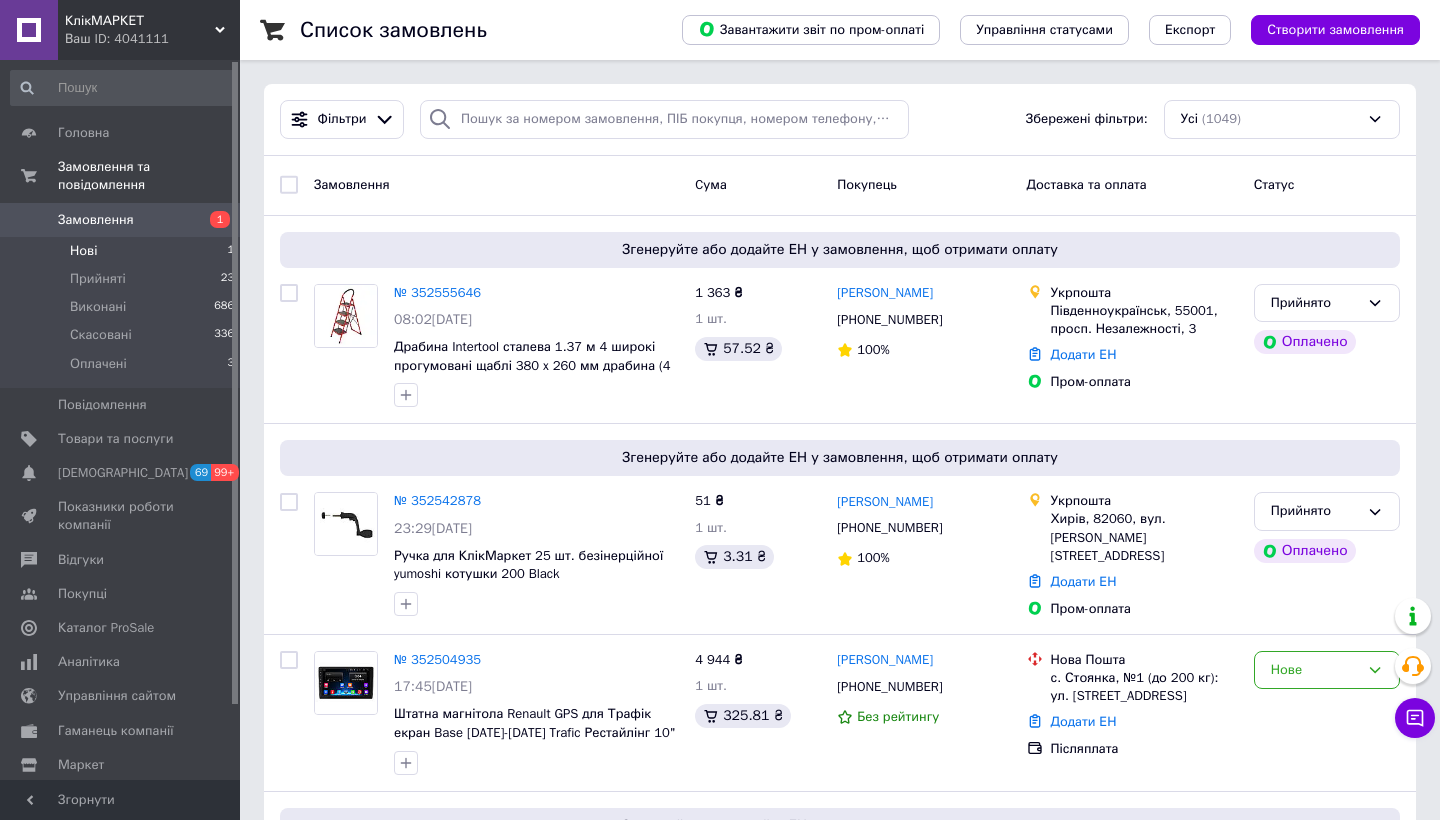 click on "Нові 1" at bounding box center (123, 251) 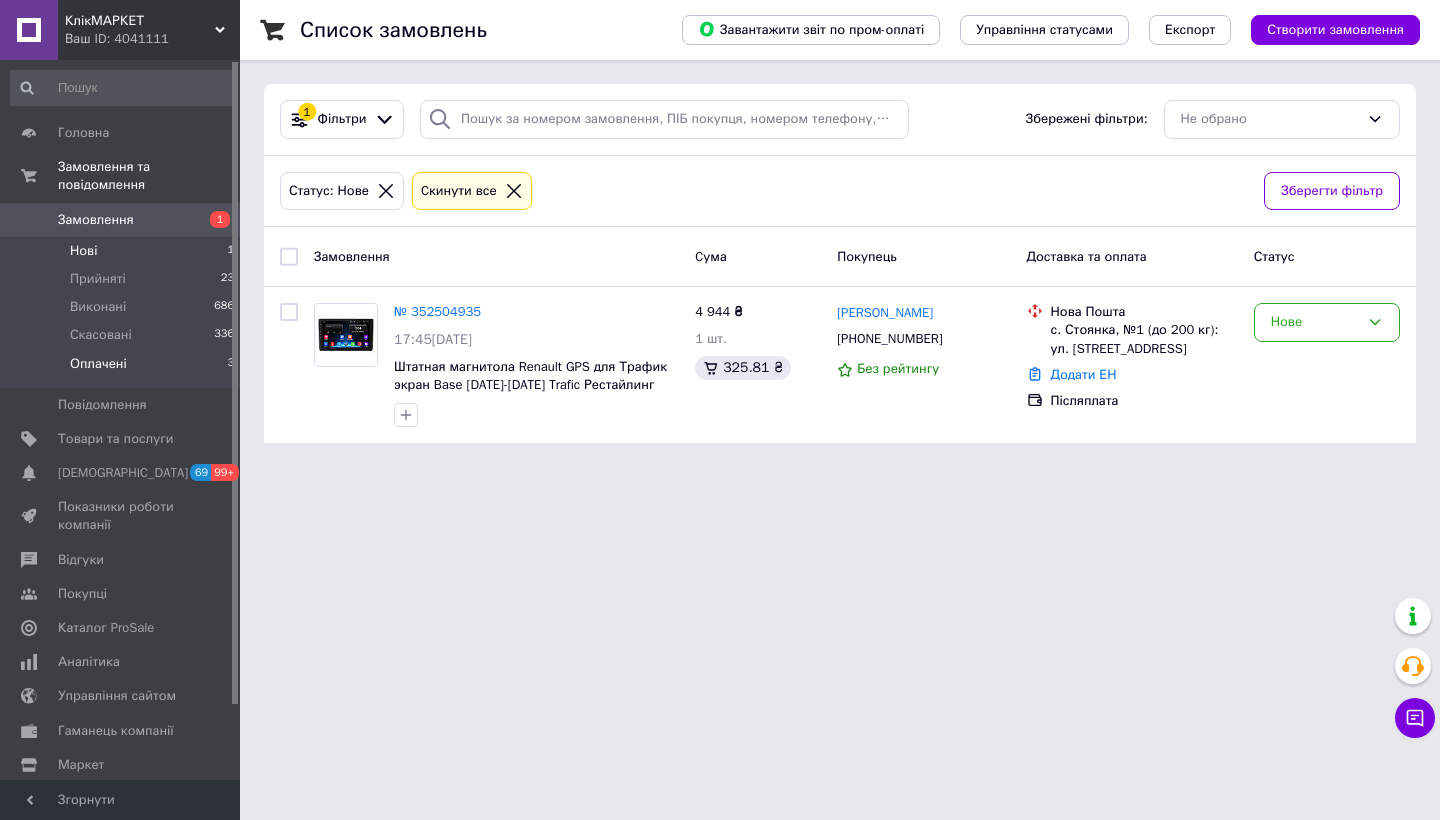 click on "Оплачені 3" at bounding box center (123, 369) 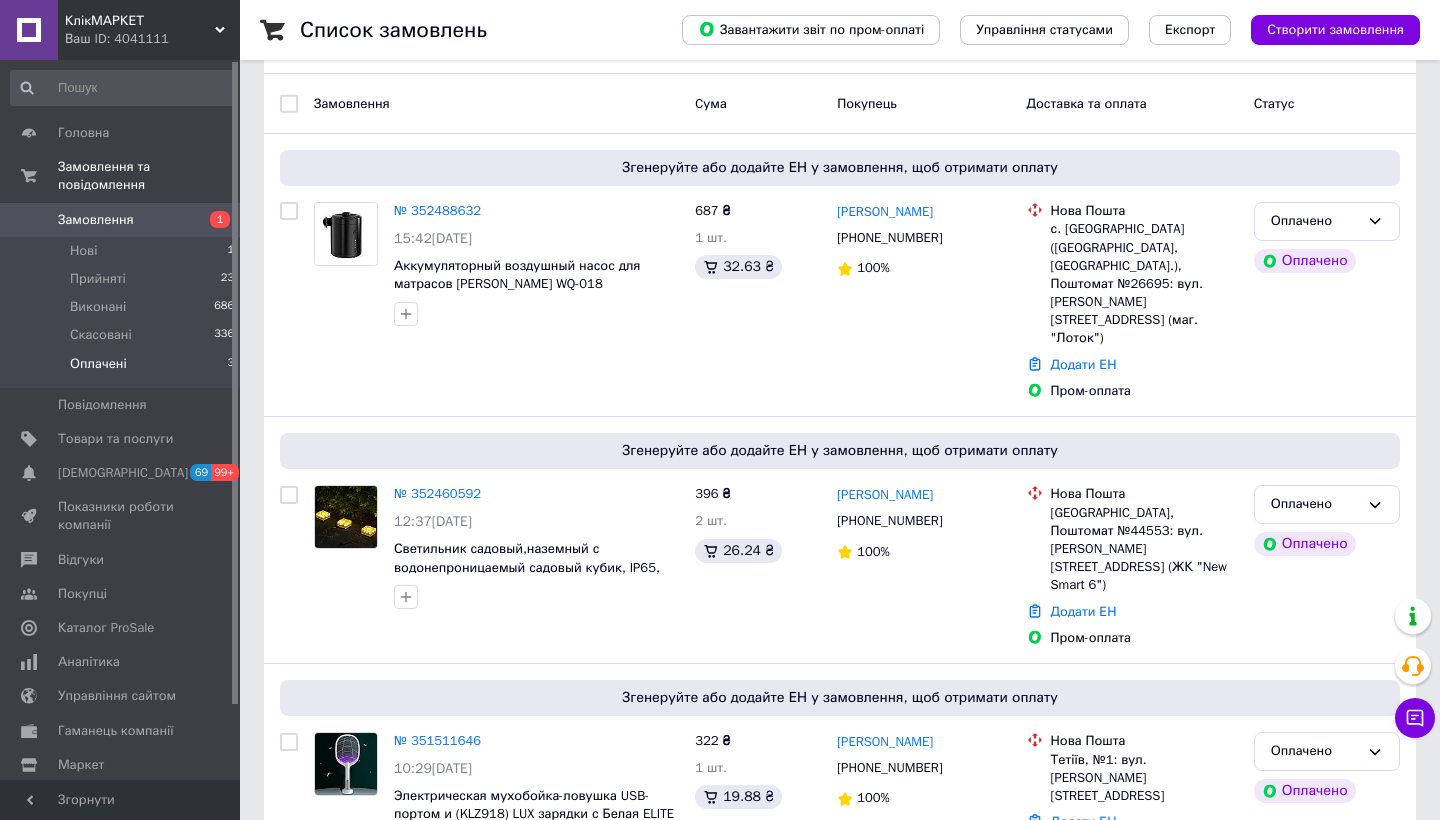 scroll, scrollTop: 152, scrollLeft: 0, axis: vertical 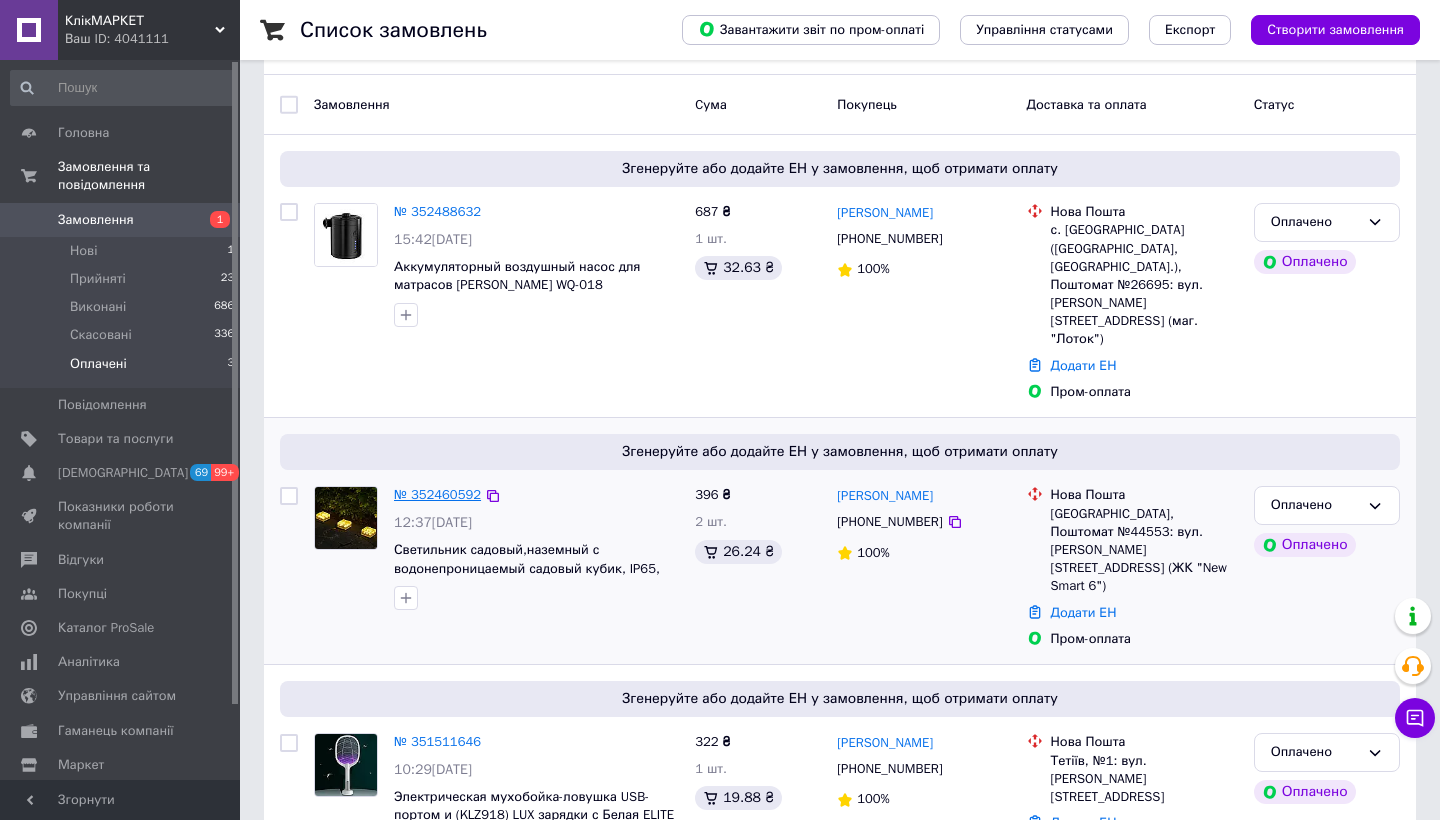 click on "№ 352460592" at bounding box center (437, 494) 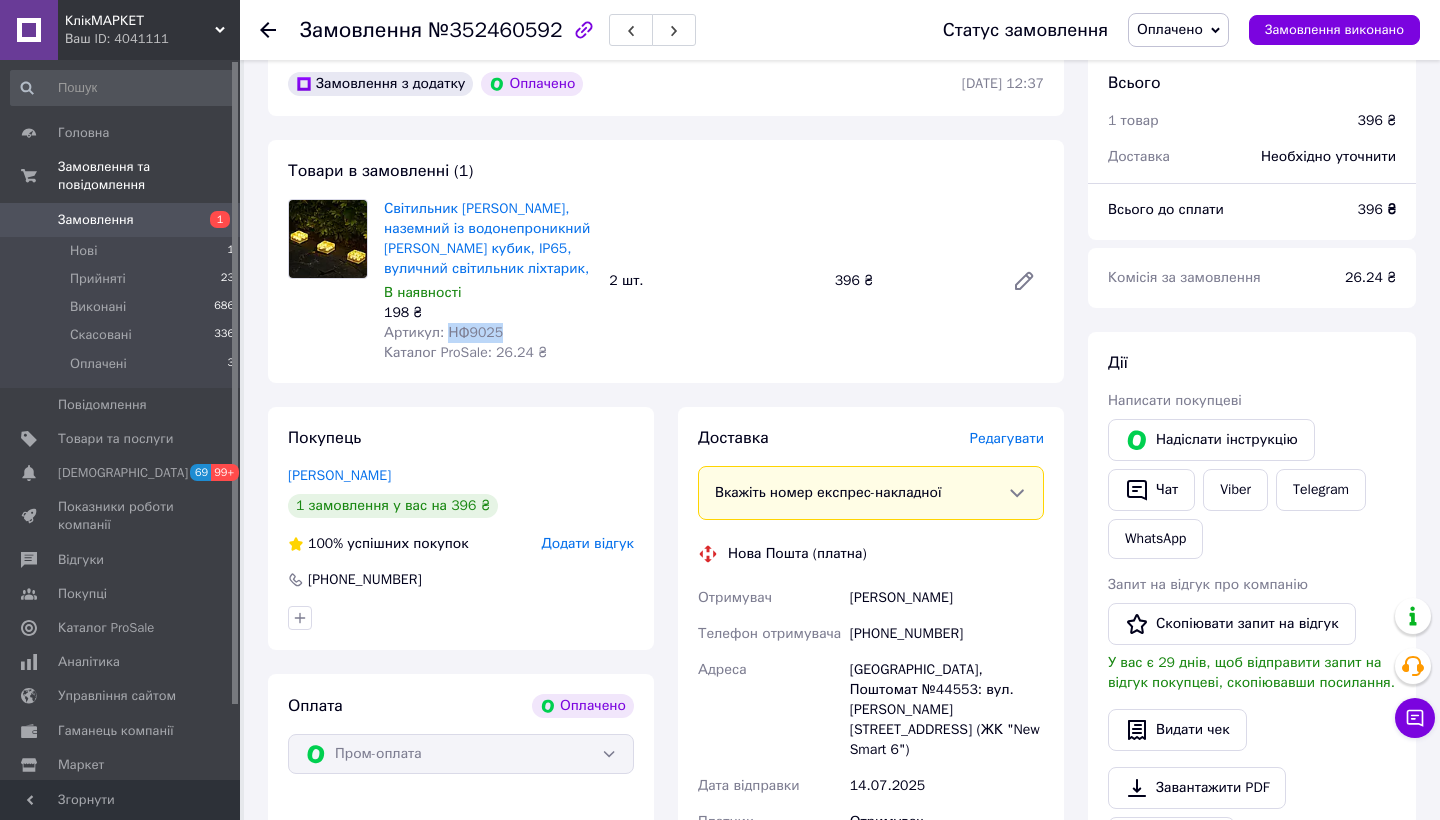 drag, startPoint x: 511, startPoint y: 330, endPoint x: 448, endPoint y: 331, distance: 63.007935 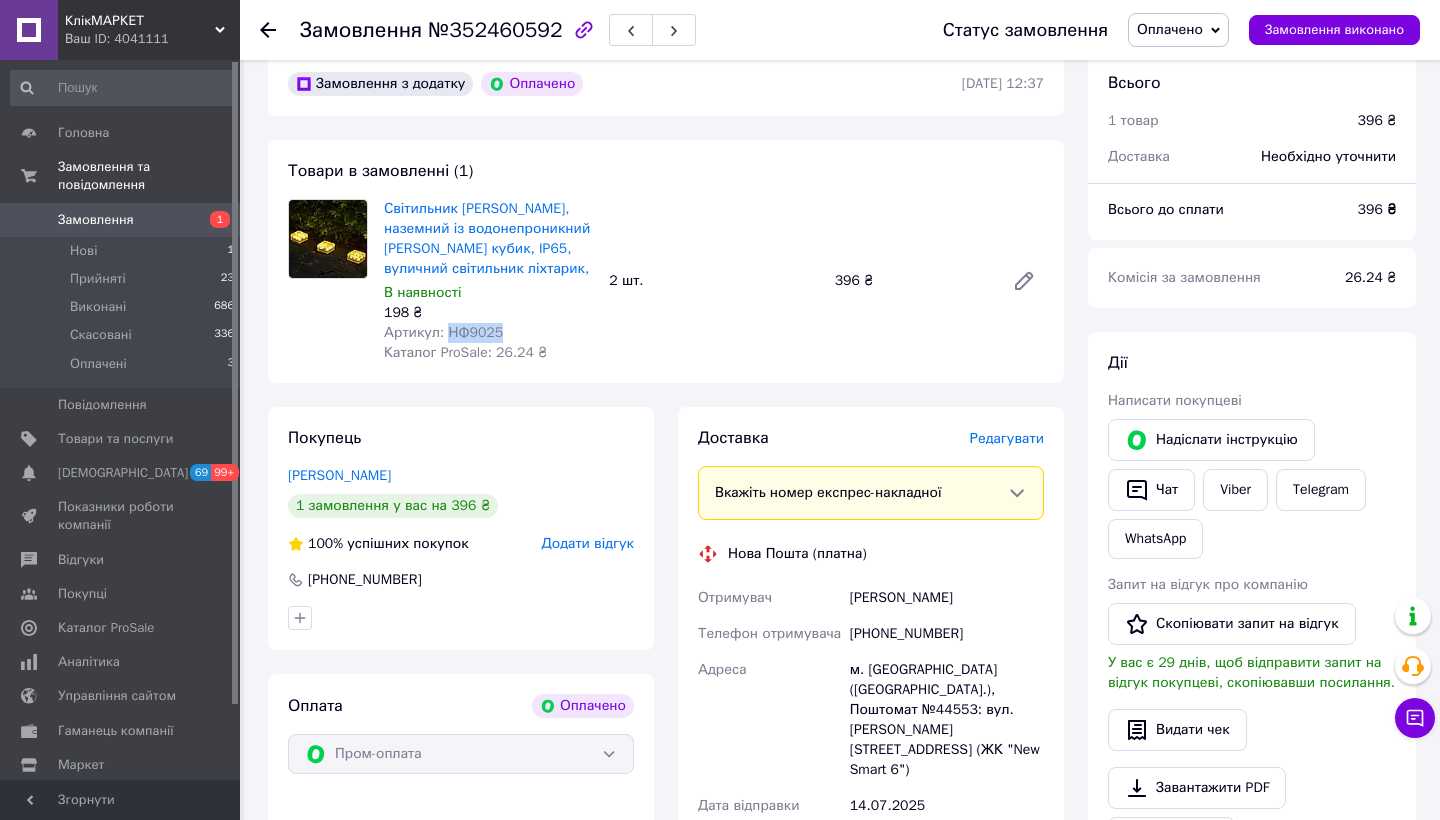 copy on "НФ9025" 